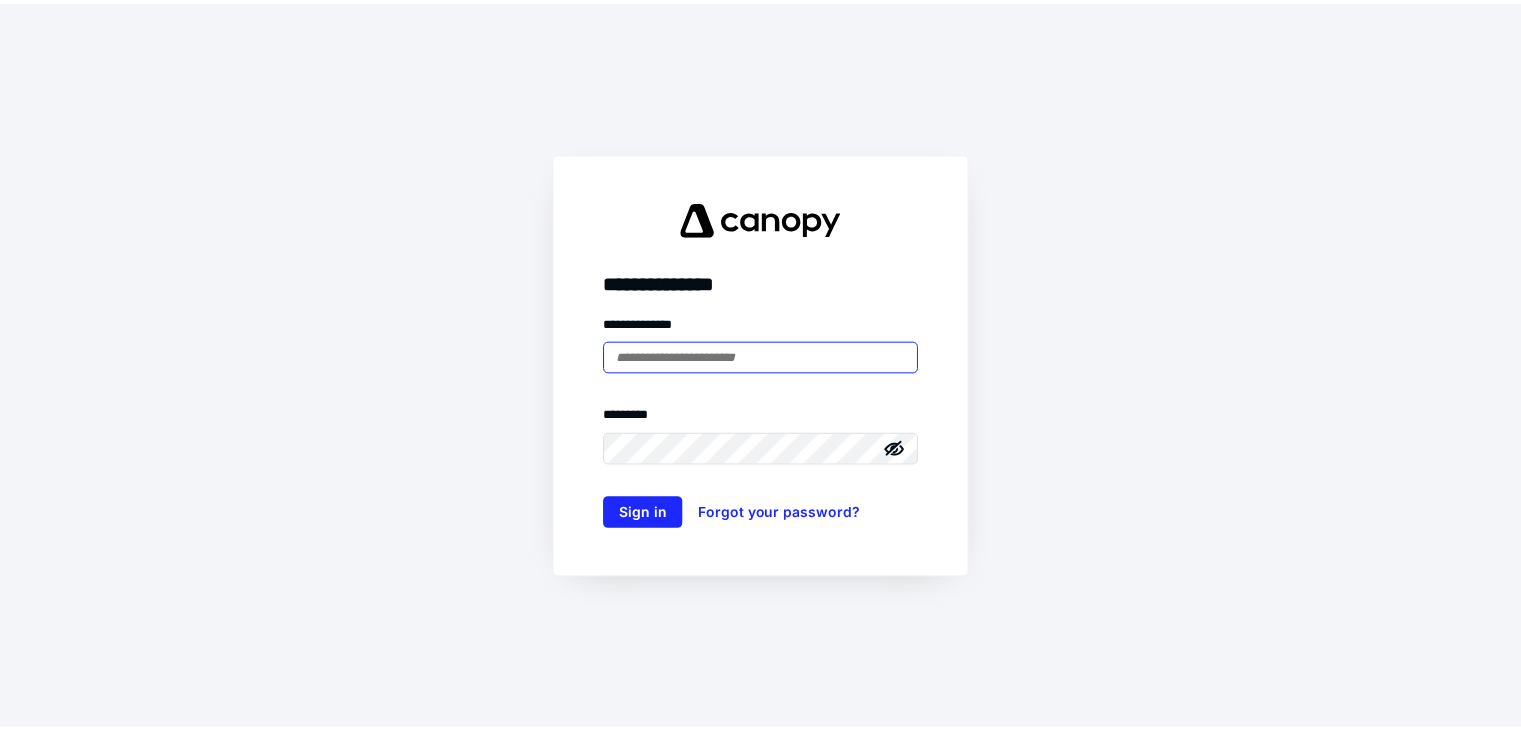 scroll, scrollTop: 0, scrollLeft: 0, axis: both 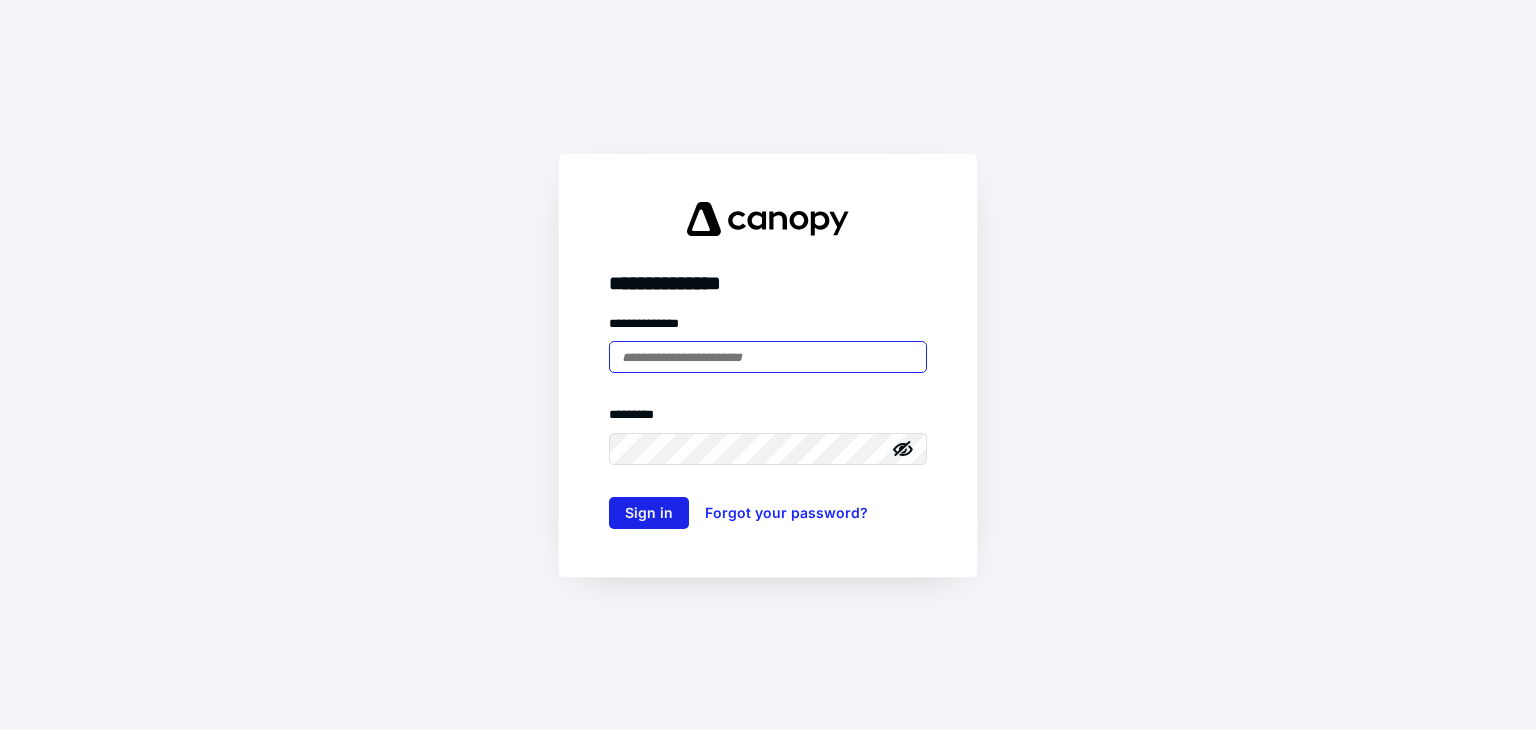 type on "**********" 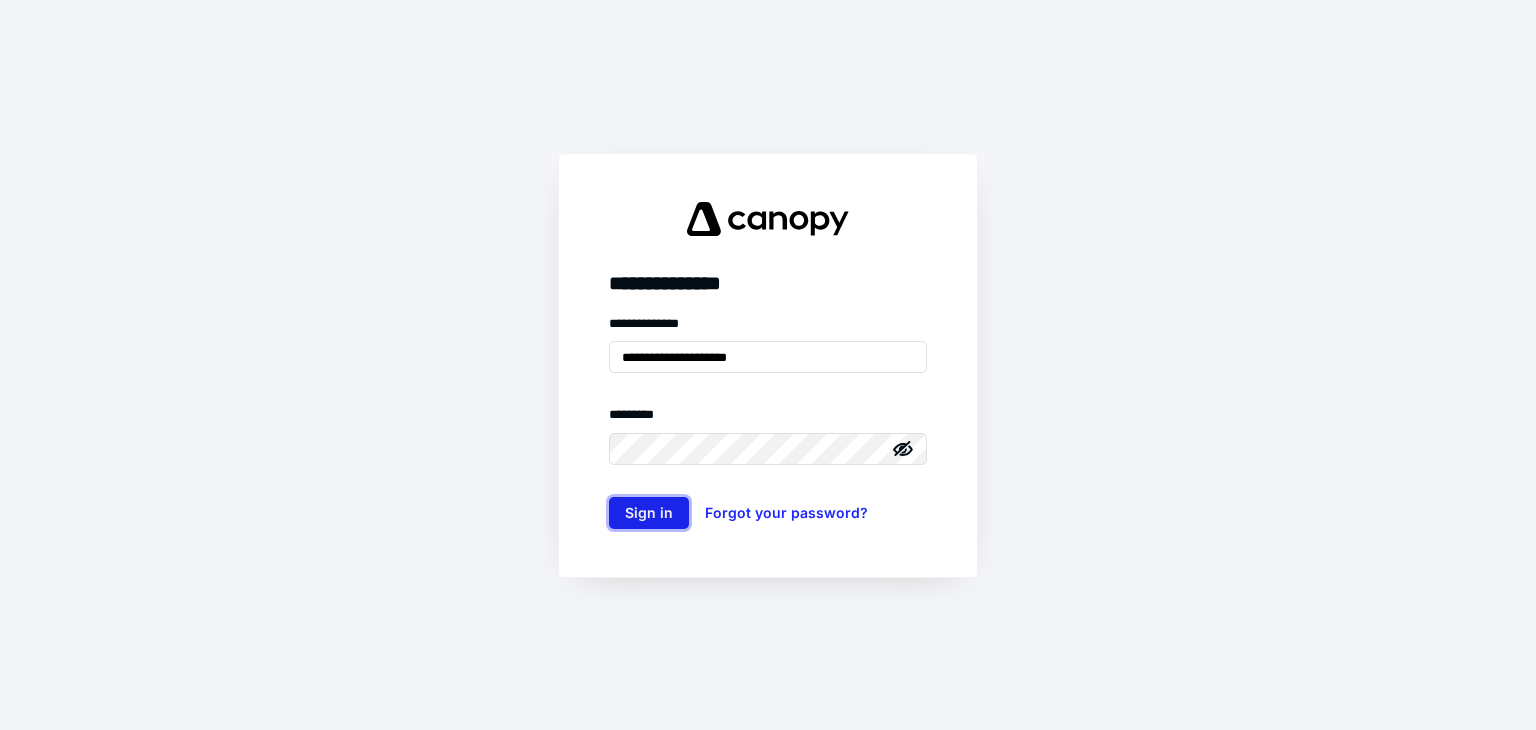 click on "Sign in" at bounding box center [649, 513] 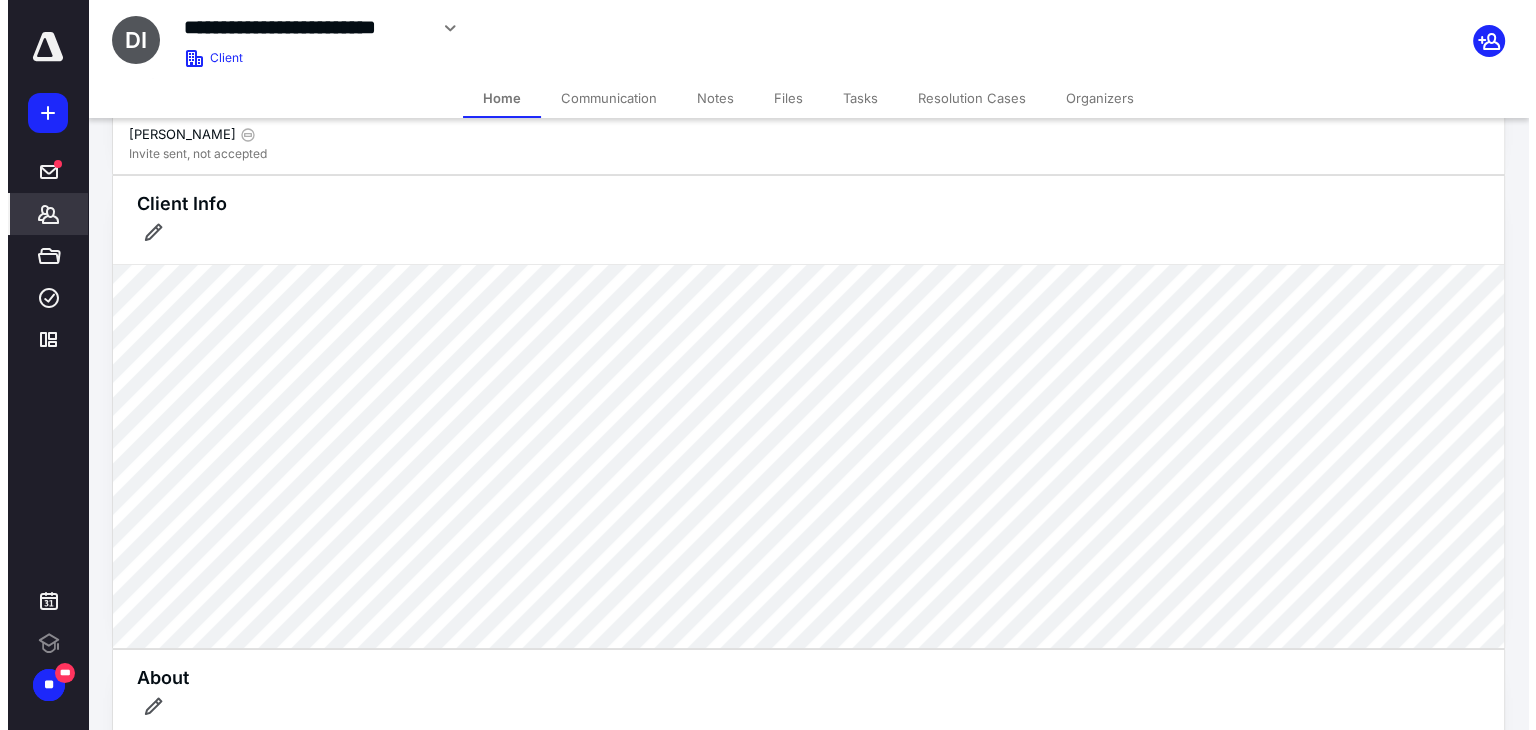 scroll, scrollTop: 0, scrollLeft: 0, axis: both 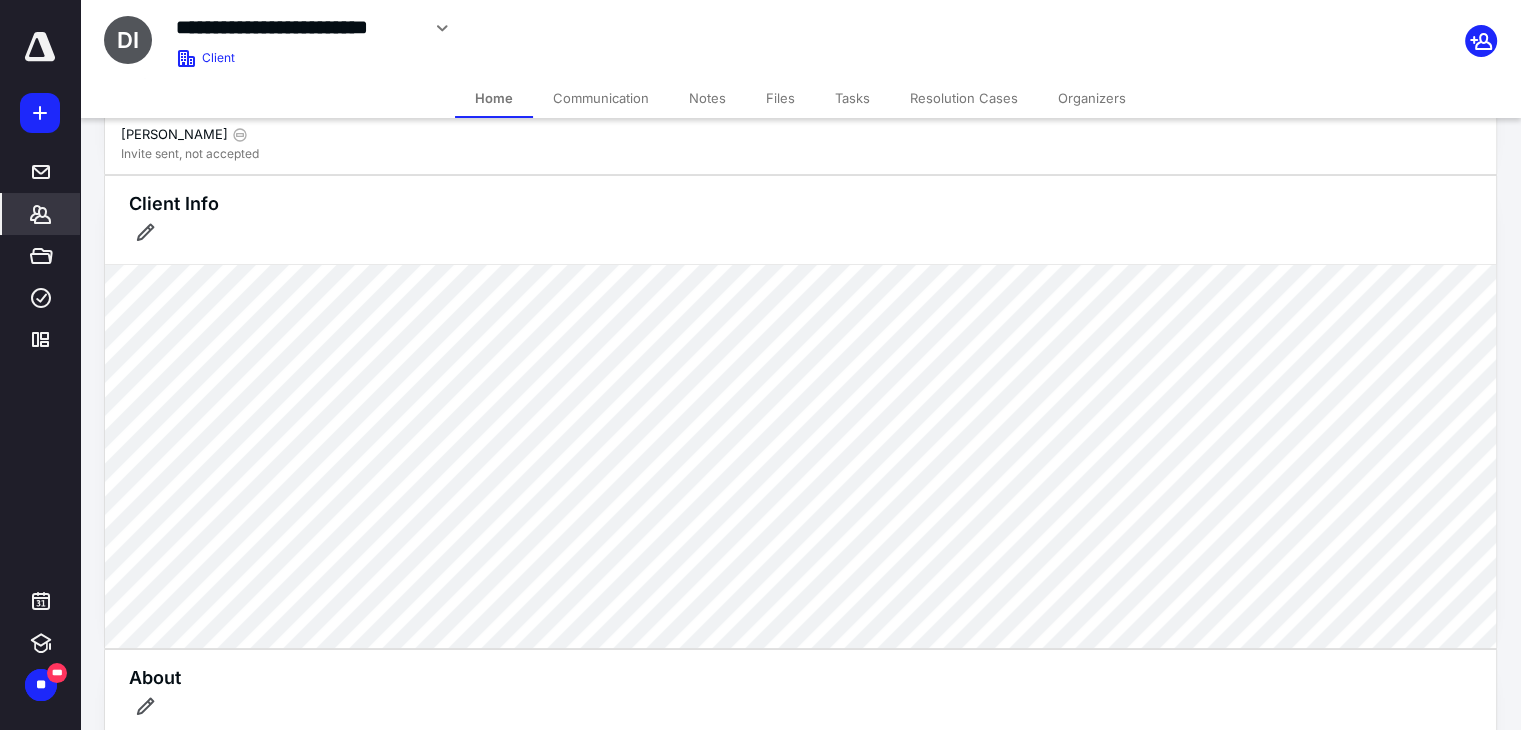 click 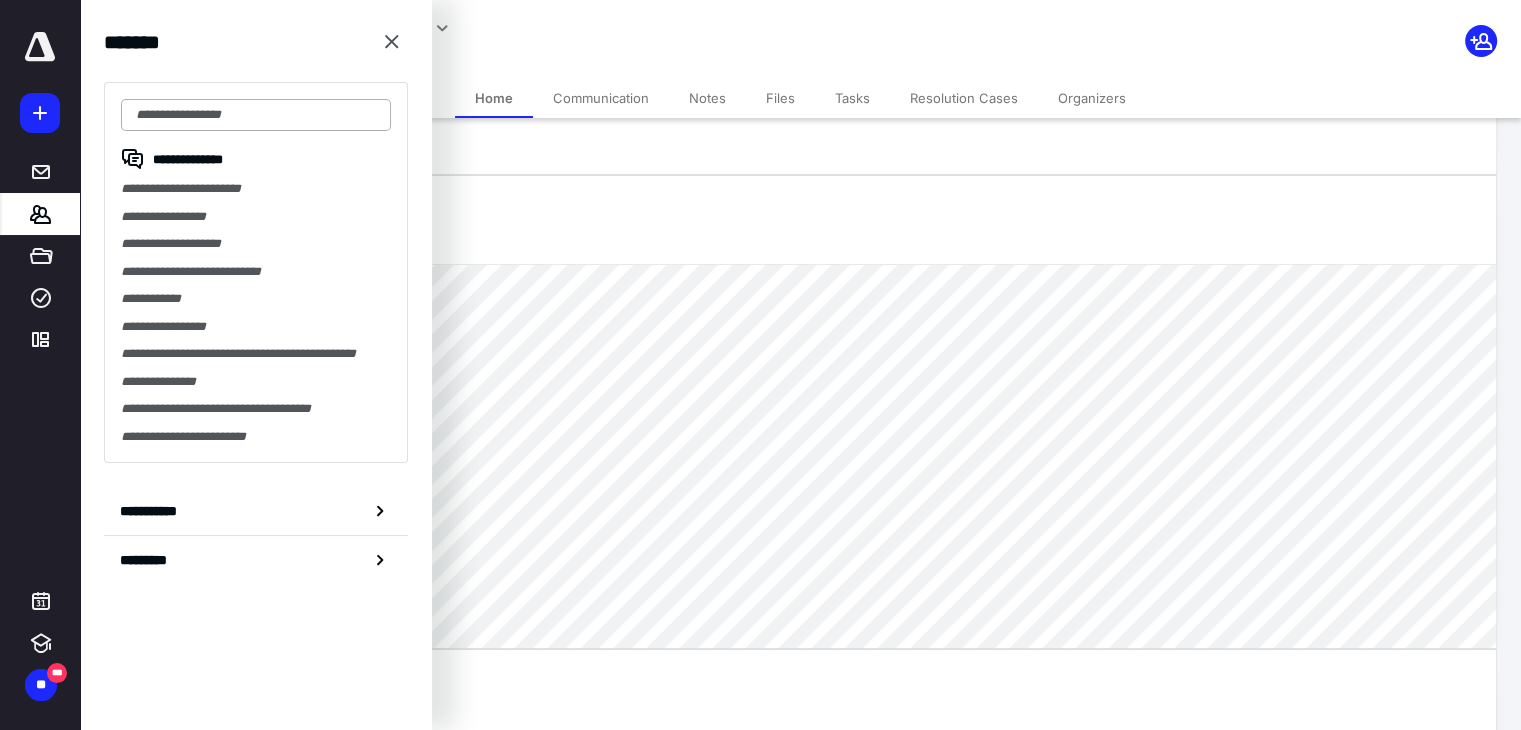 click at bounding box center [256, 115] 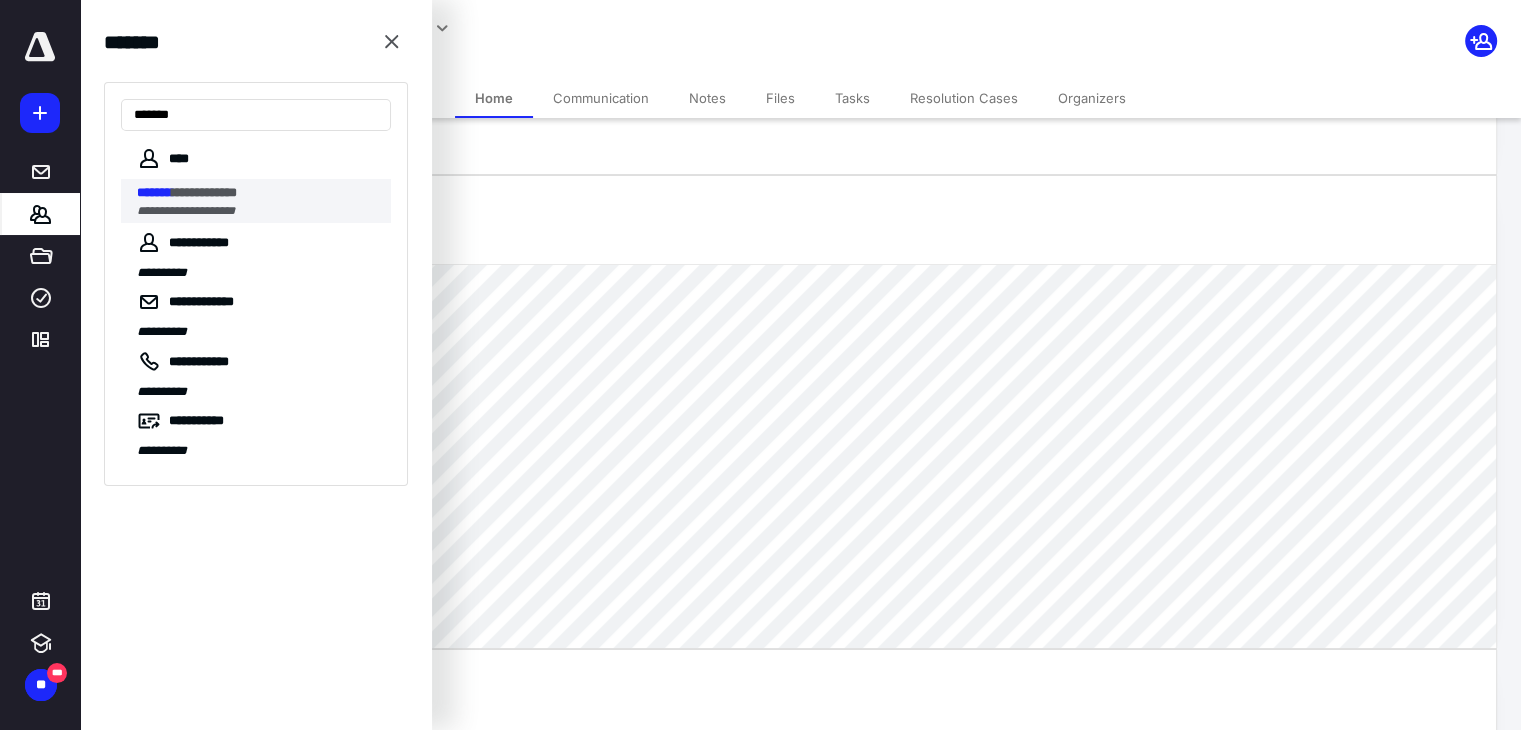 type on "*******" 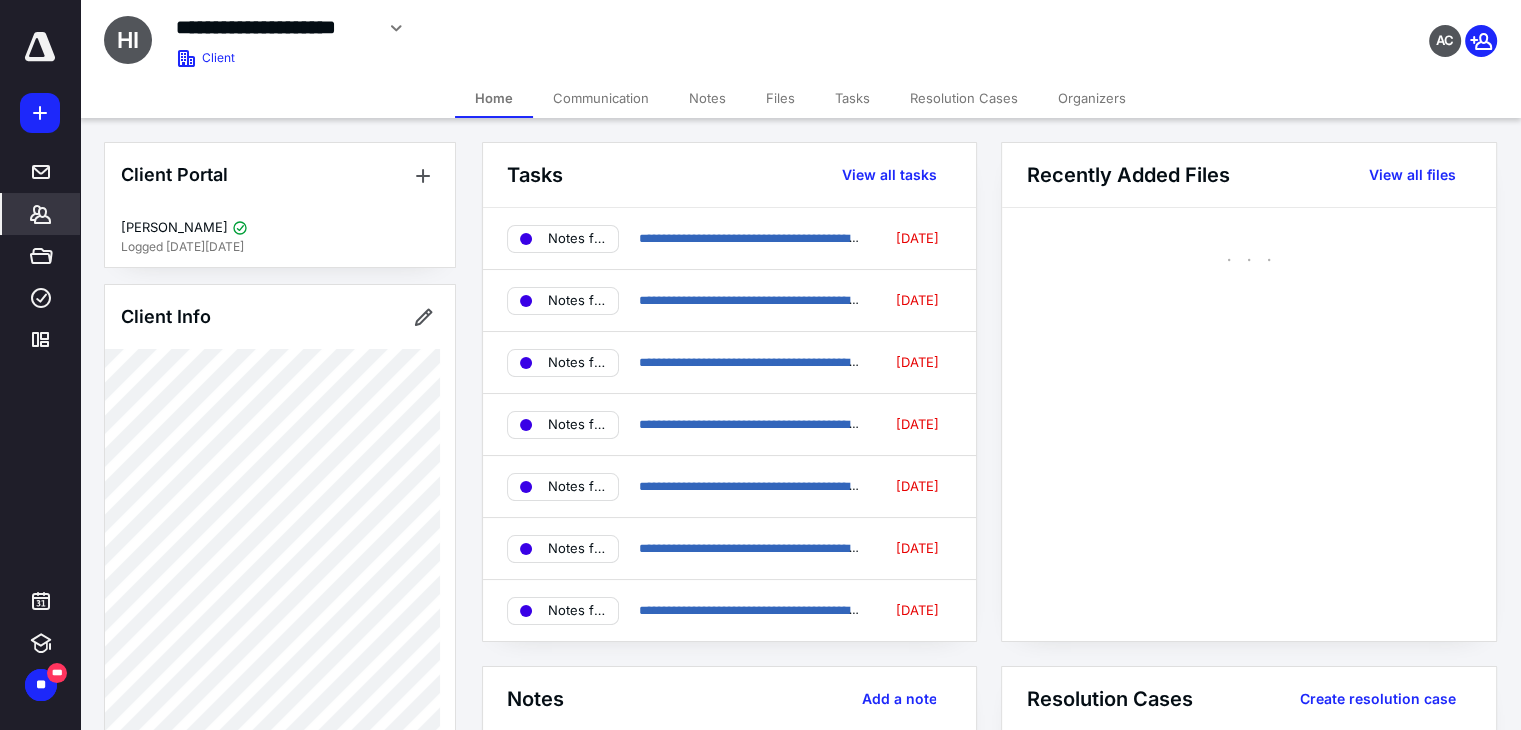 click on "Files" at bounding box center [780, 98] 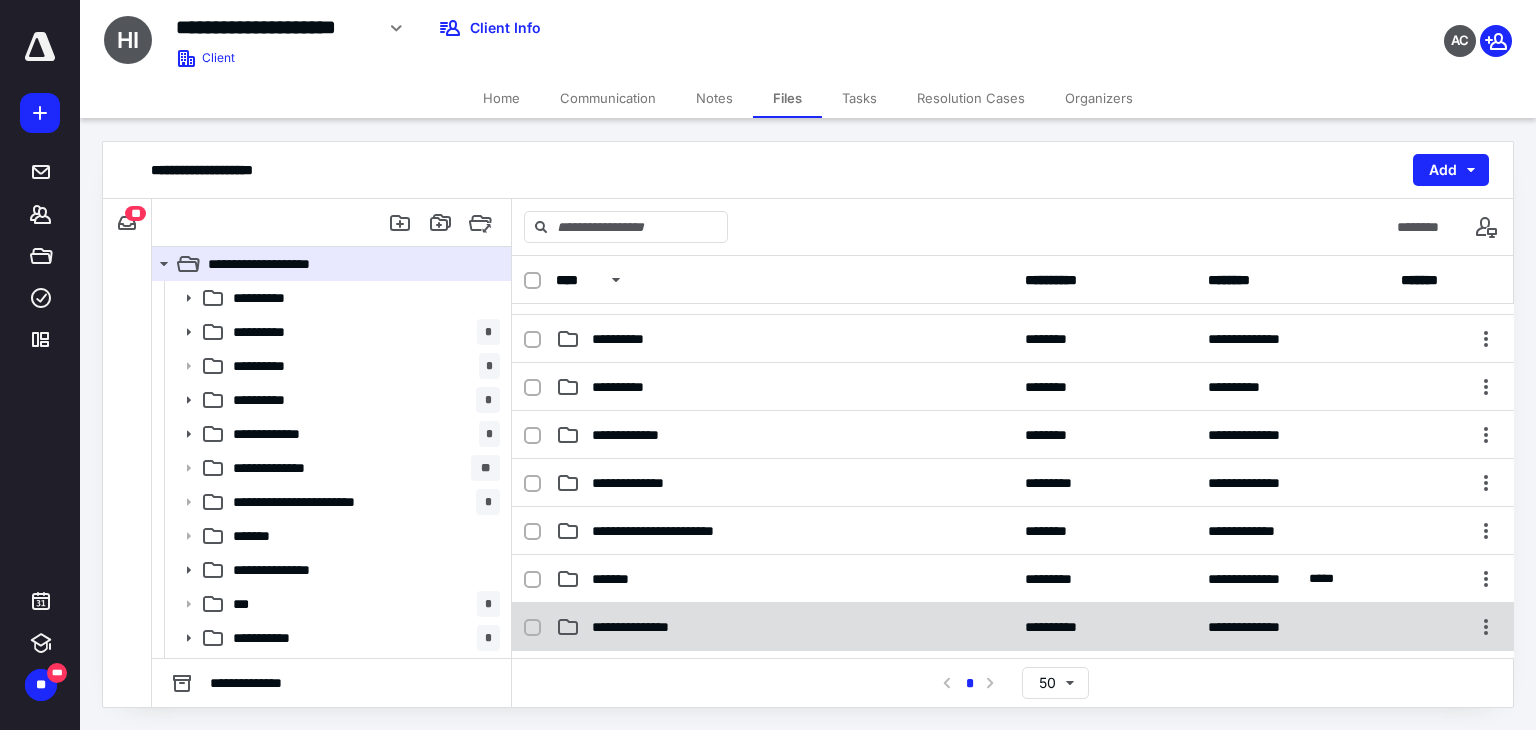 scroll, scrollTop: 200, scrollLeft: 0, axis: vertical 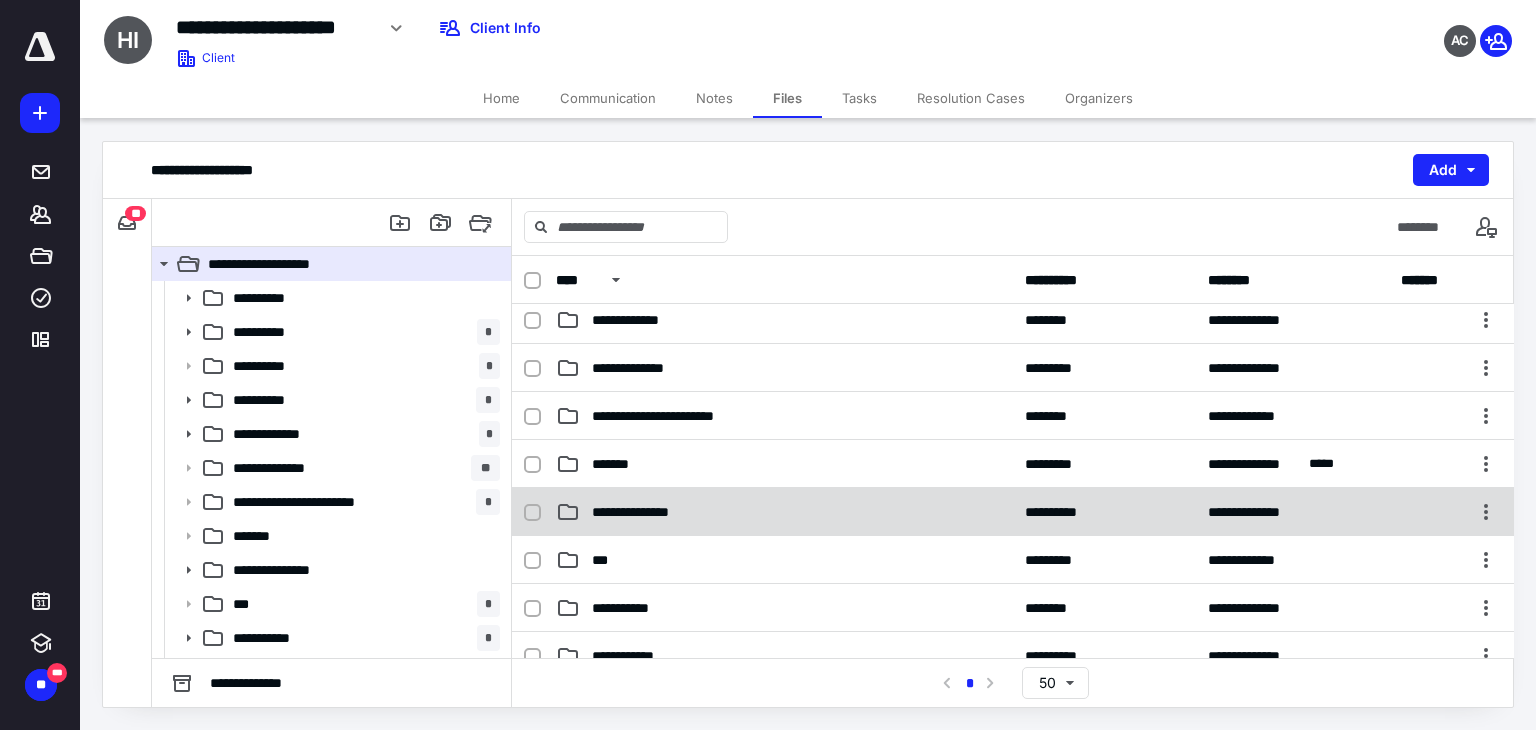 click on "**********" at bounding box center [784, 512] 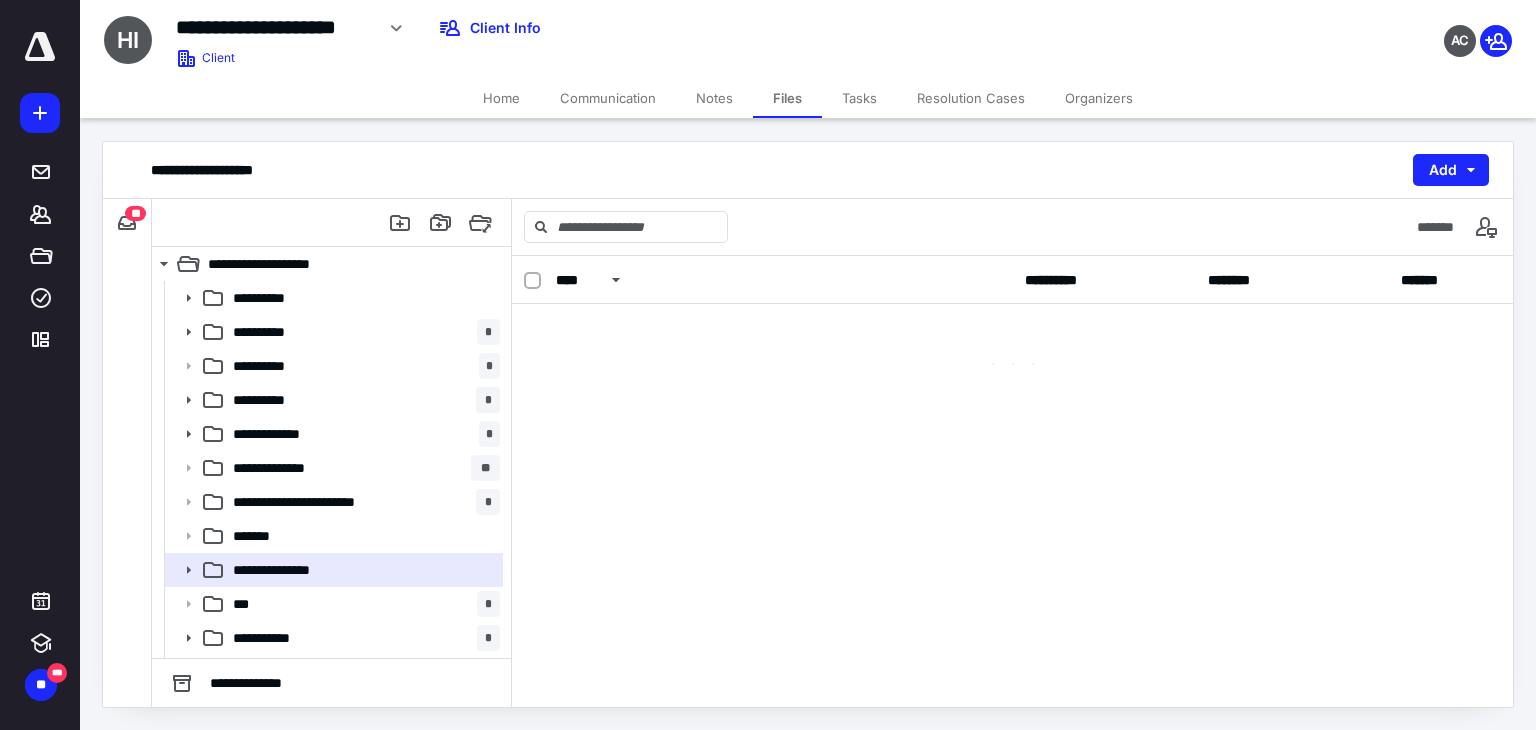 scroll, scrollTop: 0, scrollLeft: 0, axis: both 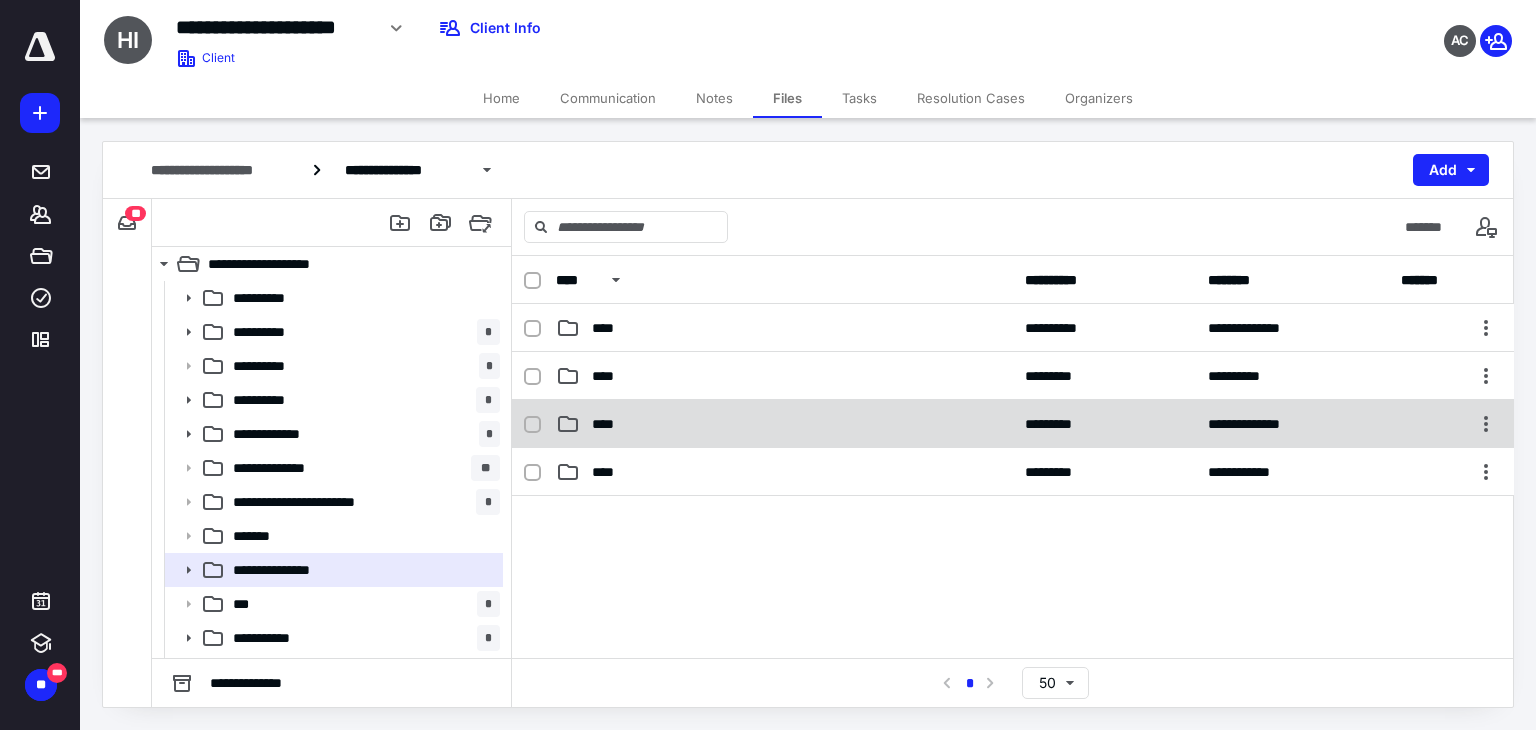 click on "**********" at bounding box center (1013, 424) 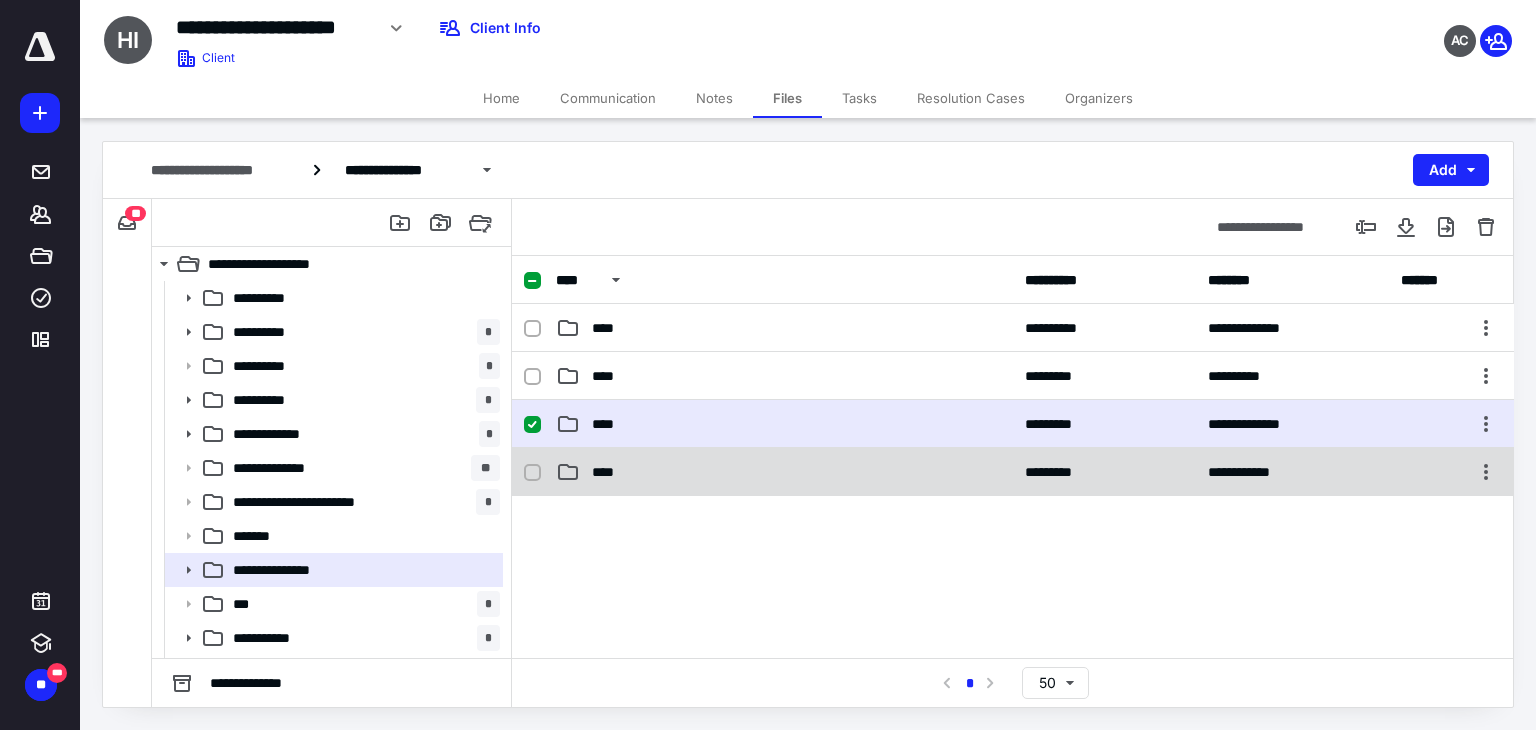 click on "****" at bounding box center (784, 472) 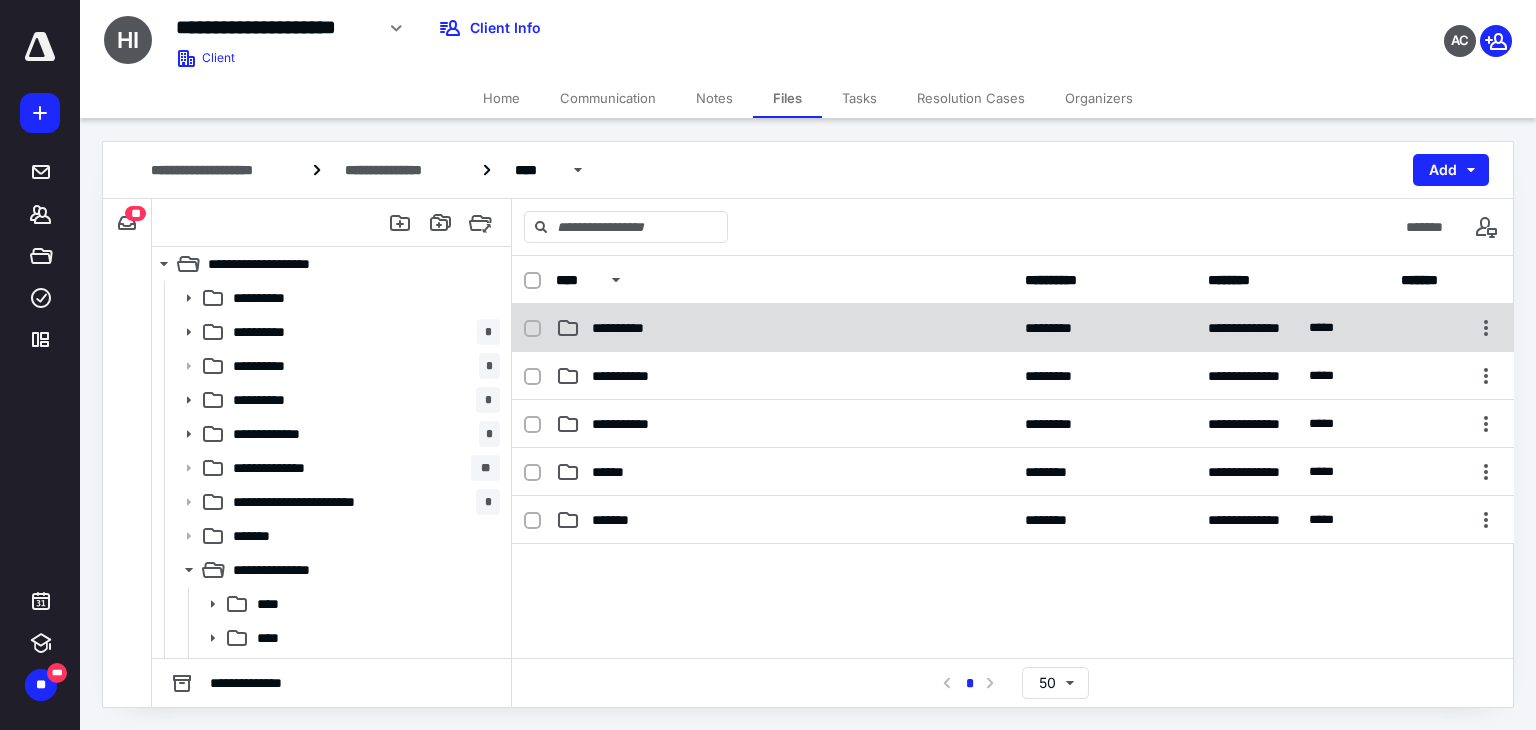 click on "**********" at bounding box center (784, 328) 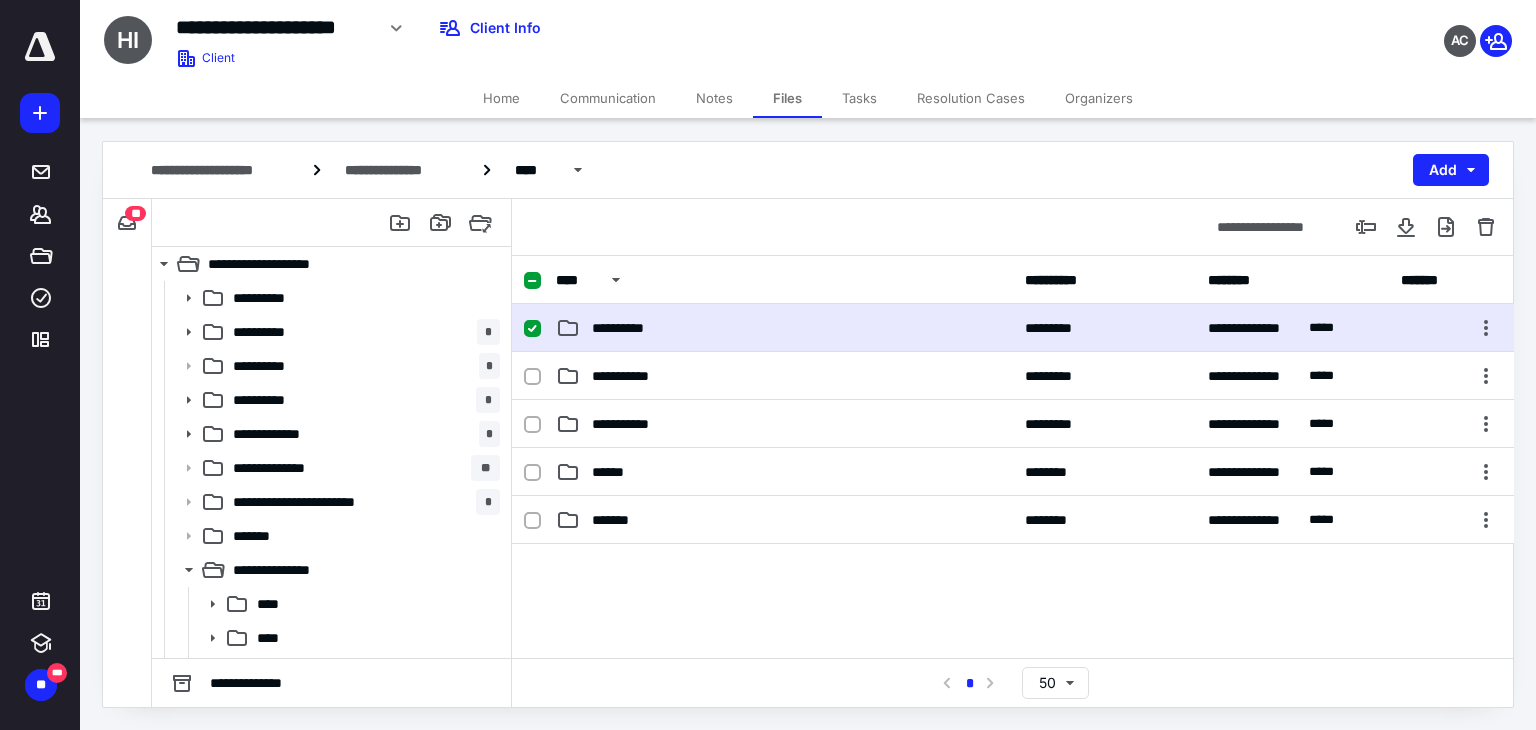 click on "**********" at bounding box center (784, 328) 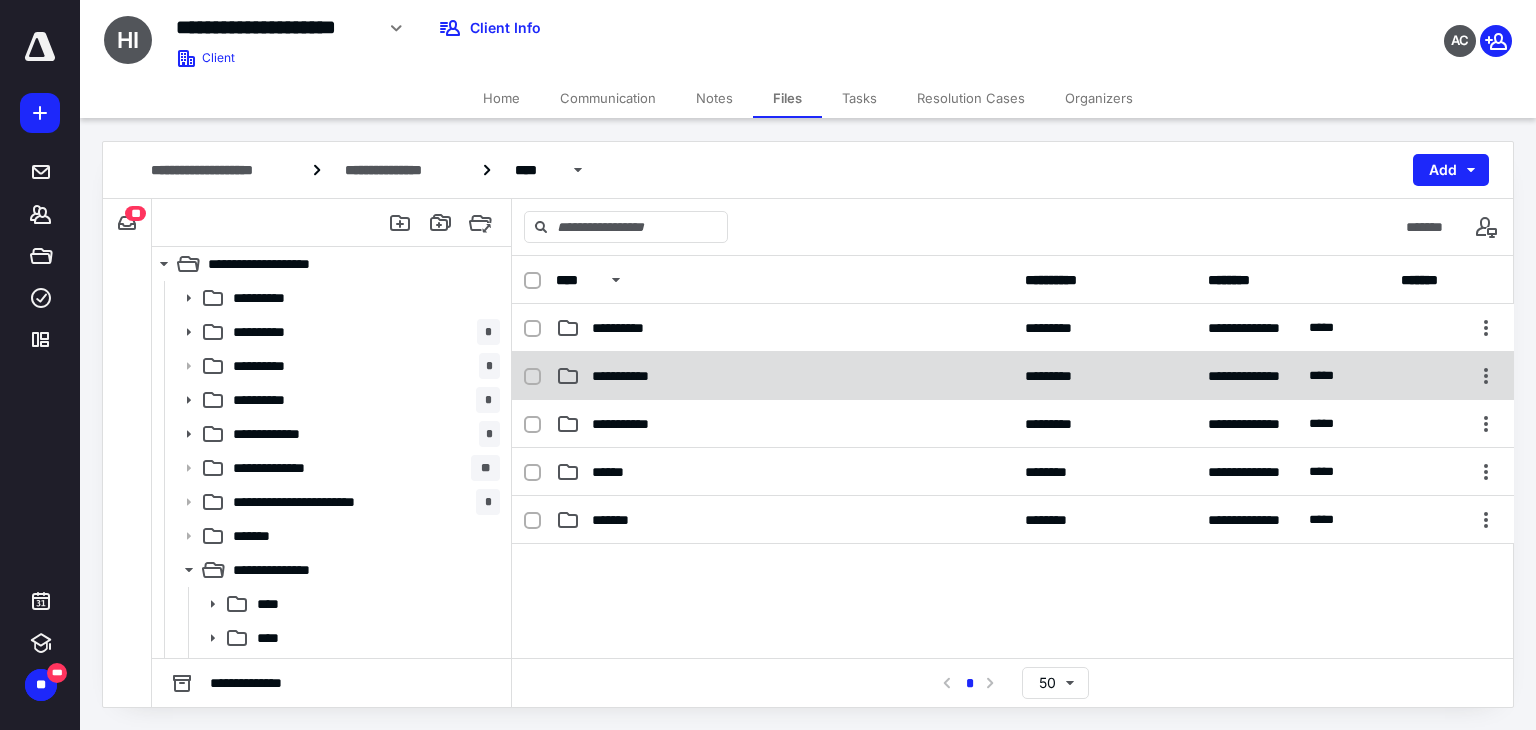 click on "**********" at bounding box center (784, 376) 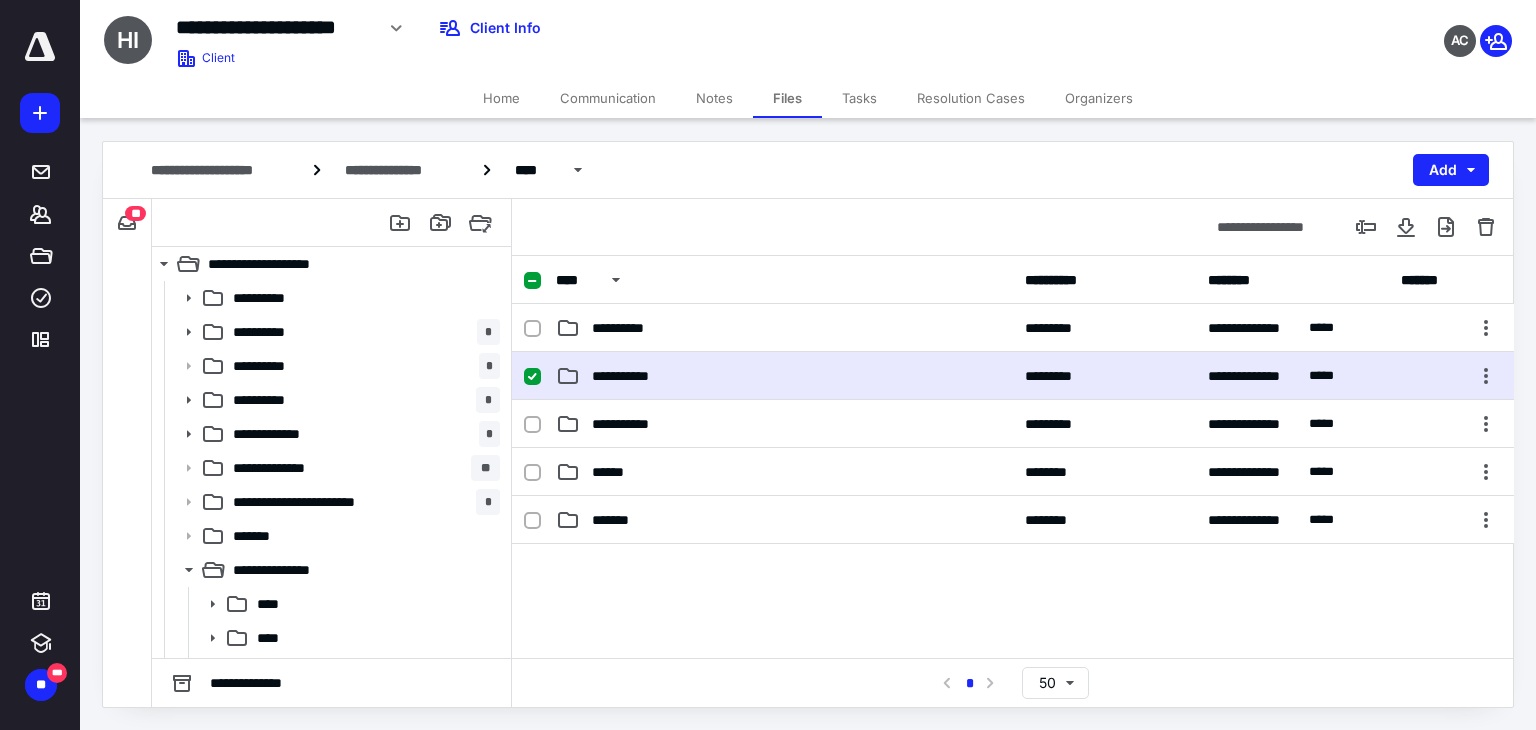 click on "**********" at bounding box center (784, 376) 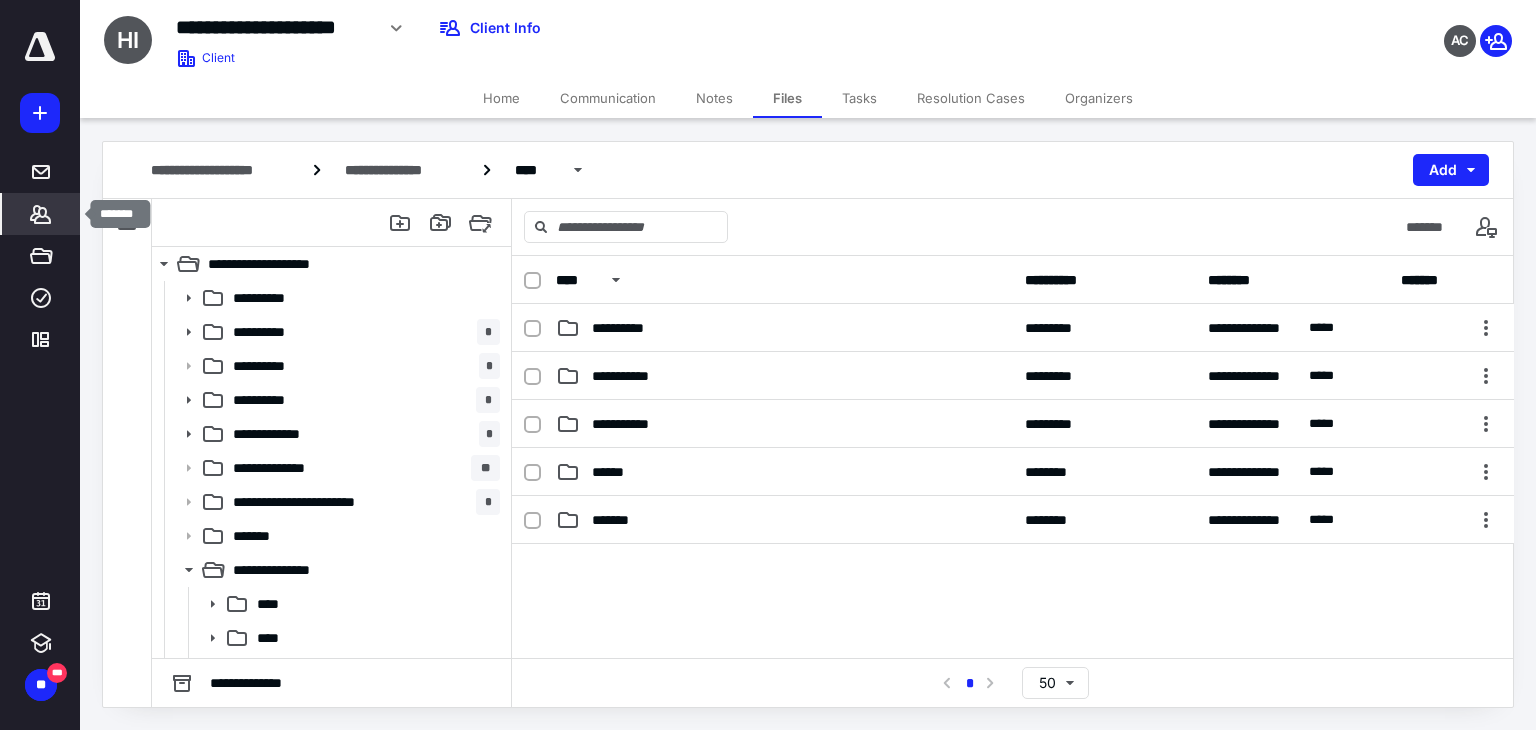 click 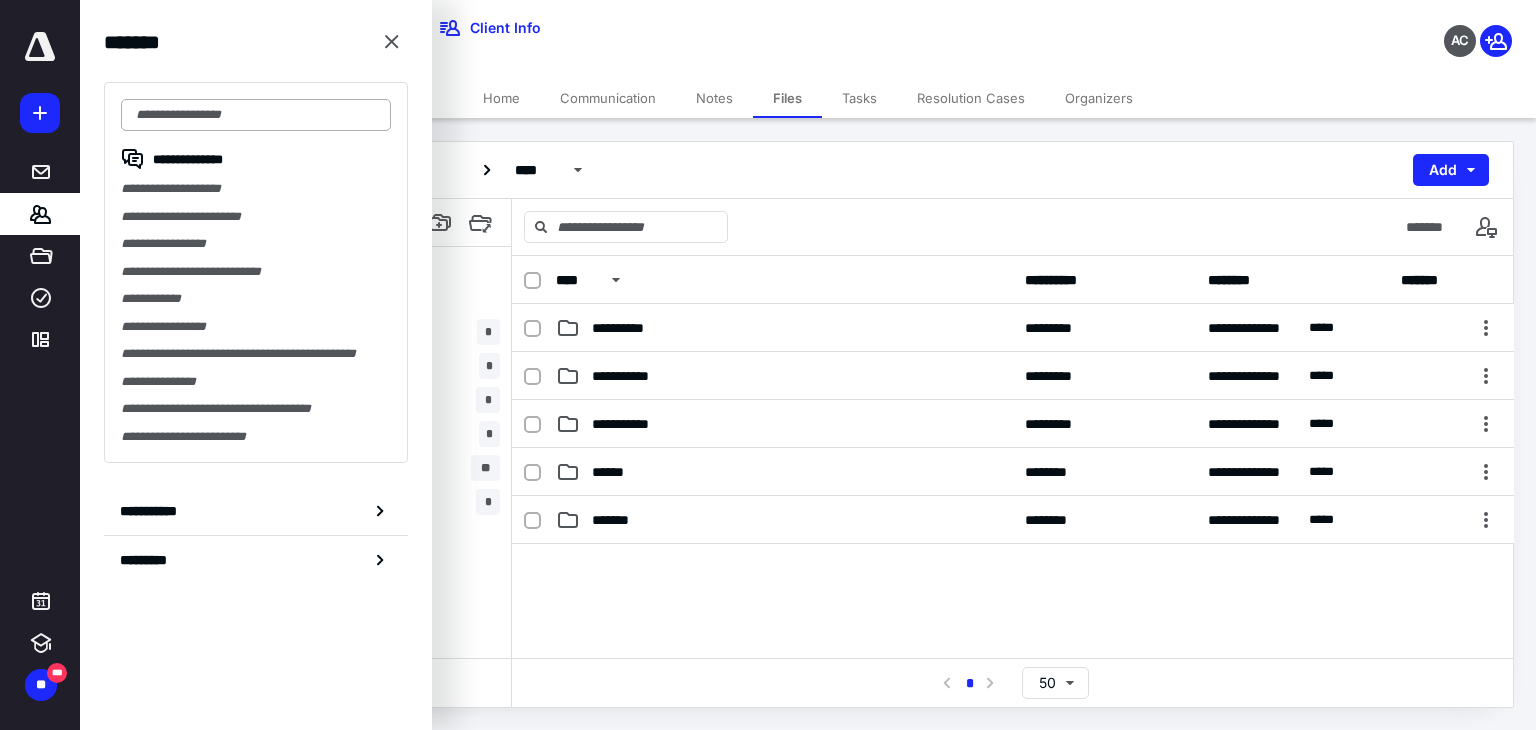 click at bounding box center (256, 115) 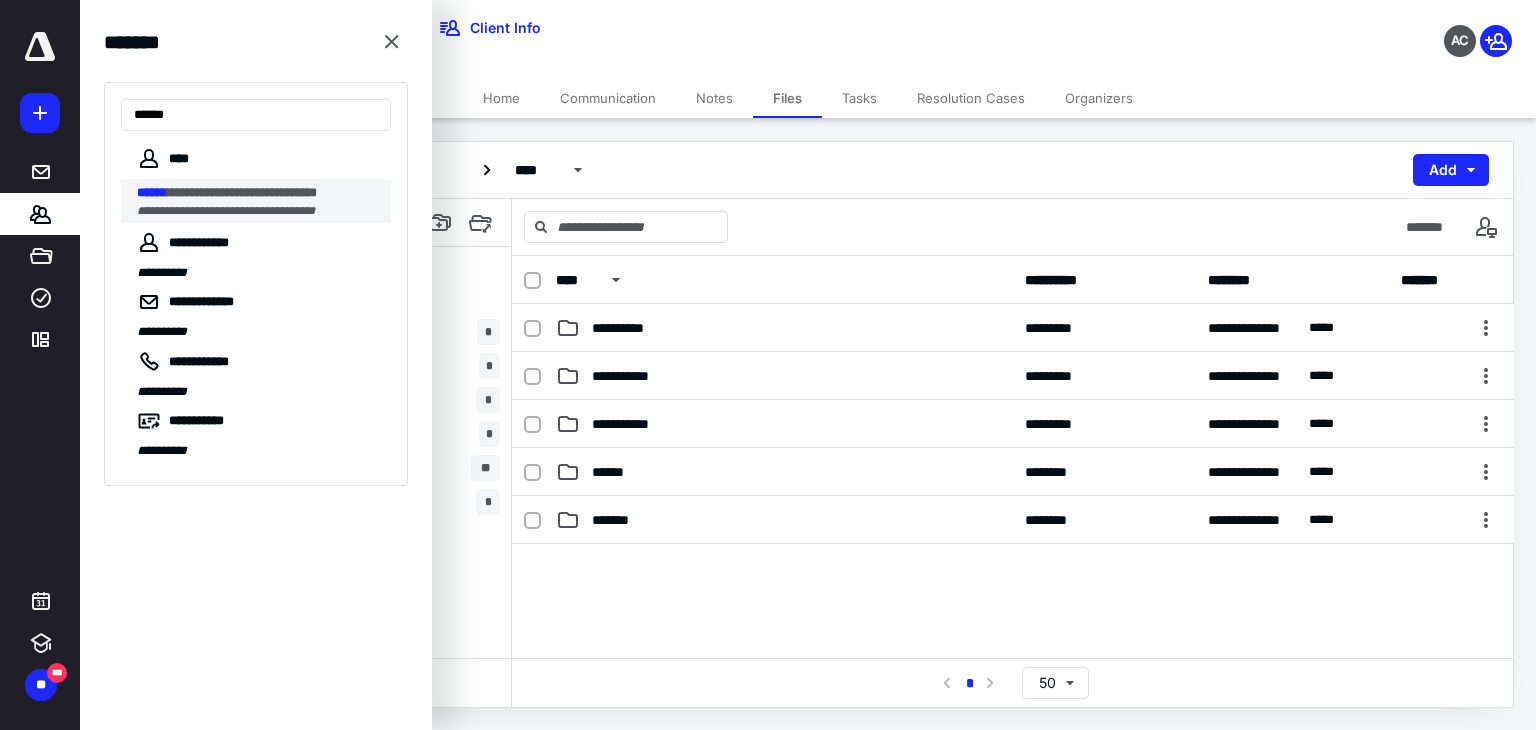 type on "******" 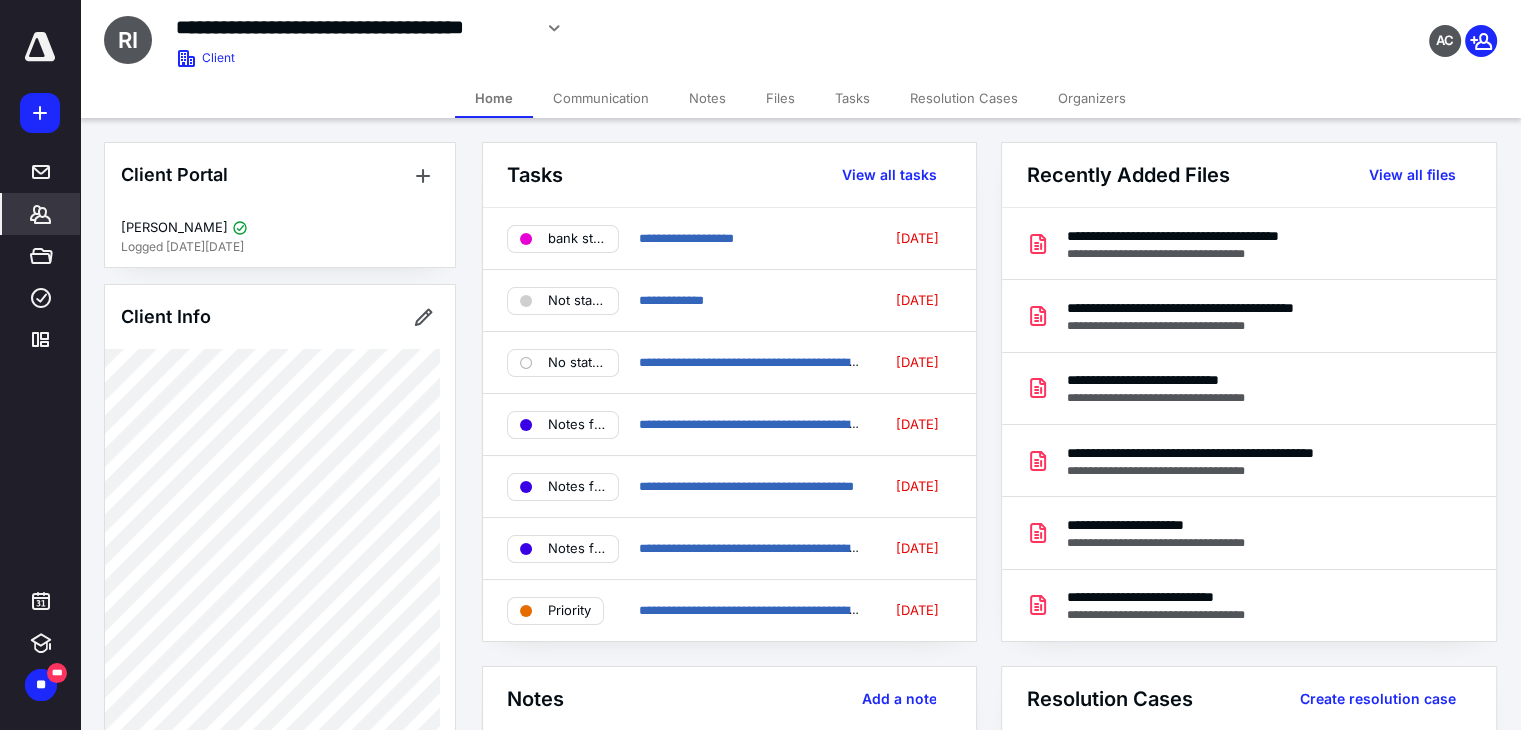 click on "Files" at bounding box center [780, 98] 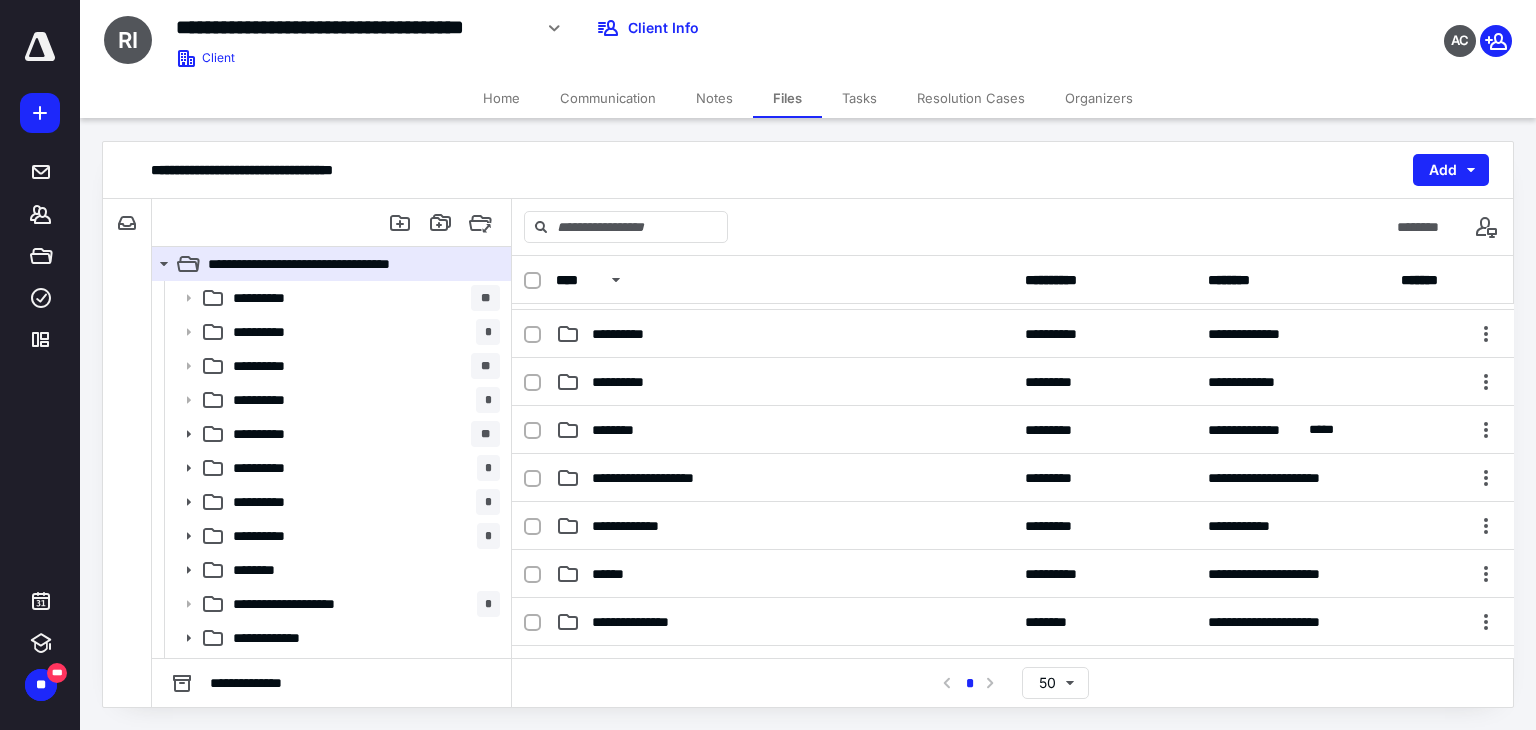 scroll, scrollTop: 300, scrollLeft: 0, axis: vertical 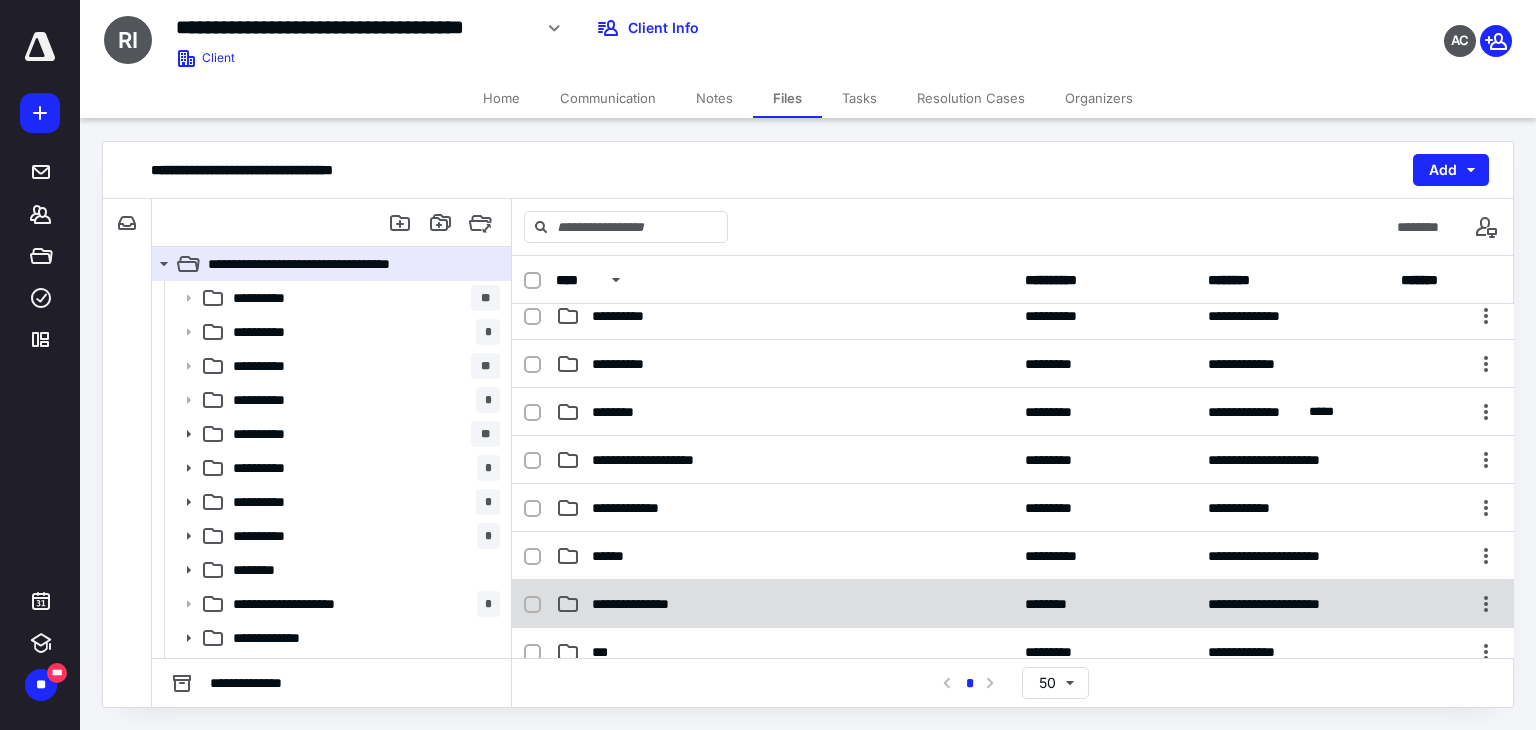 click on "**********" at bounding box center [784, 604] 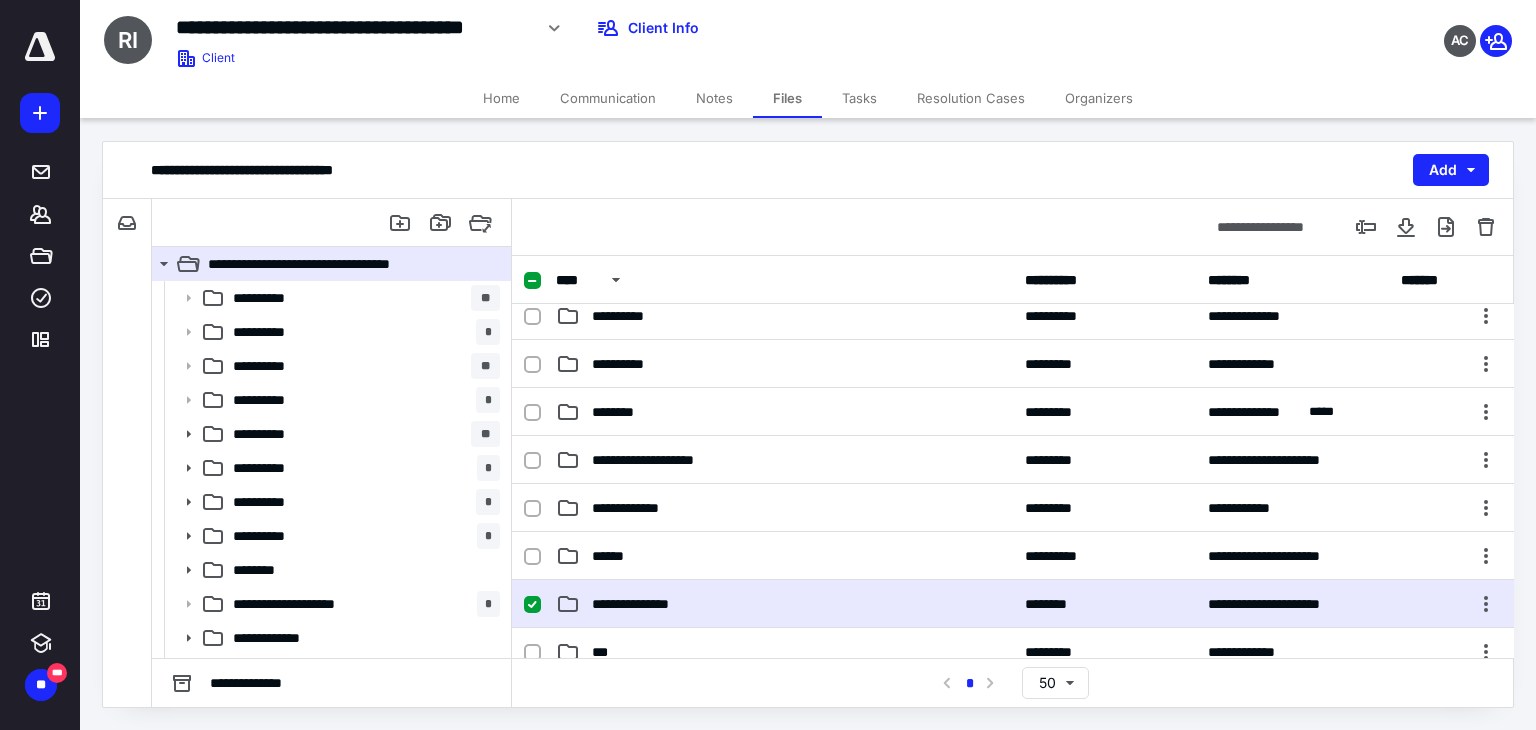 click on "**********" at bounding box center [784, 604] 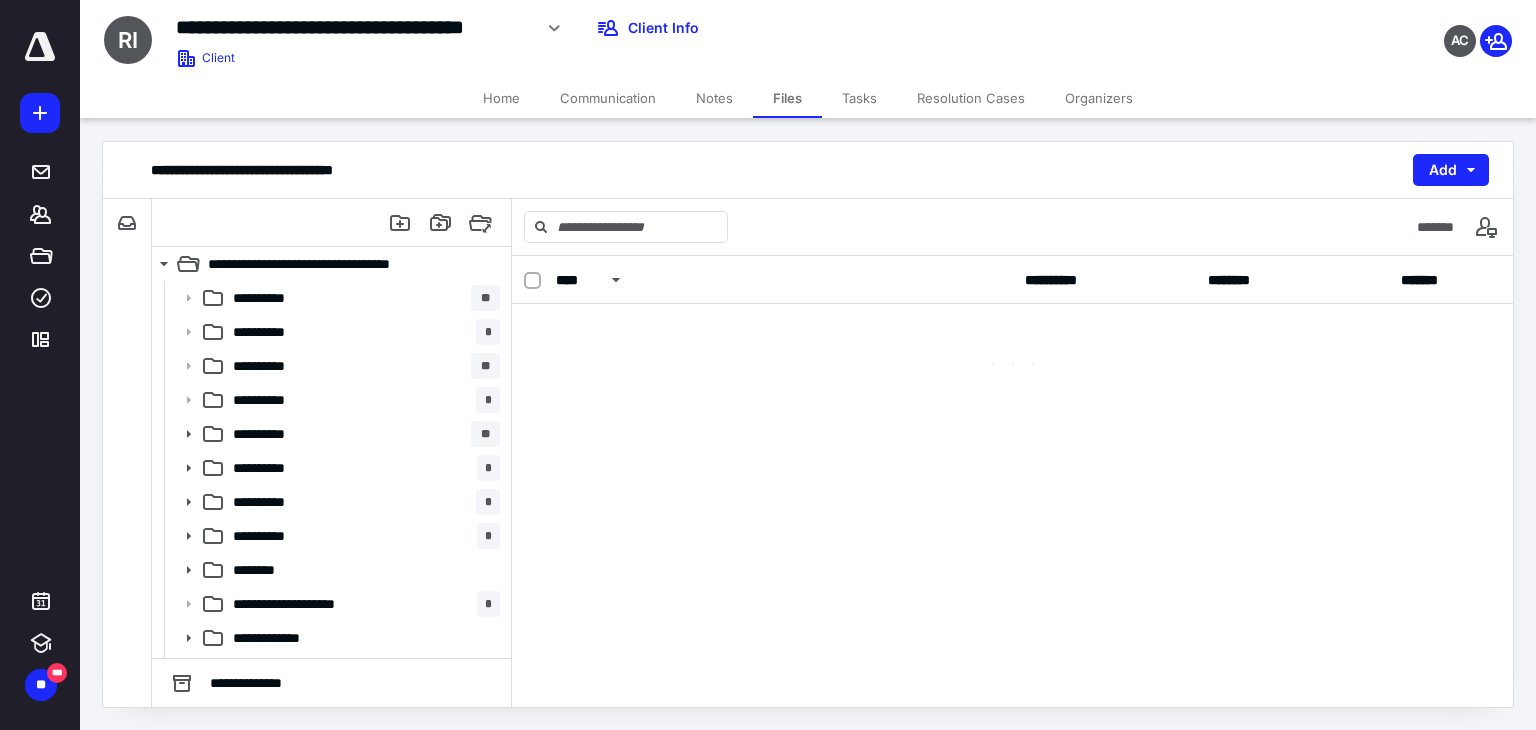 scroll, scrollTop: 0, scrollLeft: 0, axis: both 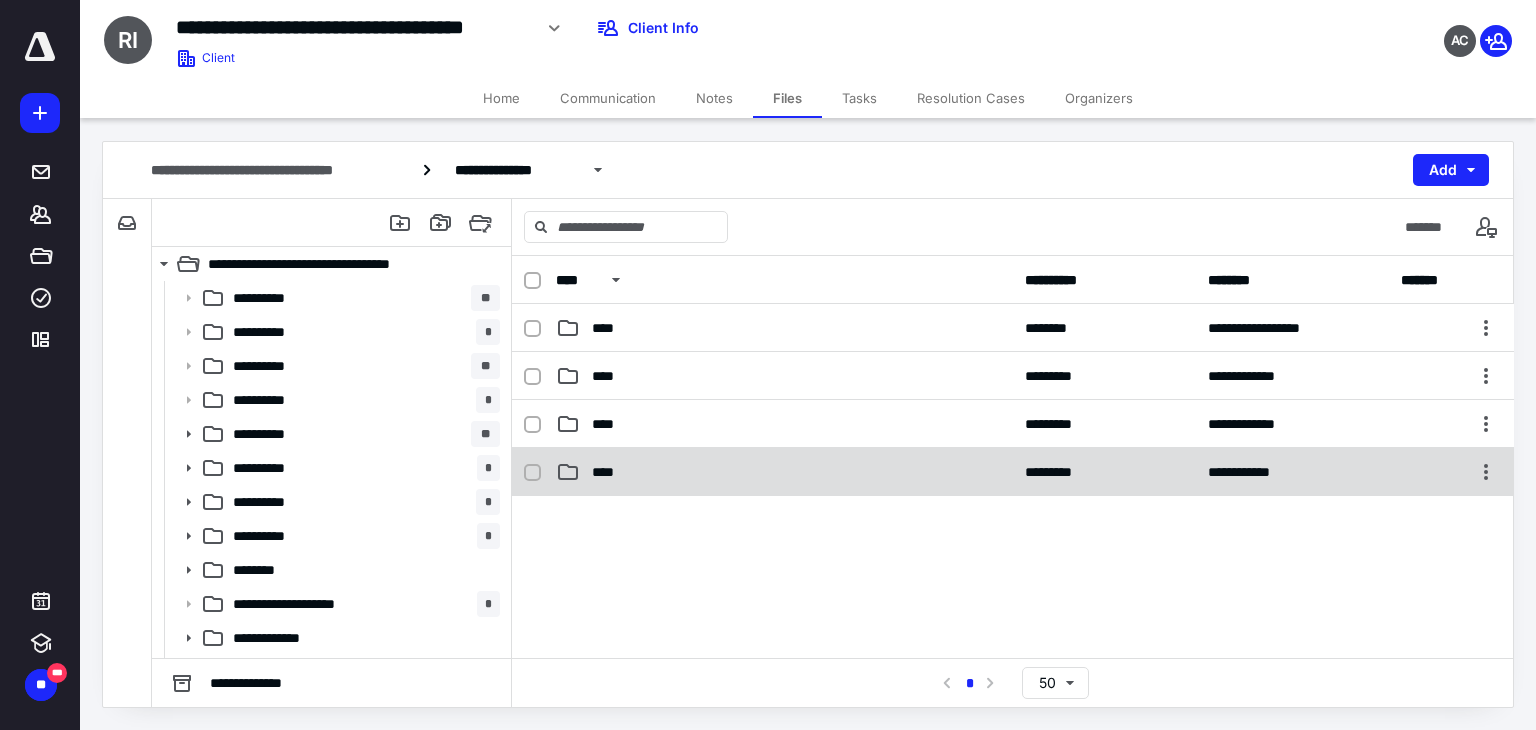 click on "****" at bounding box center [784, 472] 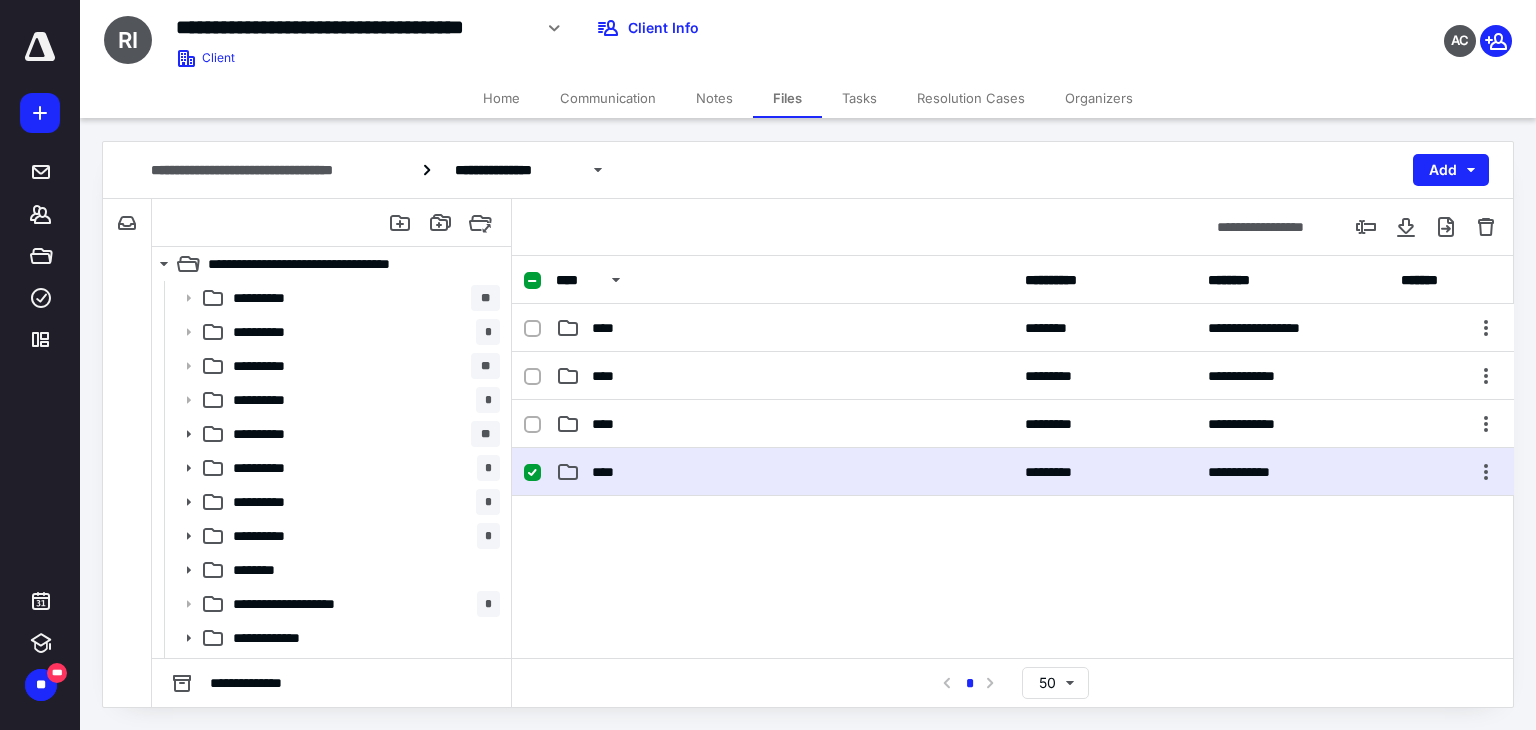 click on "****" at bounding box center (784, 472) 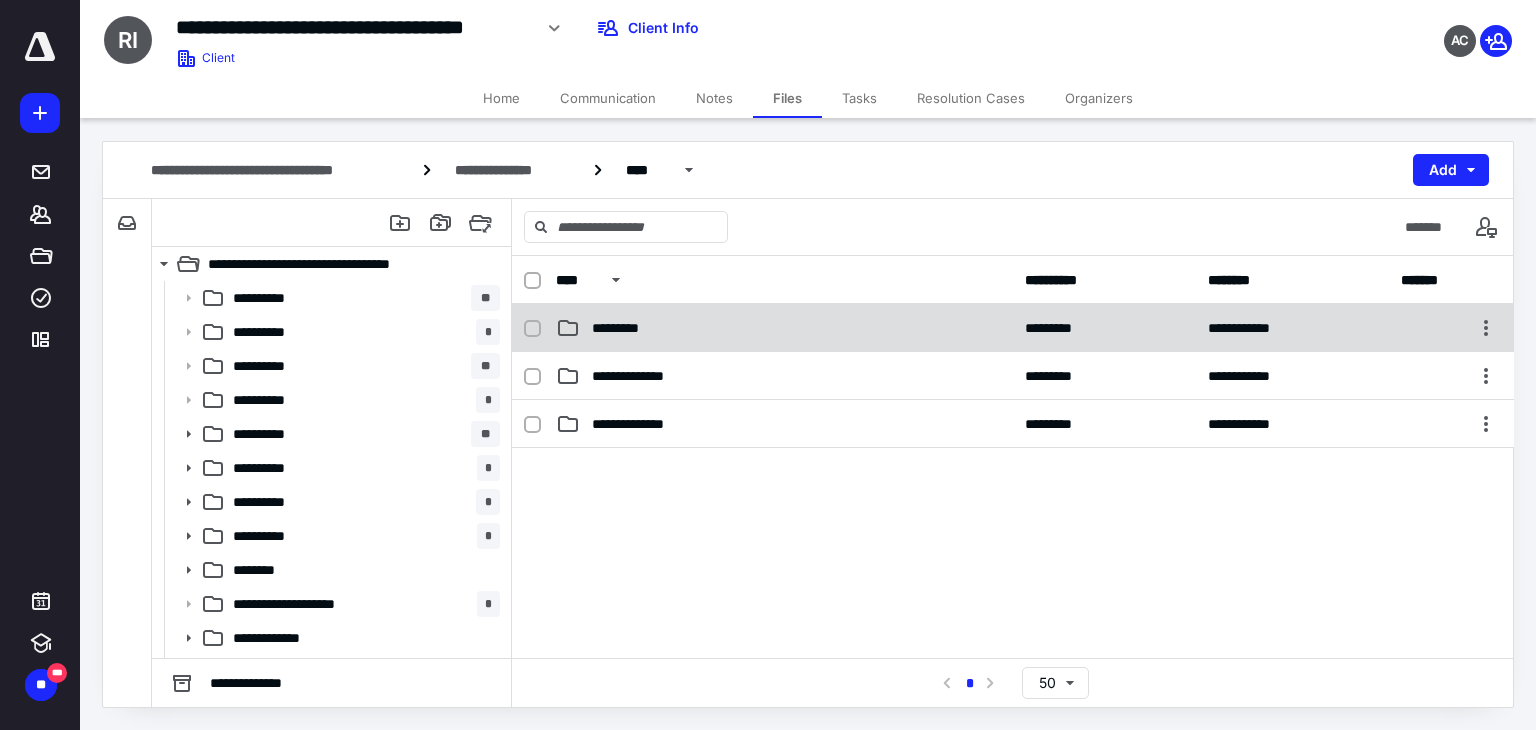 click on "*********" at bounding box center (784, 328) 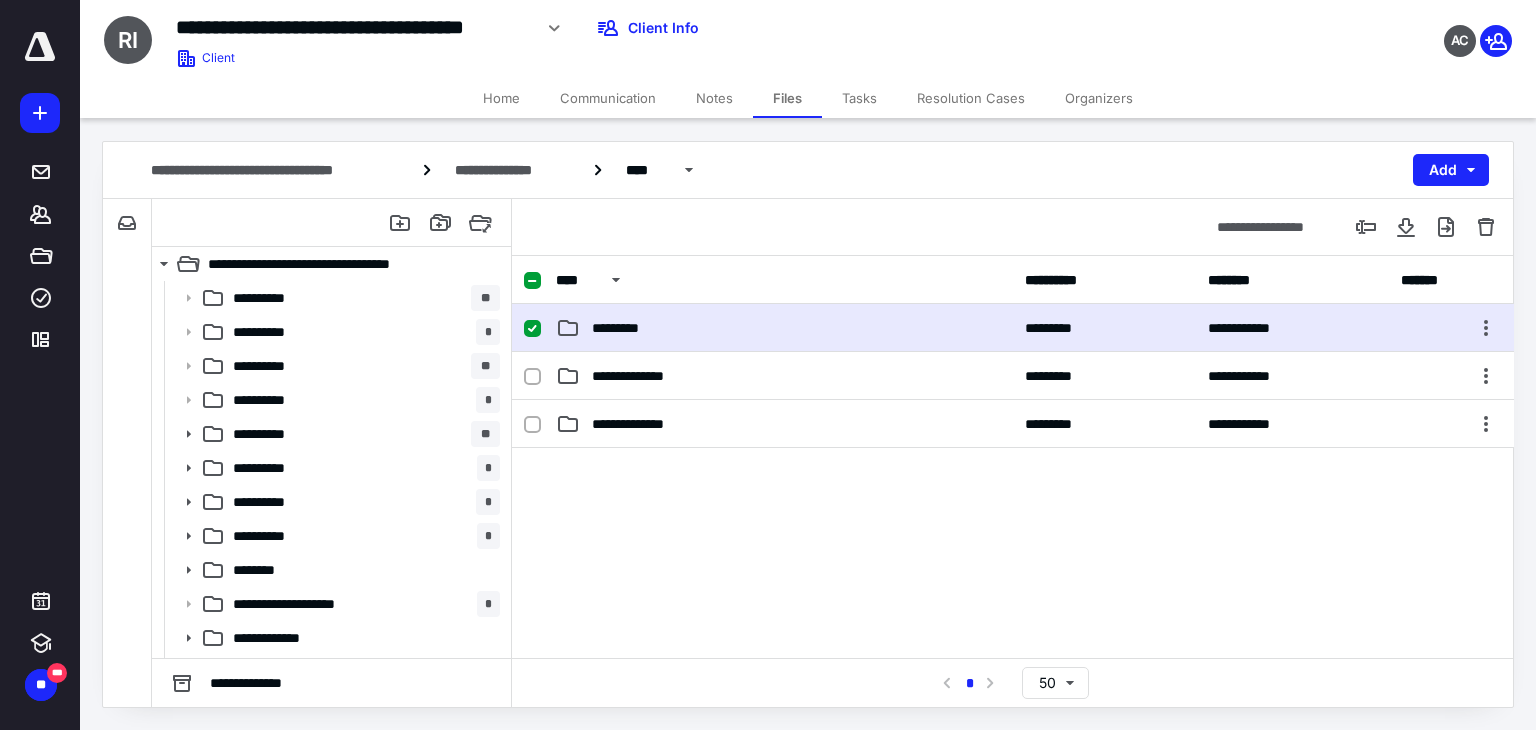 click on "*********" at bounding box center (784, 328) 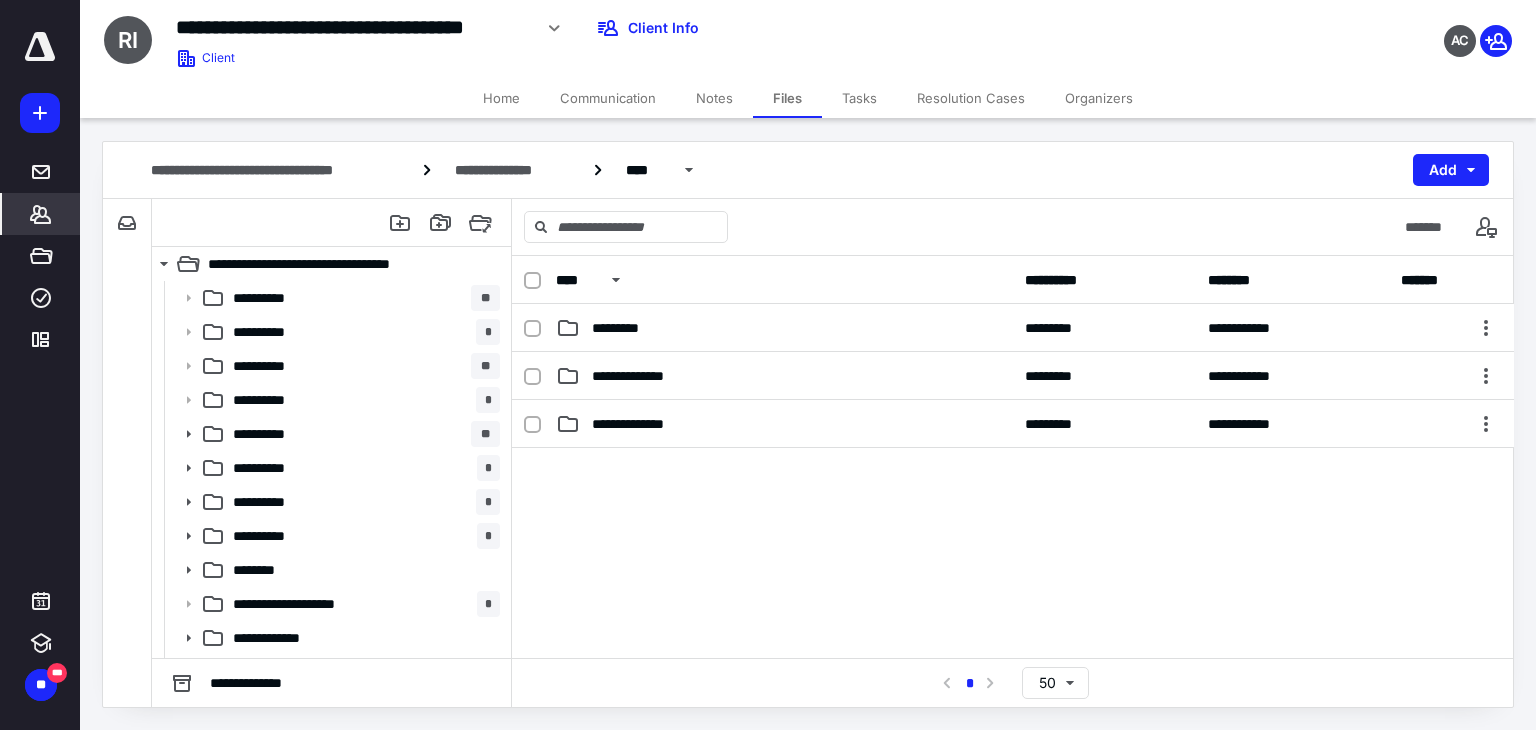 click 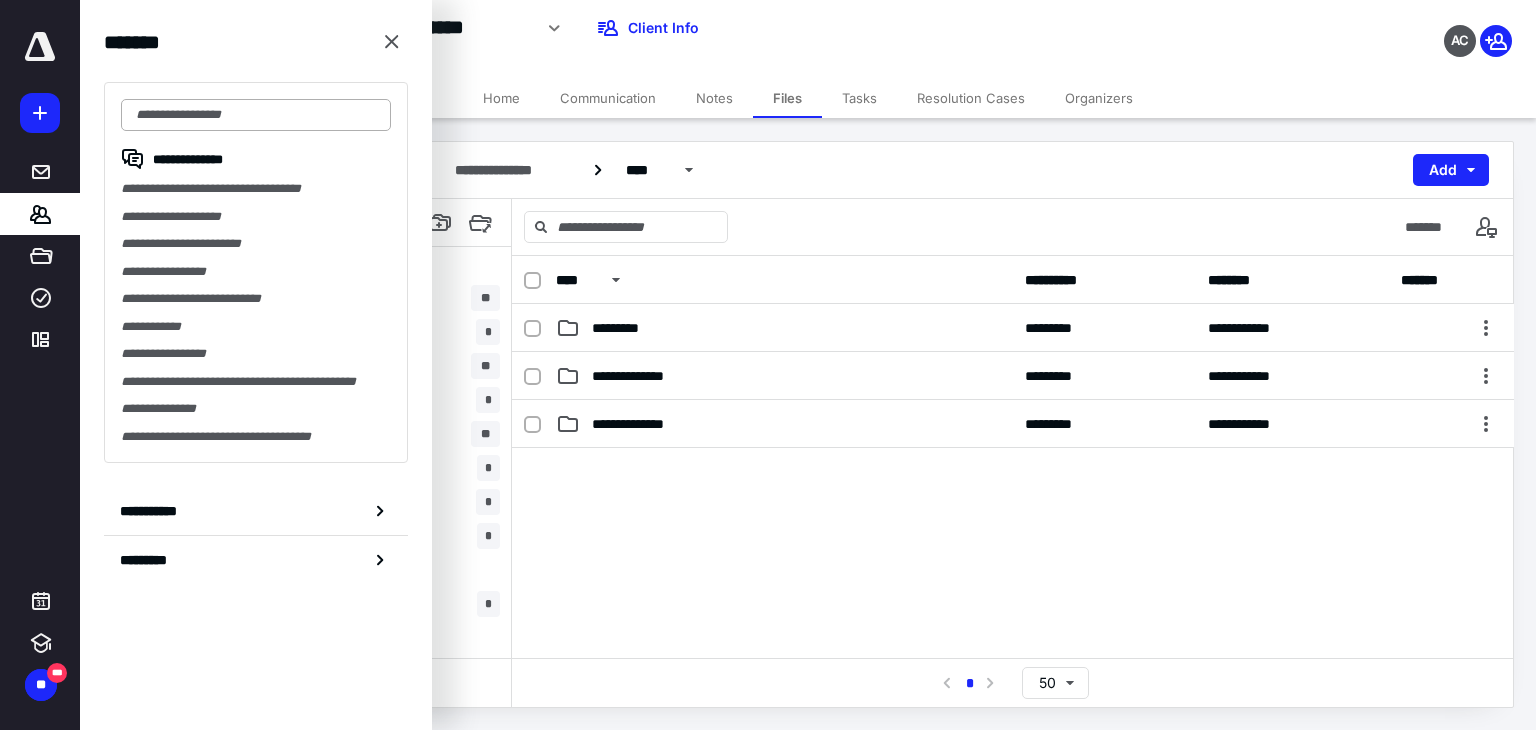 click at bounding box center [256, 115] 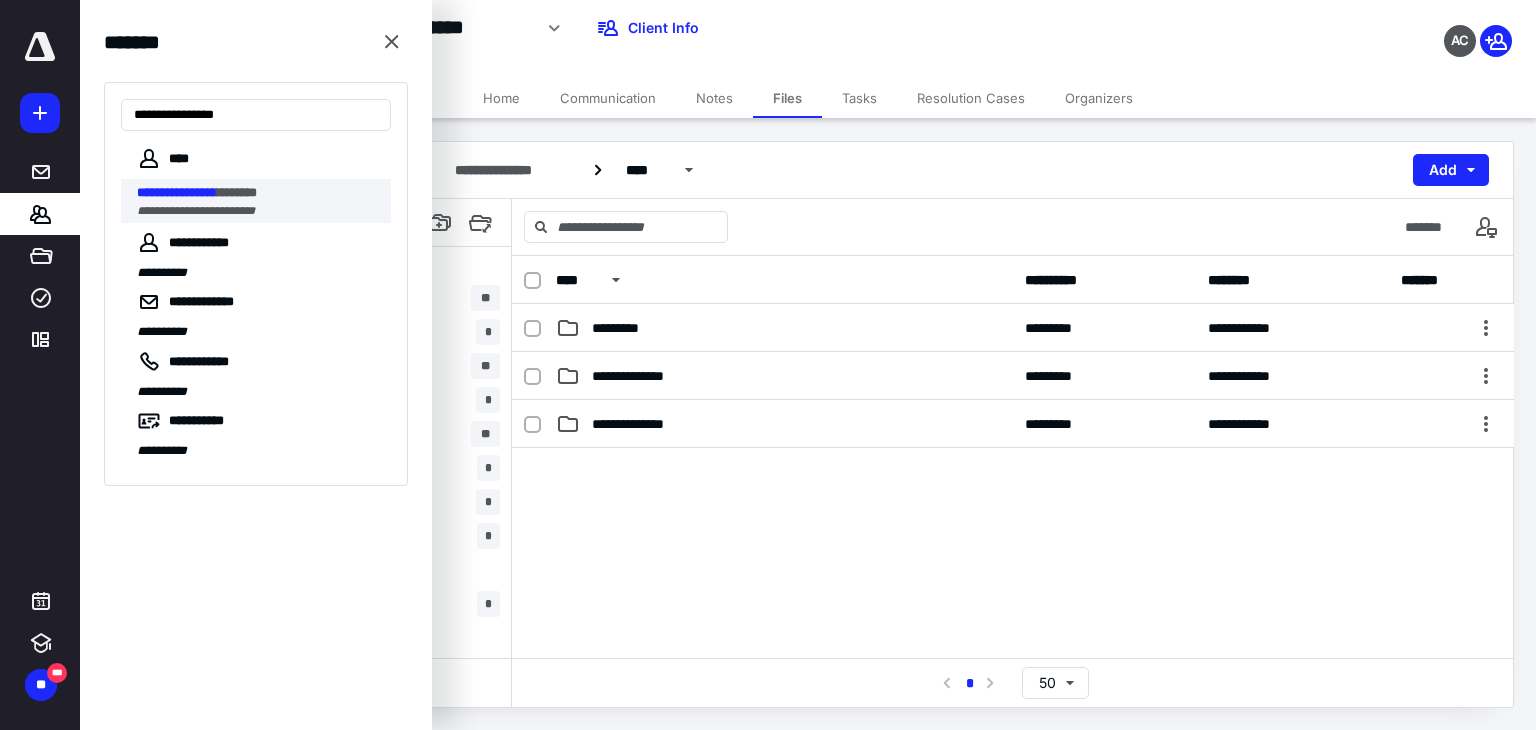 type on "**********" 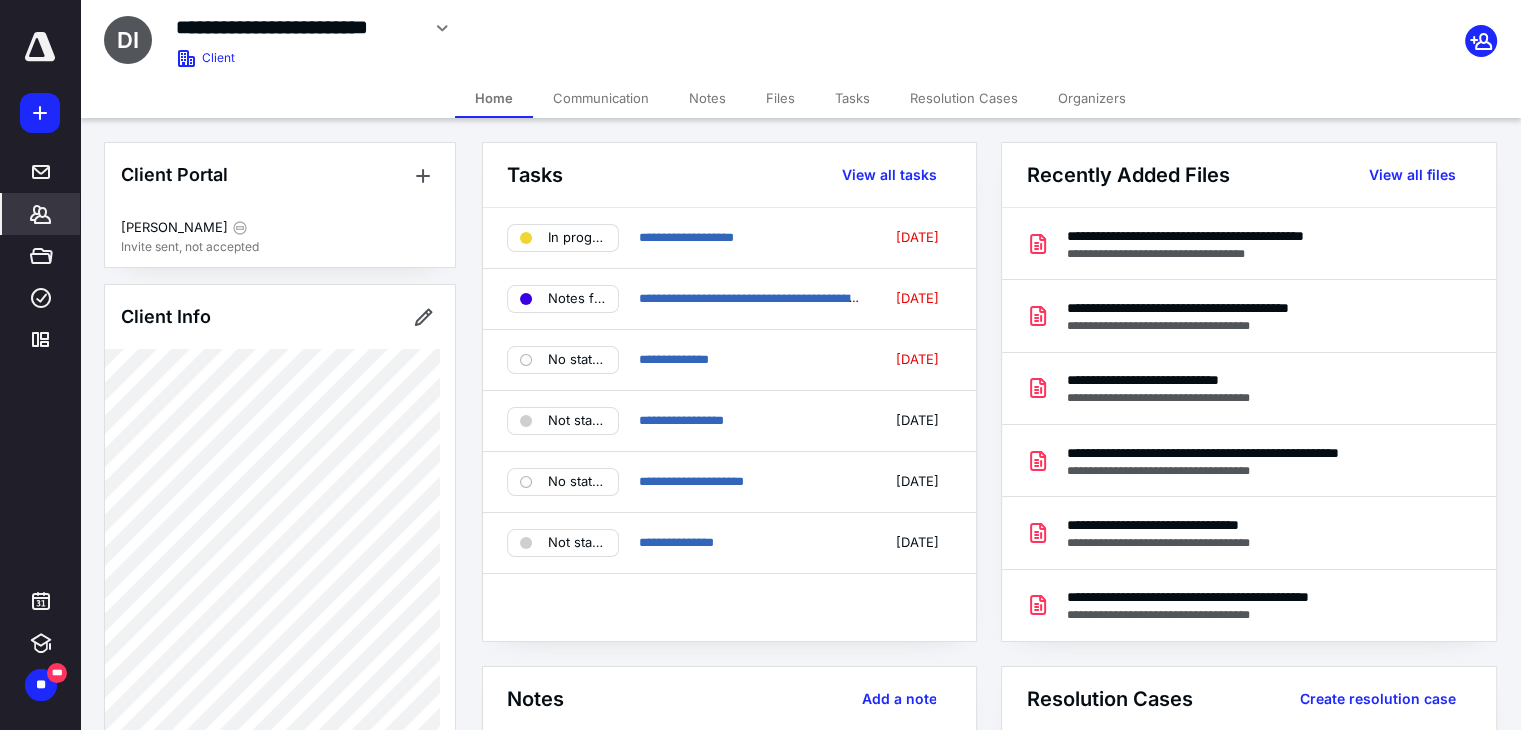 click on "Files" at bounding box center (780, 98) 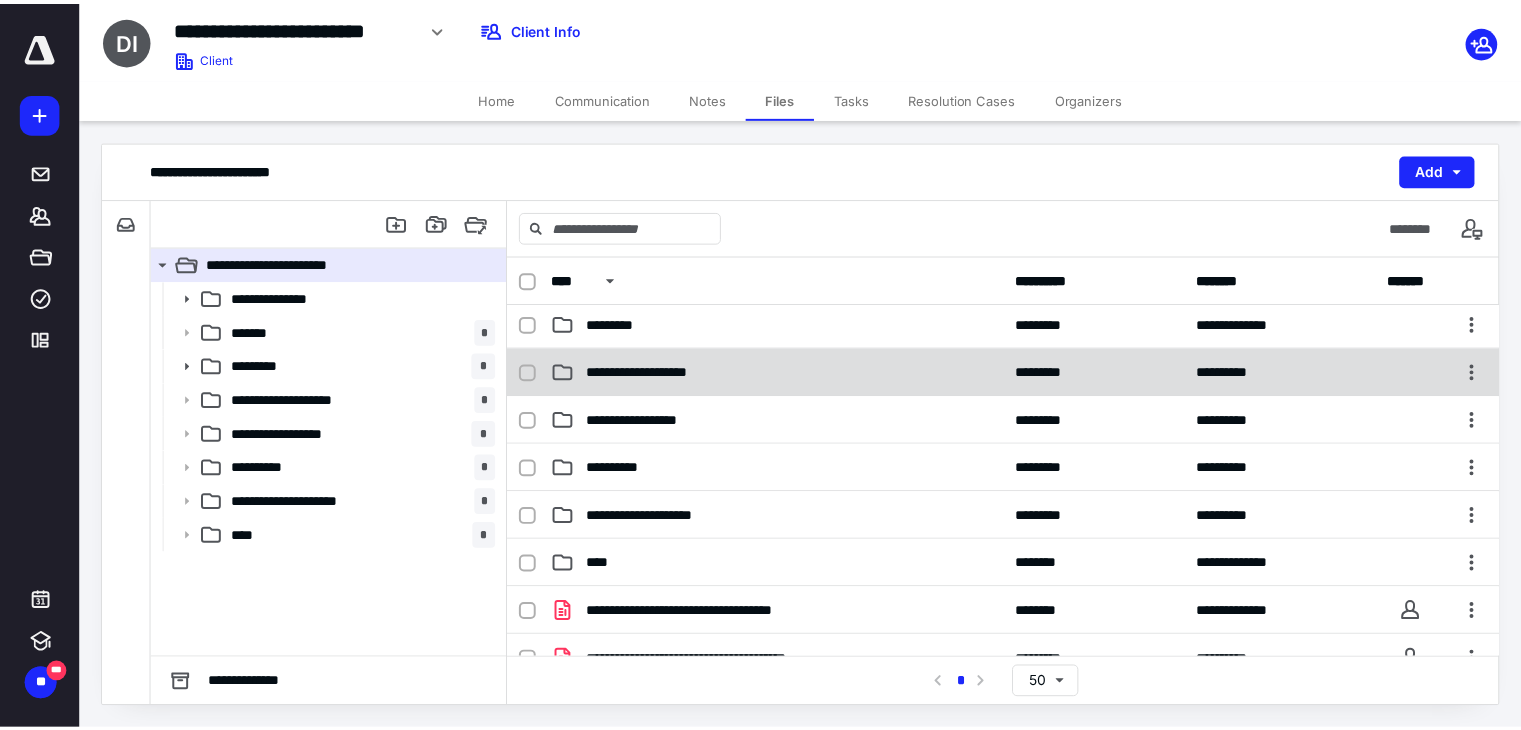 scroll, scrollTop: 0, scrollLeft: 0, axis: both 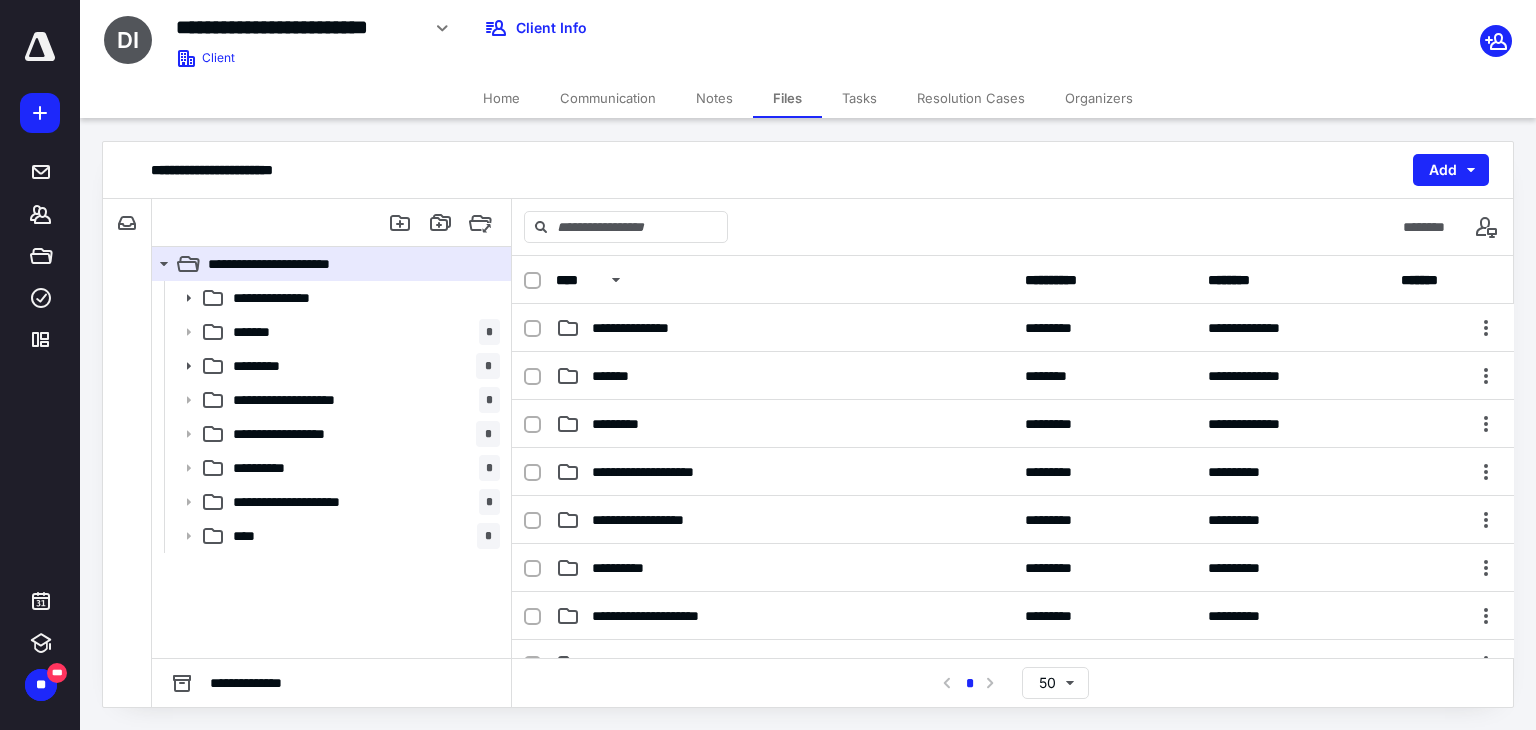 click on "Home" at bounding box center [501, 98] 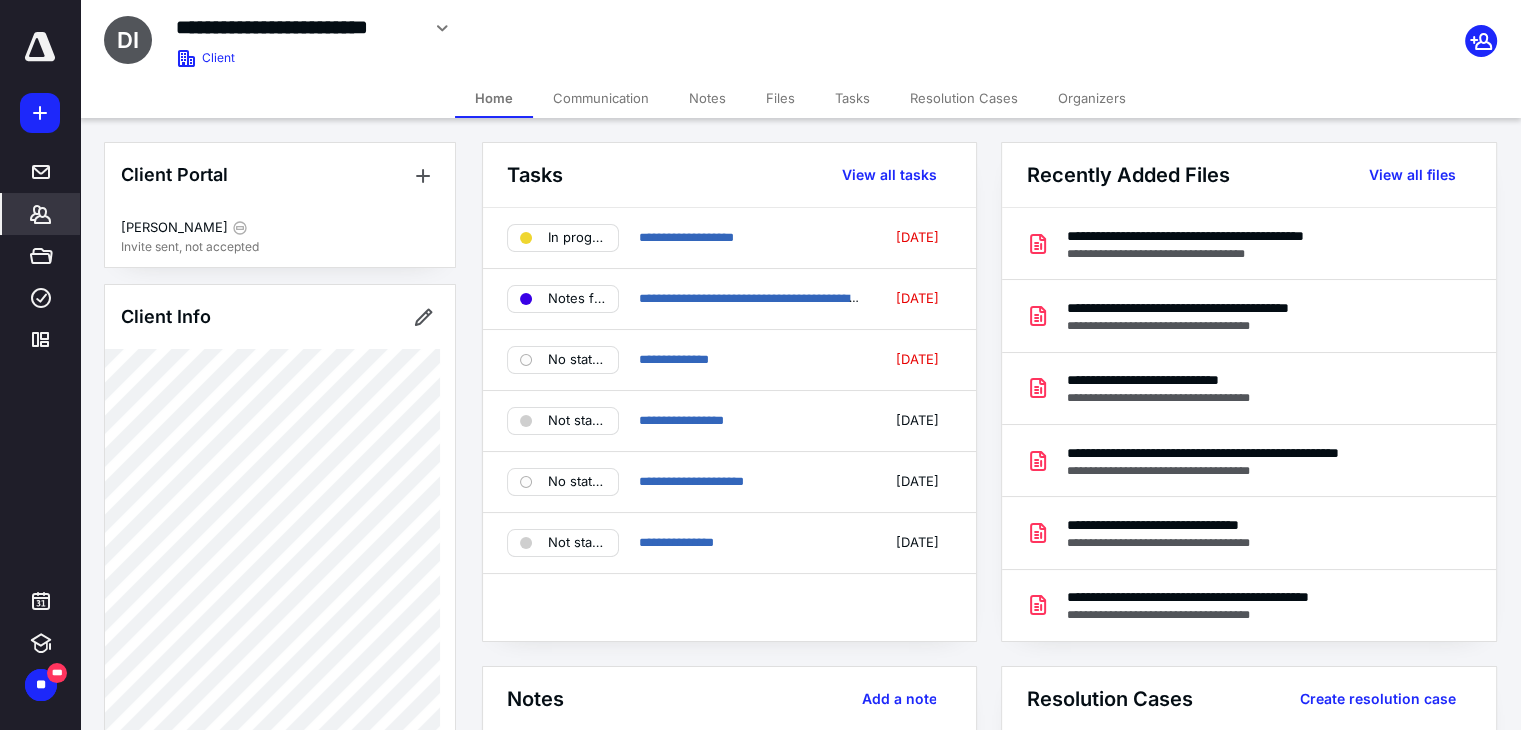 click on "Notes" at bounding box center (707, 98) 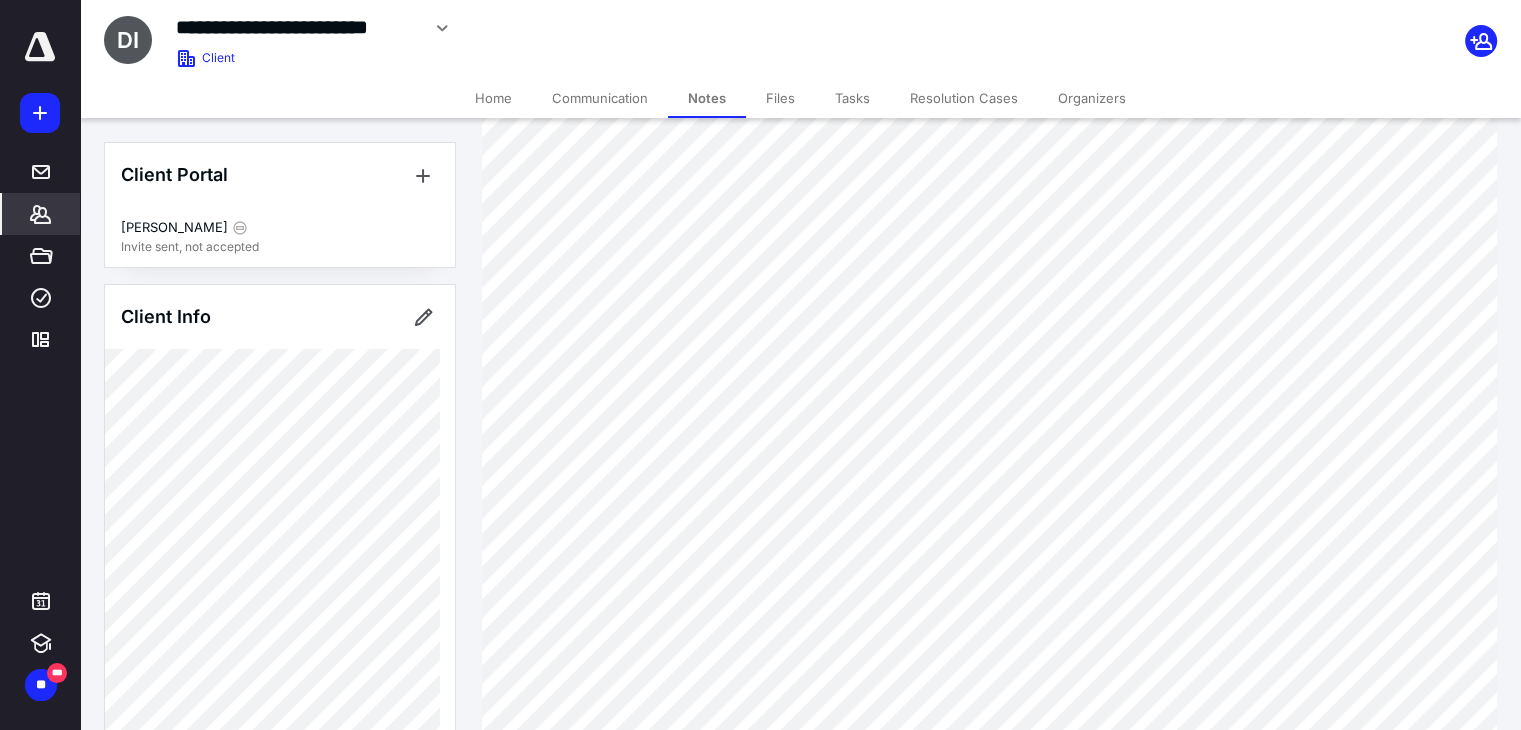 scroll, scrollTop: 400, scrollLeft: 0, axis: vertical 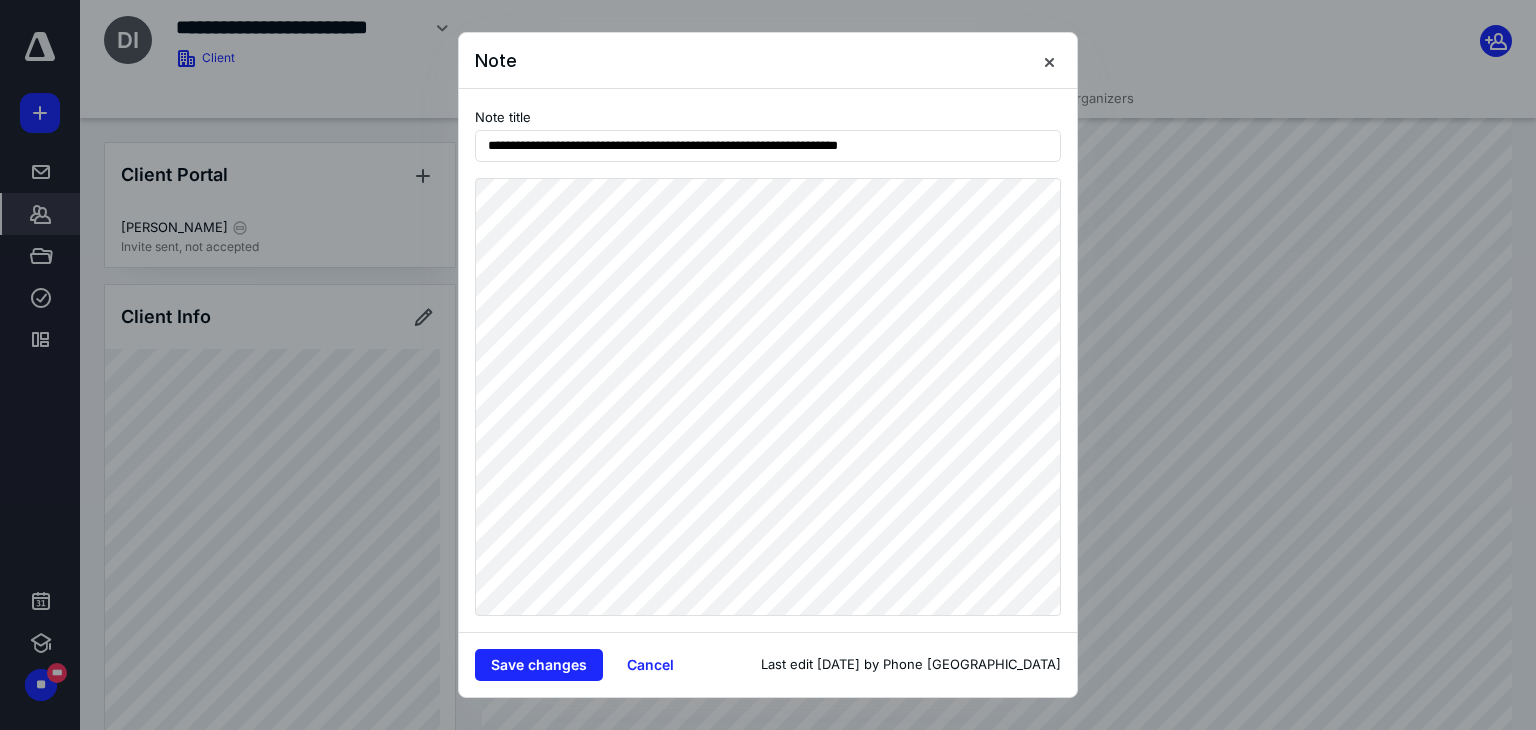 click at bounding box center [768, 365] 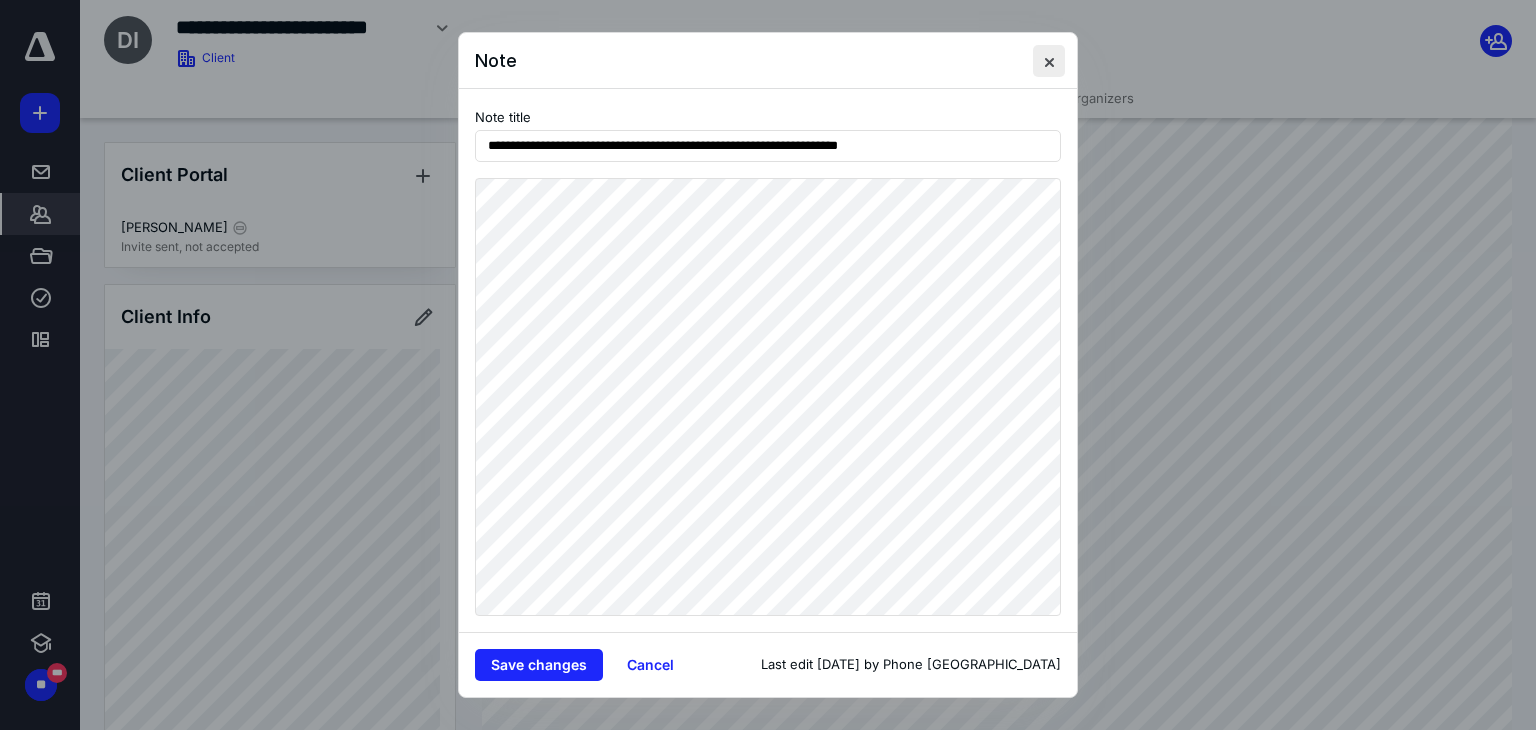 click at bounding box center [1049, 61] 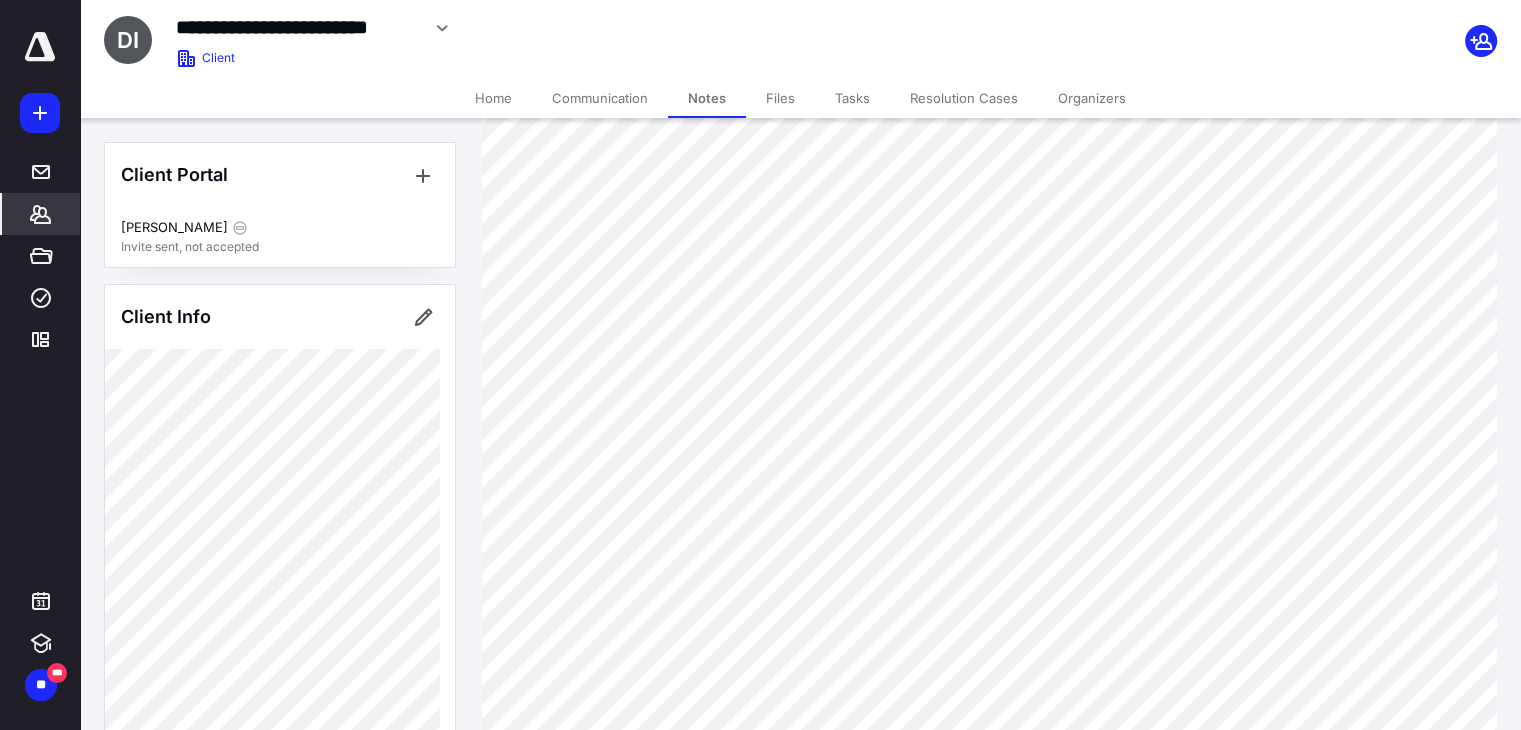 scroll, scrollTop: 2400, scrollLeft: 0, axis: vertical 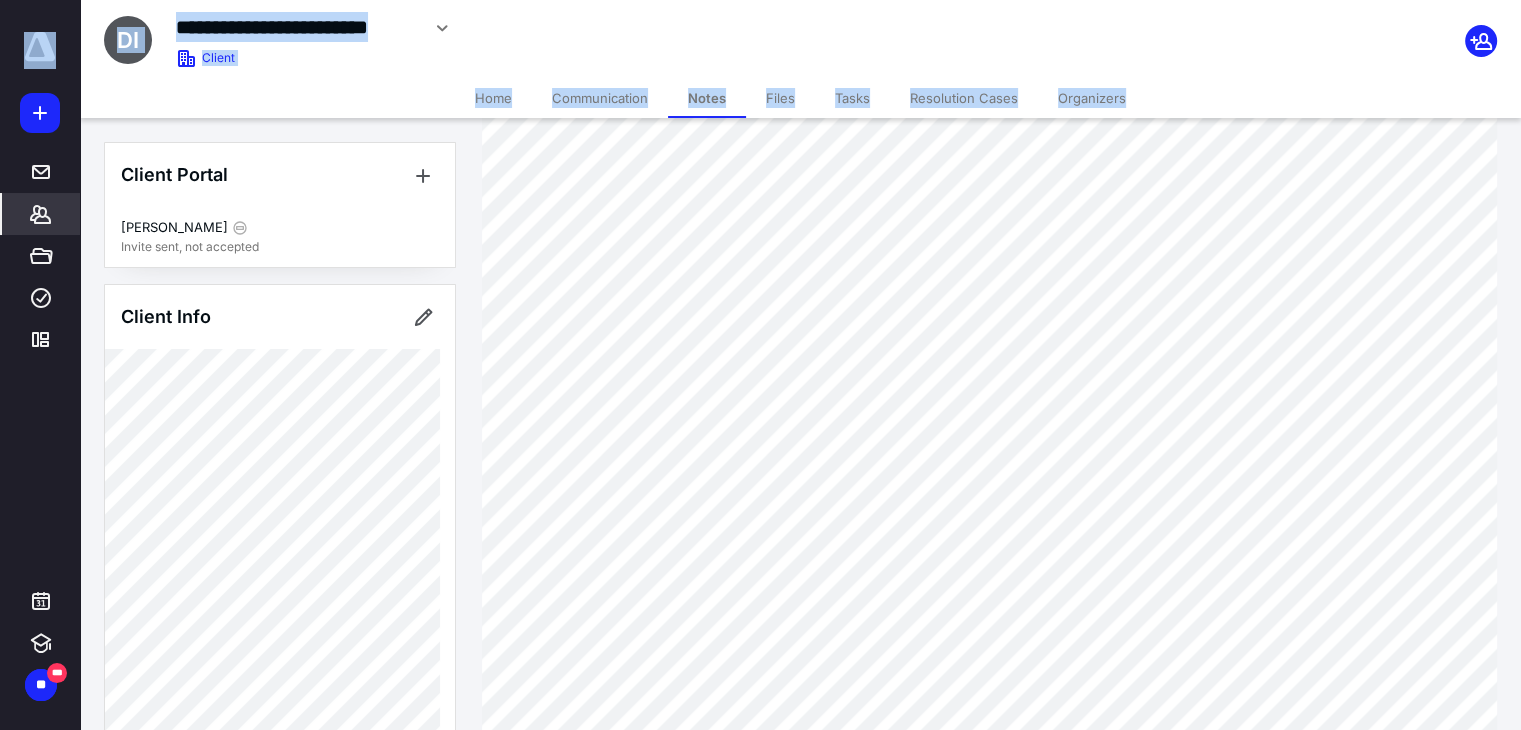 click on "**********" at bounding box center (760, 2829) 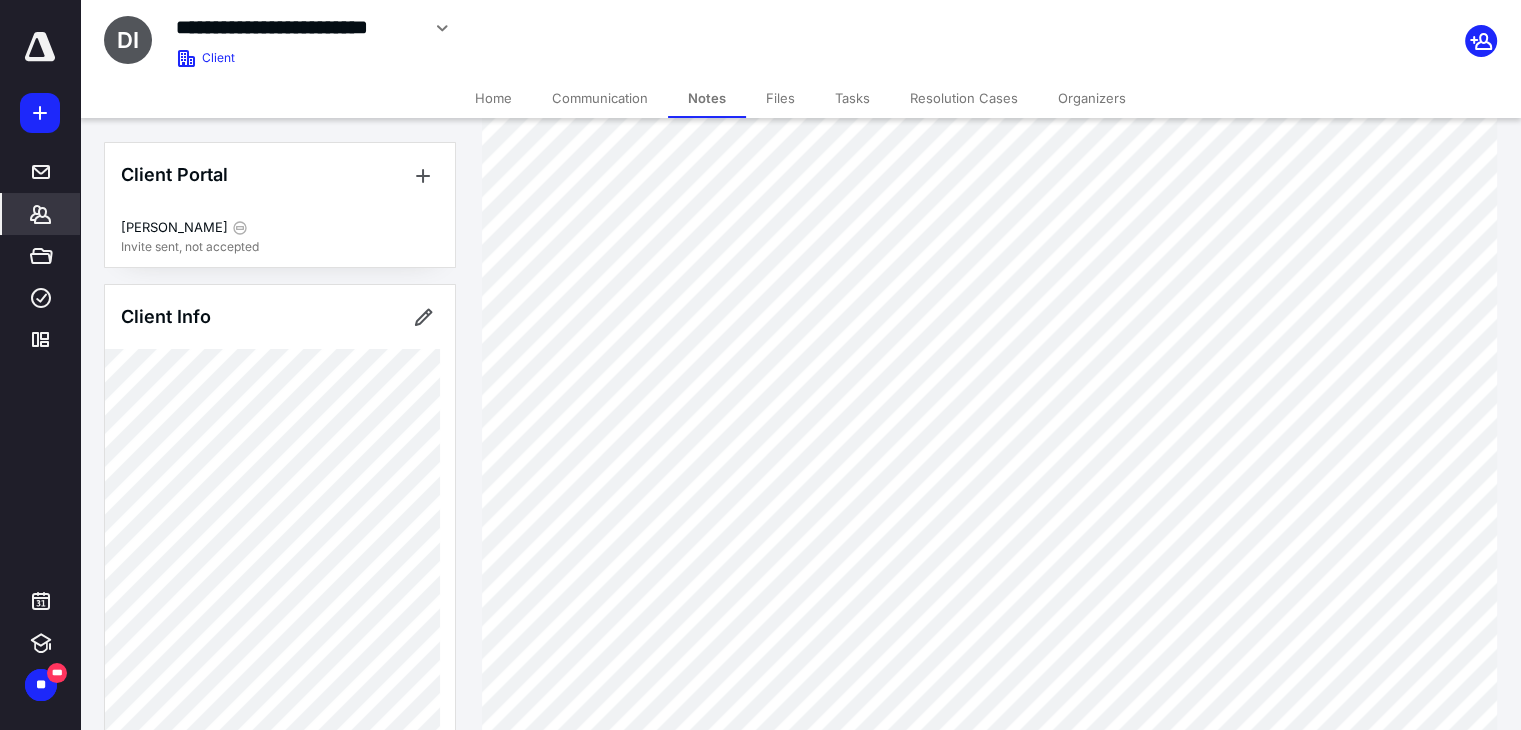 click 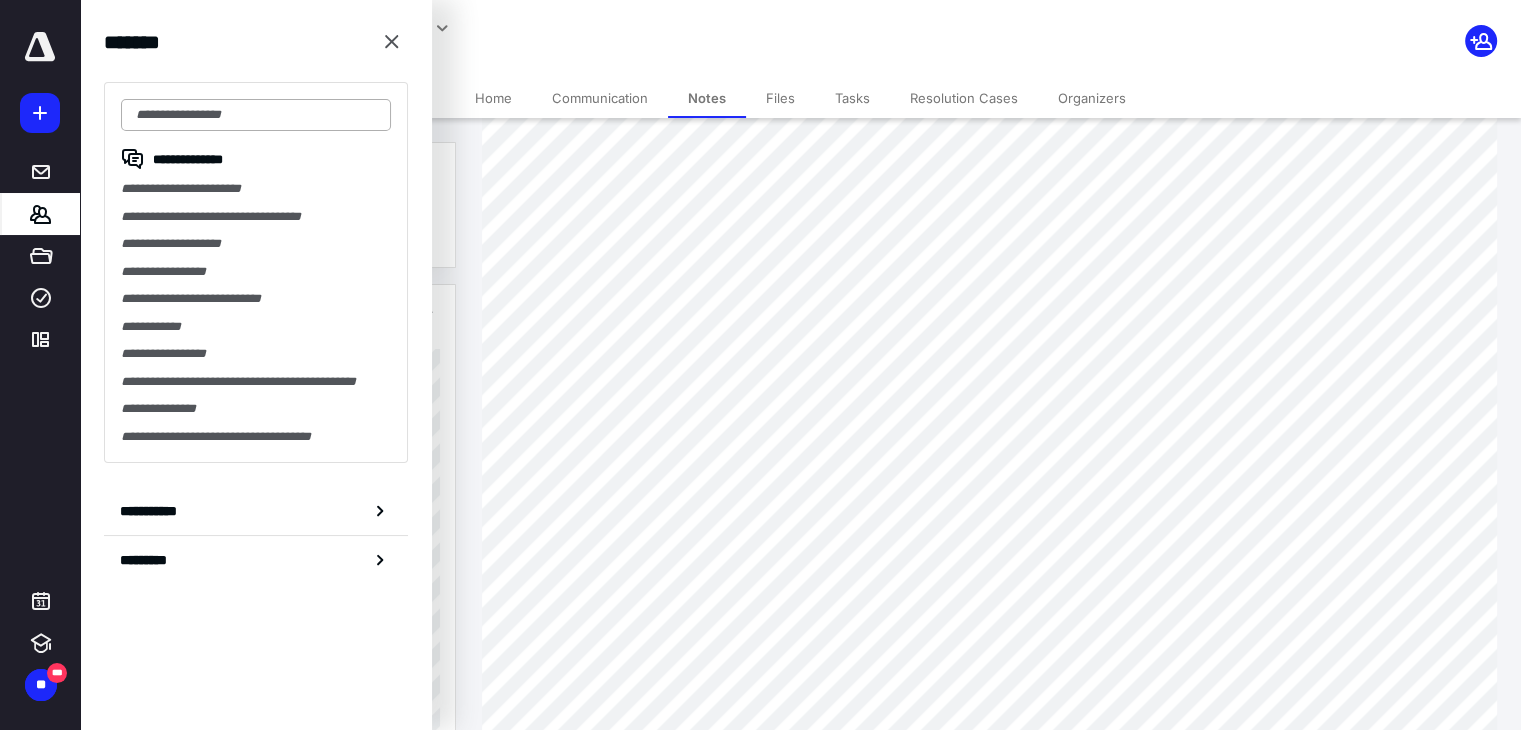 click at bounding box center (256, 115) 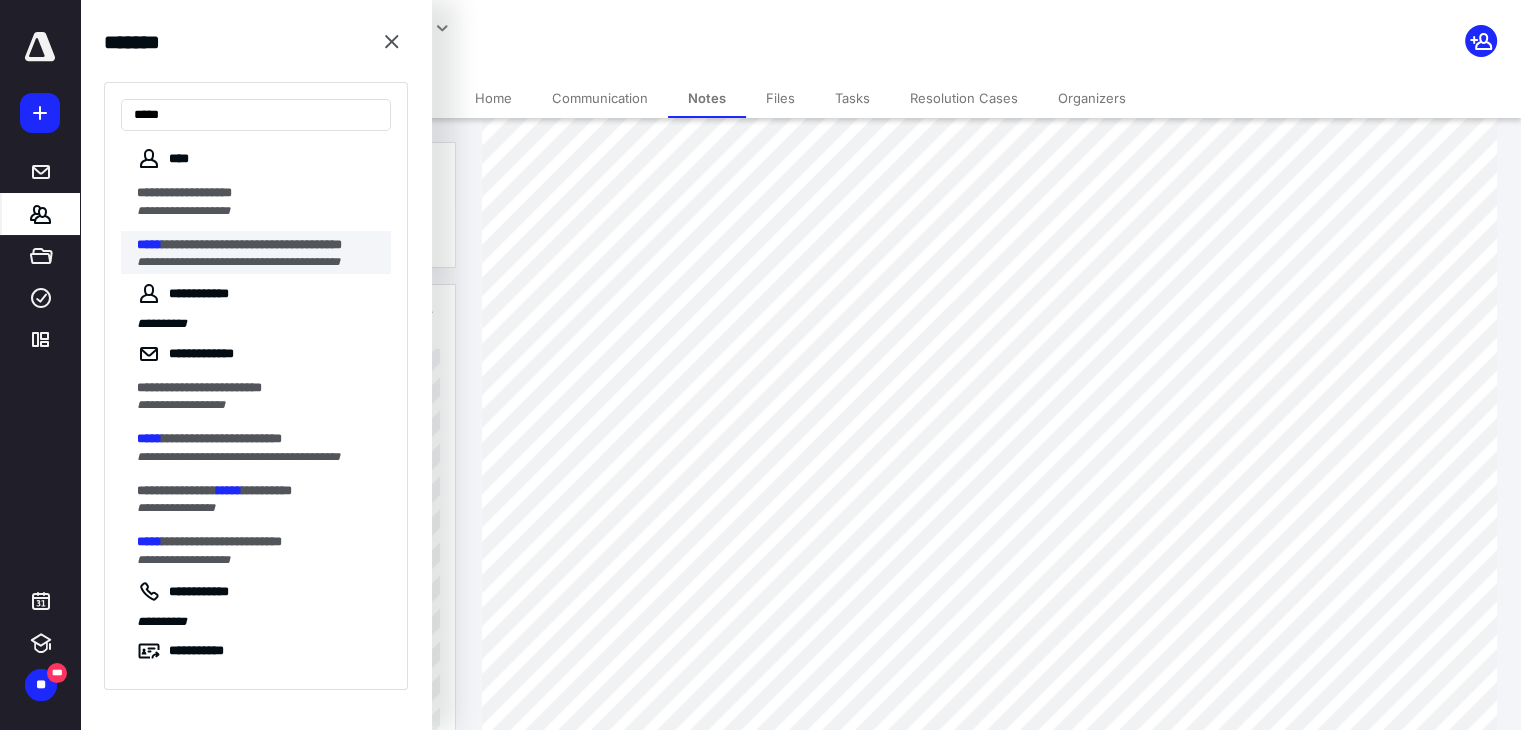 type on "*****" 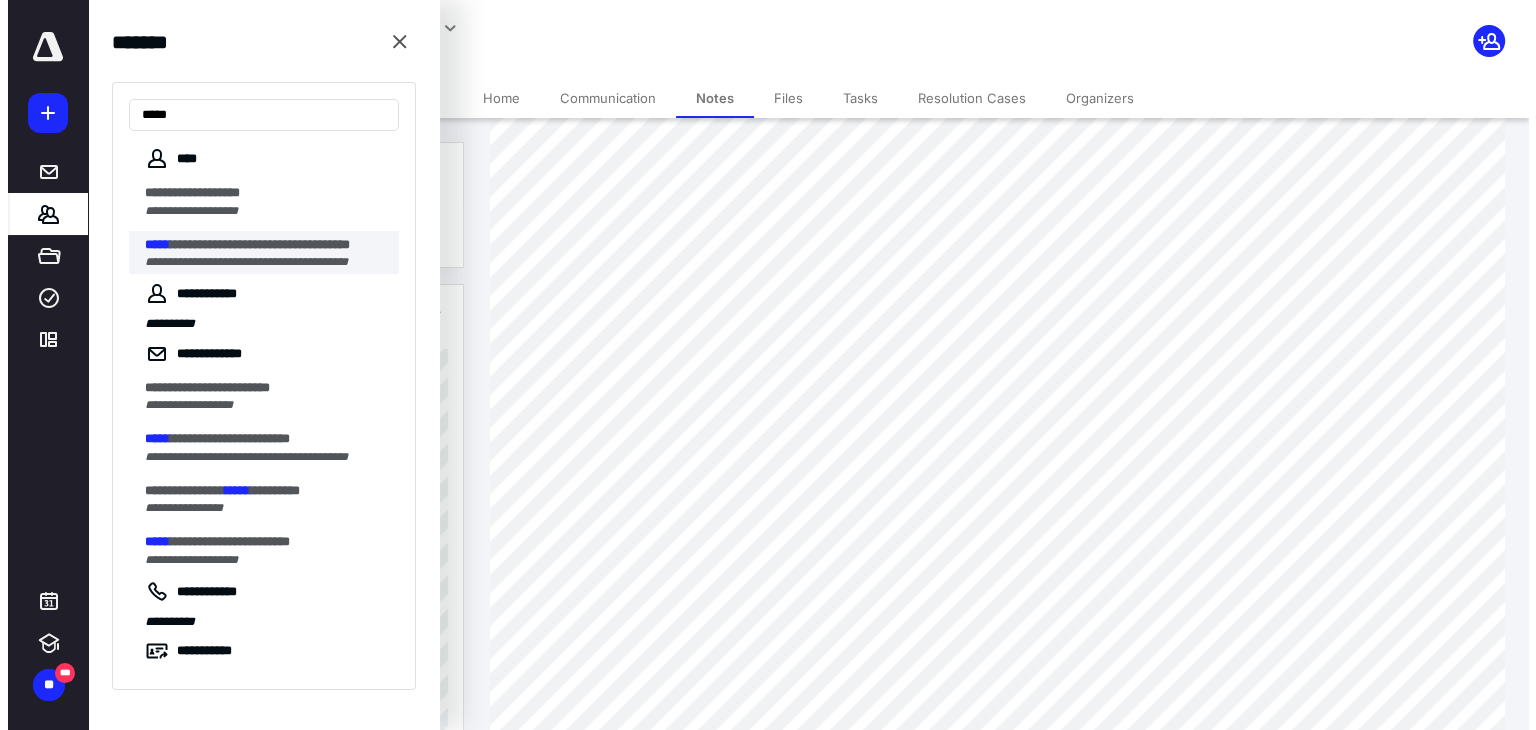 scroll, scrollTop: 0, scrollLeft: 0, axis: both 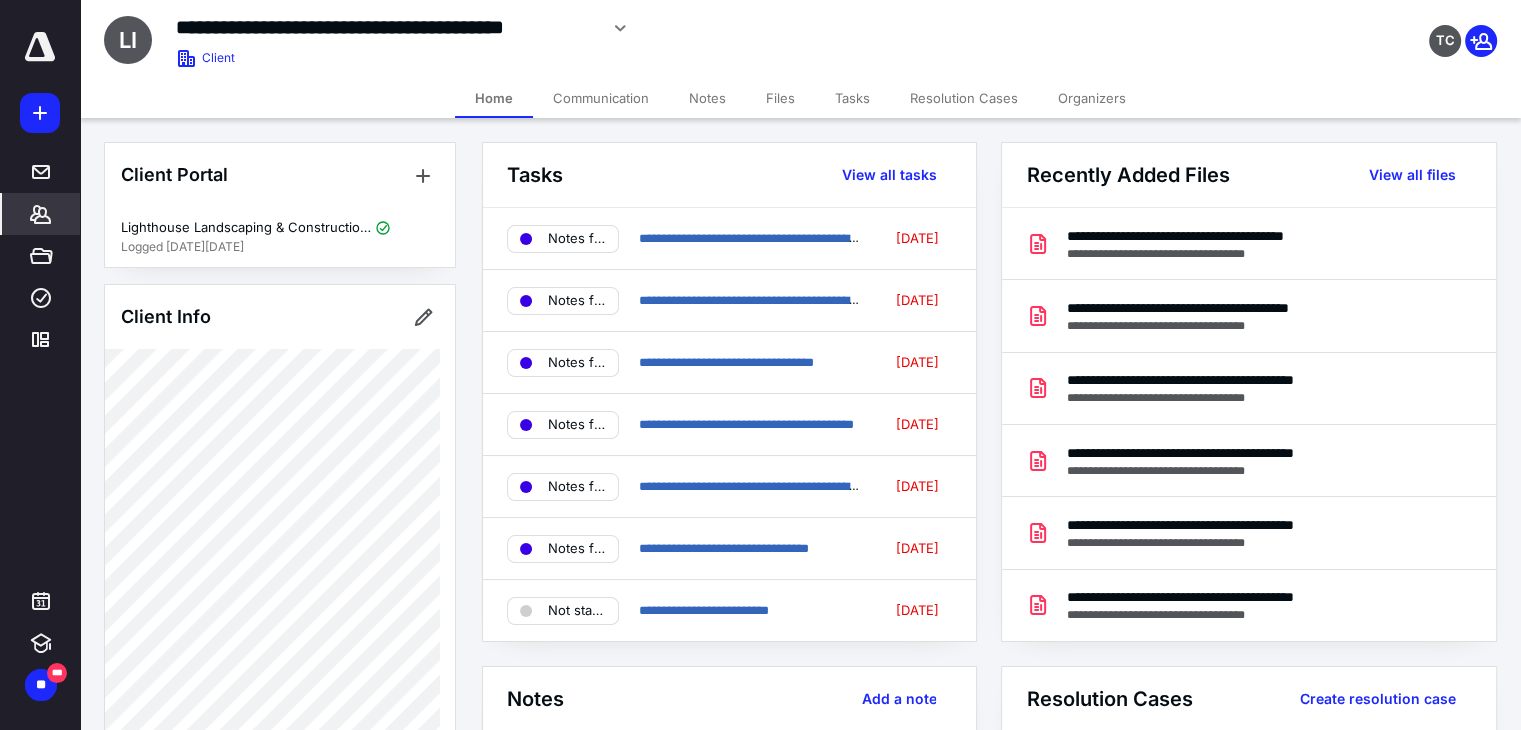 click on "Files" at bounding box center [780, 98] 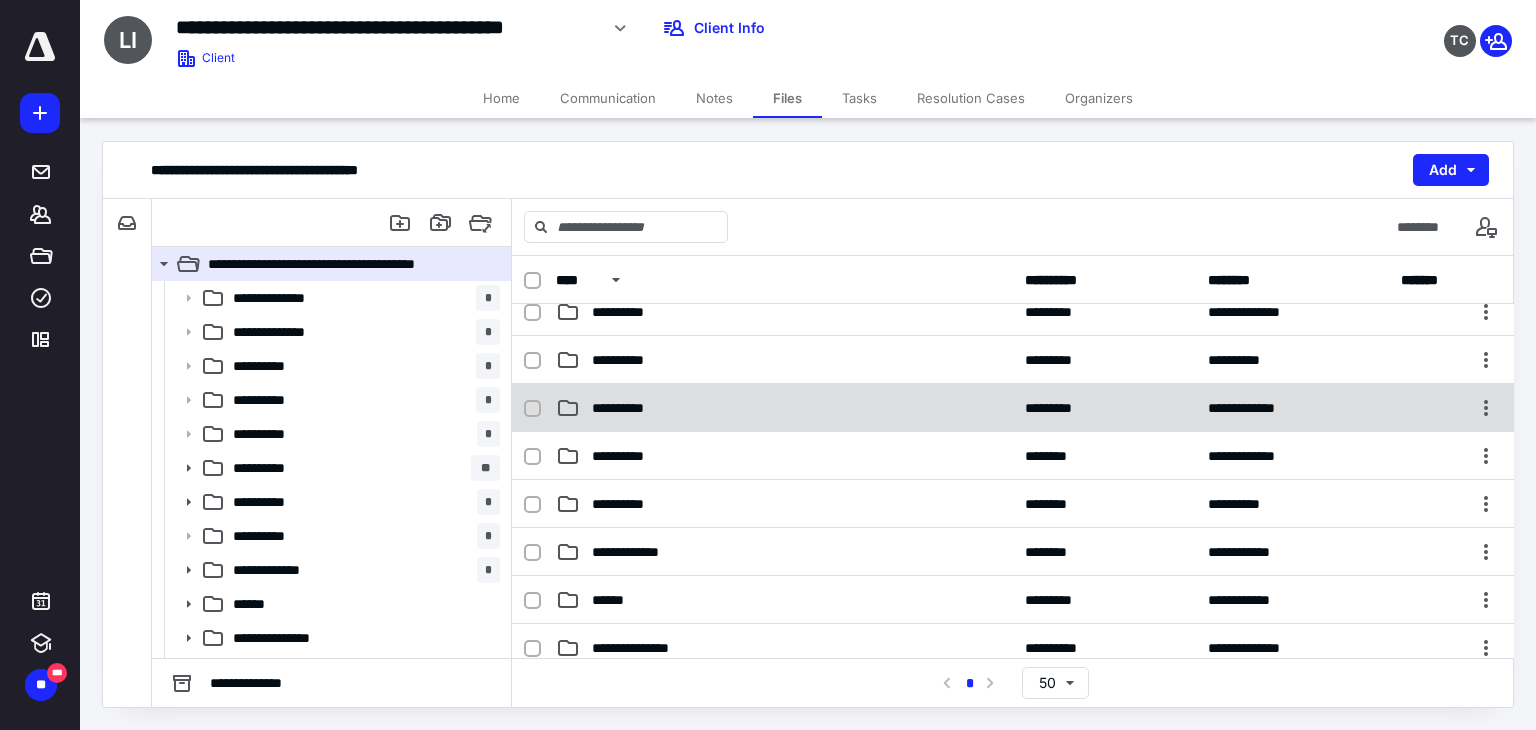 scroll, scrollTop: 200, scrollLeft: 0, axis: vertical 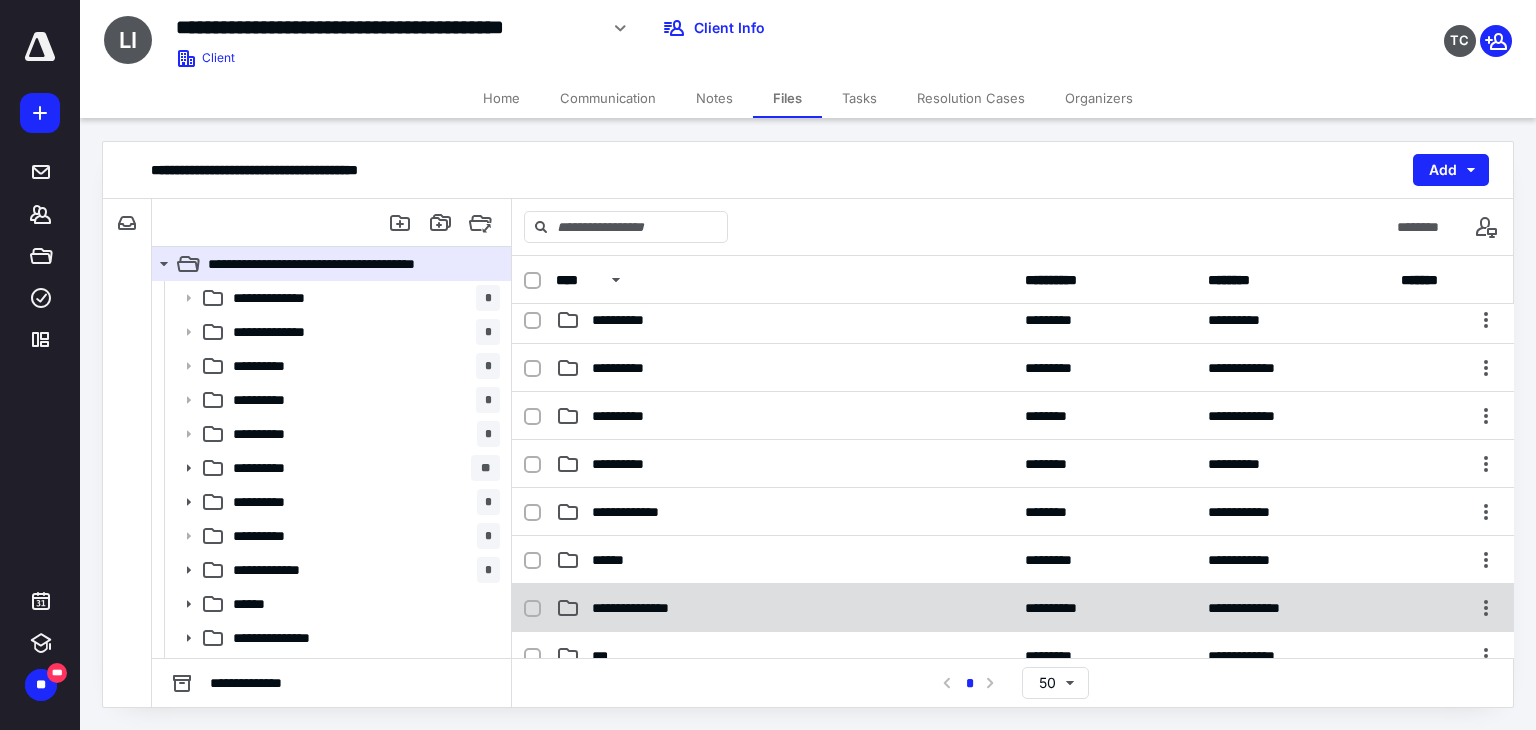click on "**********" at bounding box center (784, 608) 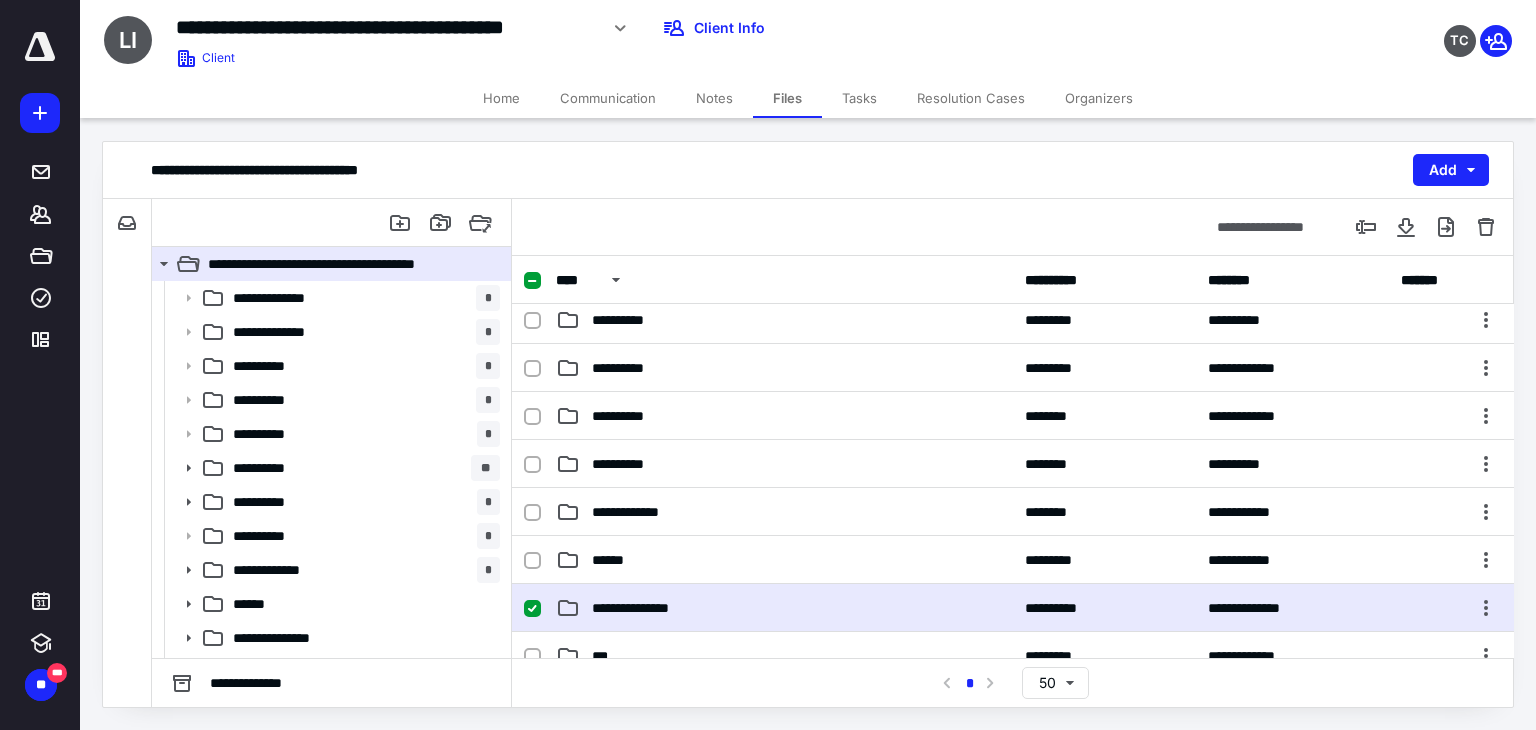 click on "**********" at bounding box center (784, 608) 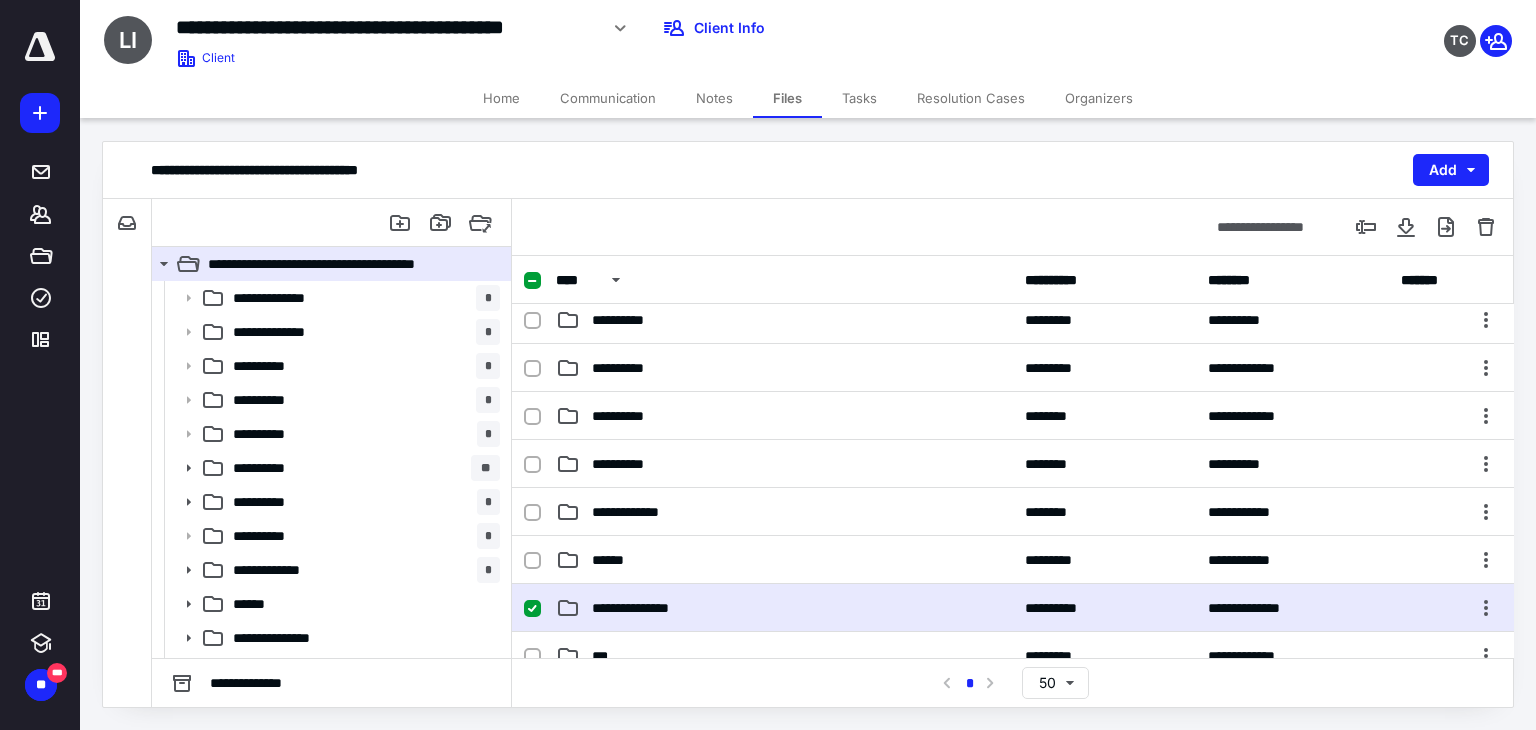 scroll, scrollTop: 0, scrollLeft: 0, axis: both 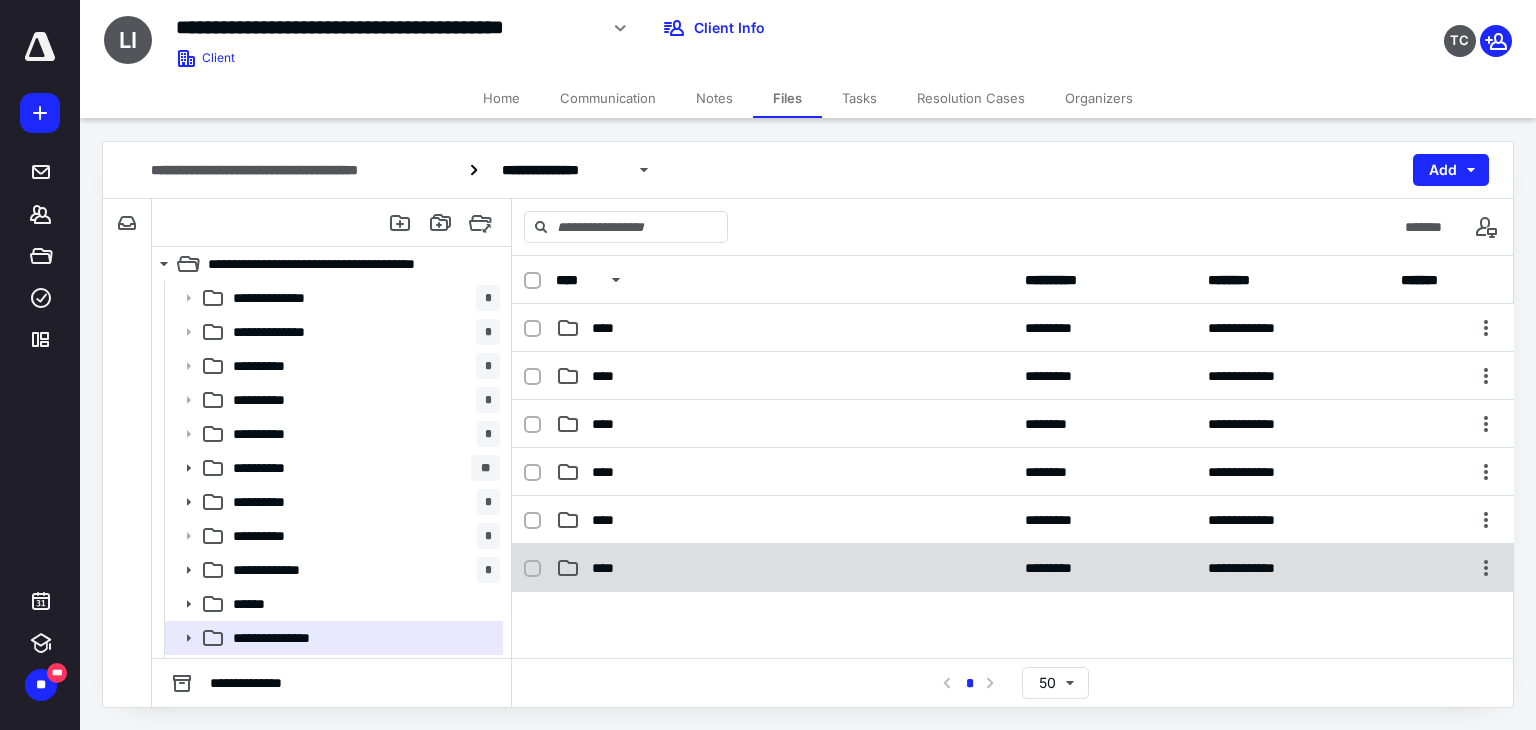 click on "**********" at bounding box center (1013, 568) 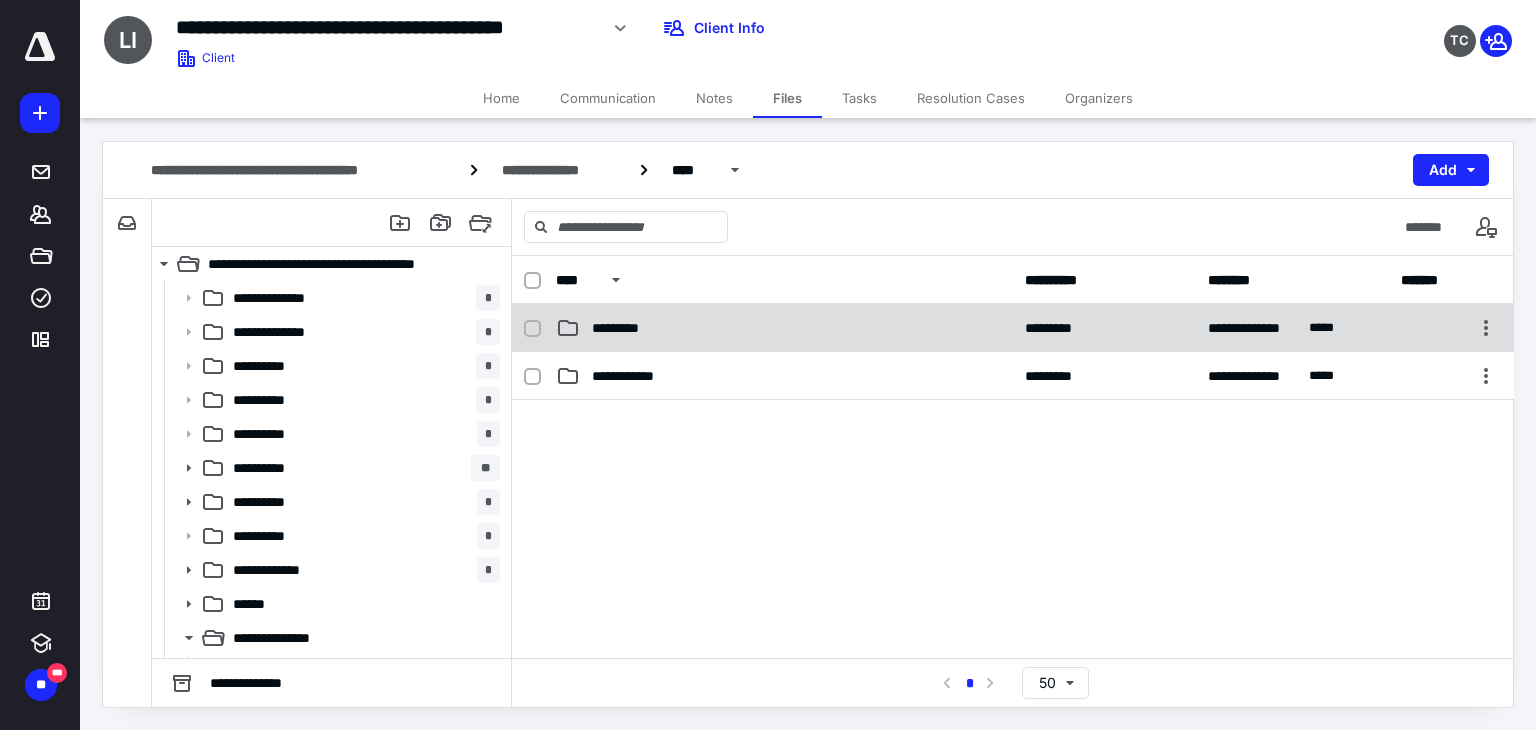 click on "*********" at bounding box center (784, 328) 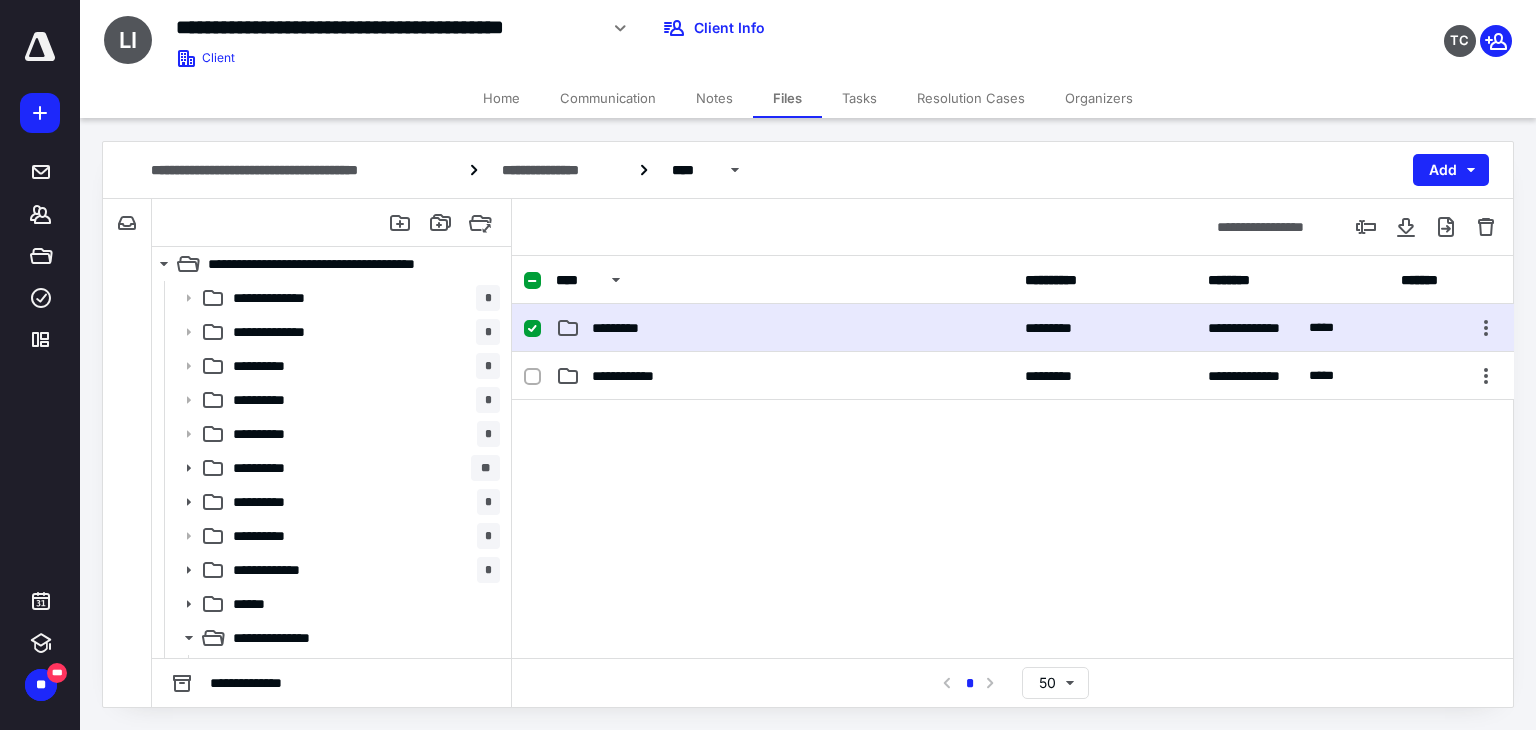 click on "*********" at bounding box center [784, 328] 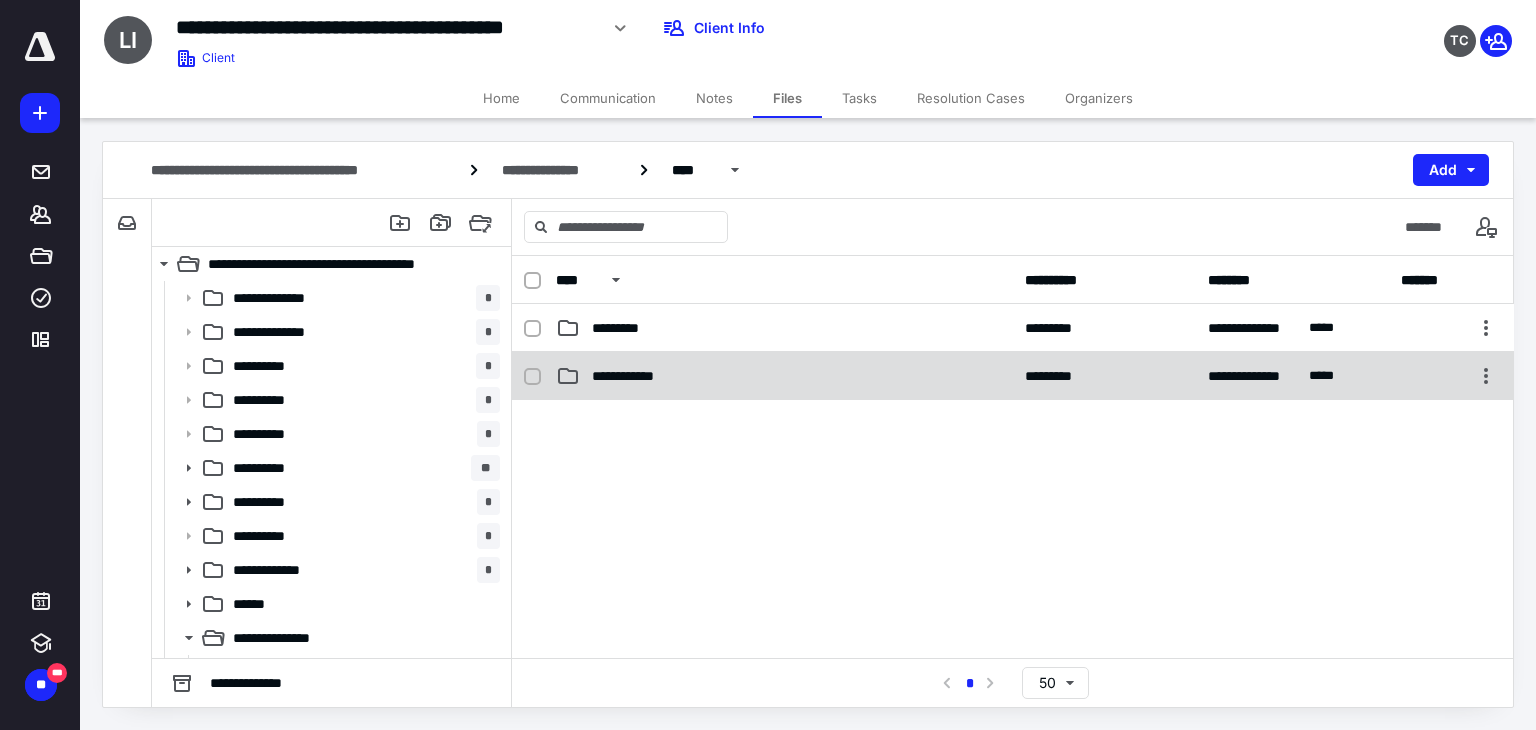 click on "**********" at bounding box center [642, 376] 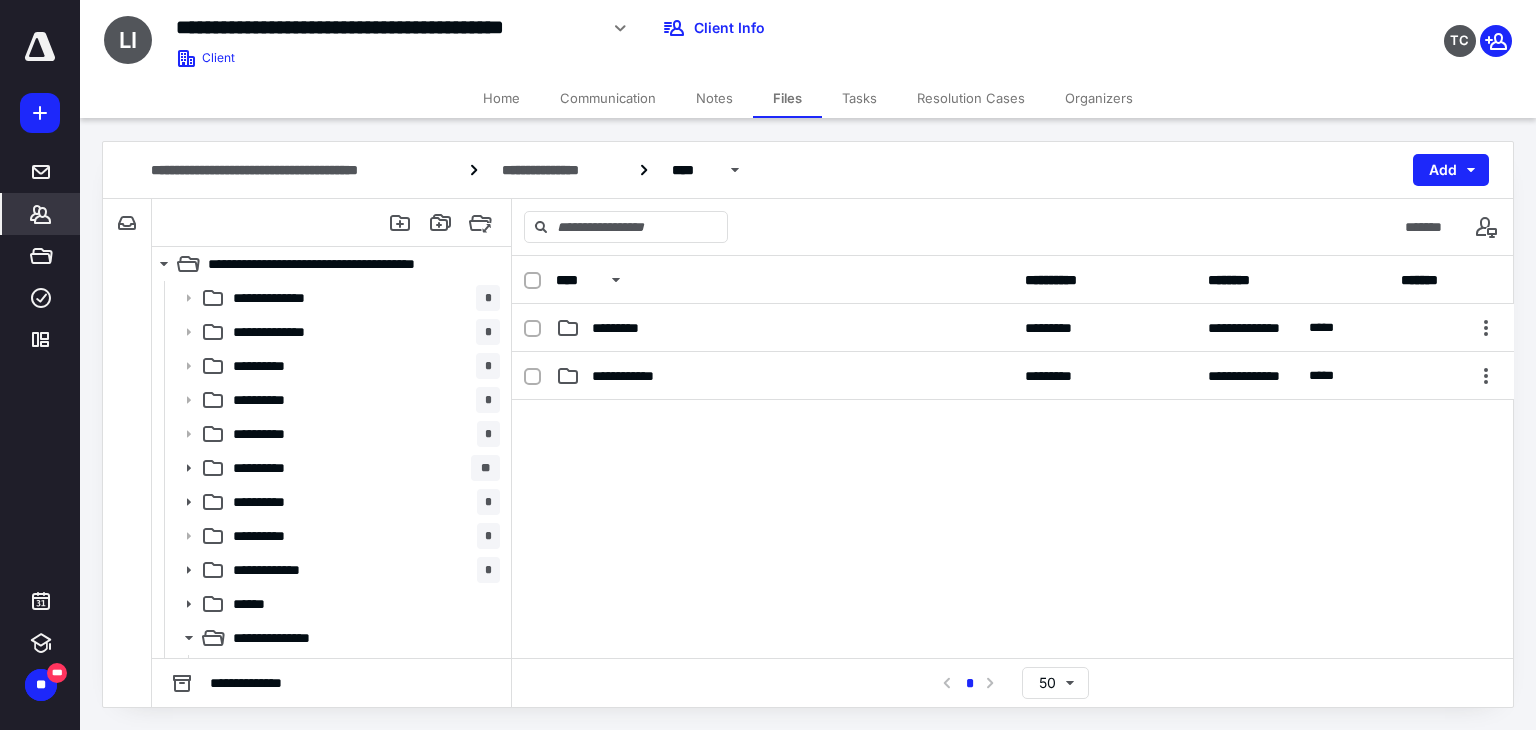 click 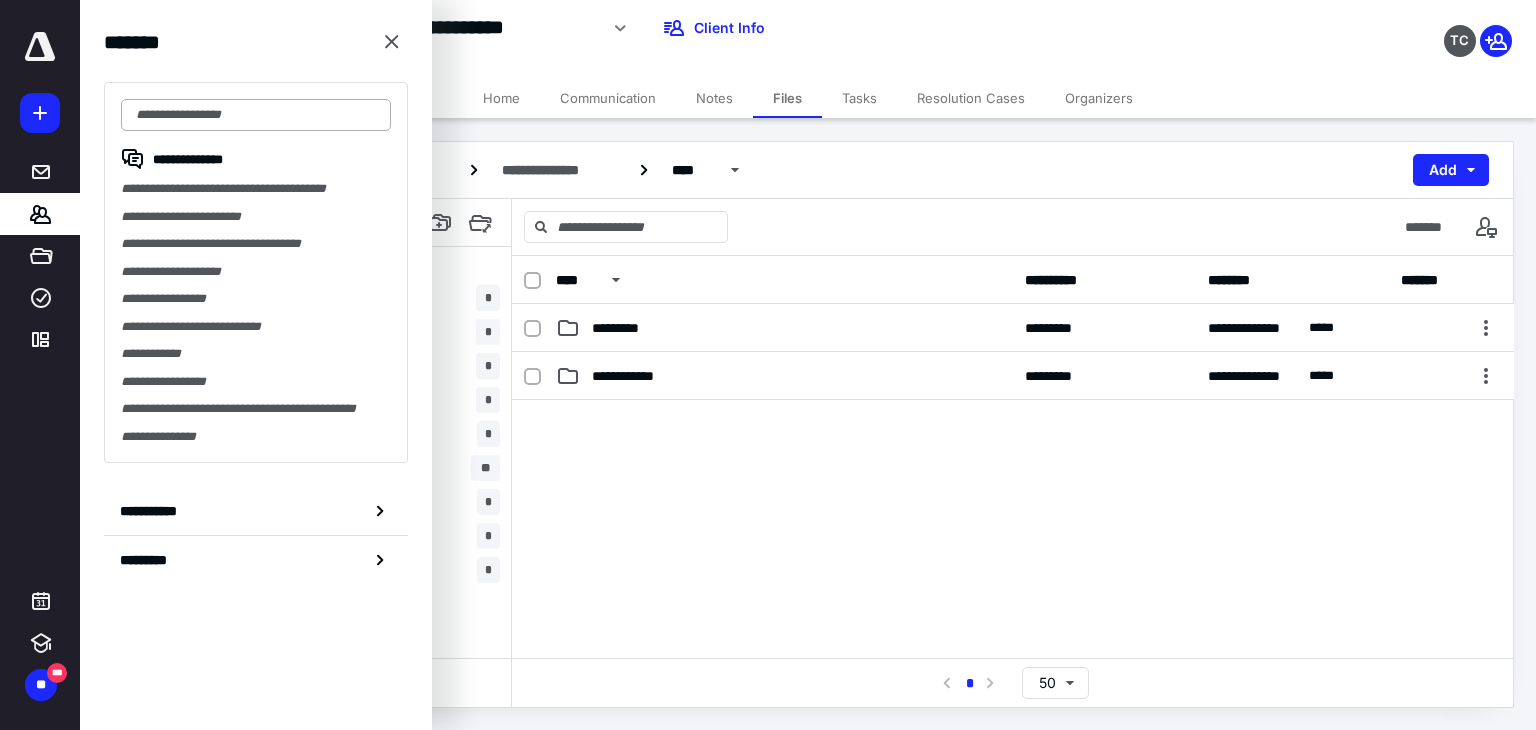 click at bounding box center [256, 115] 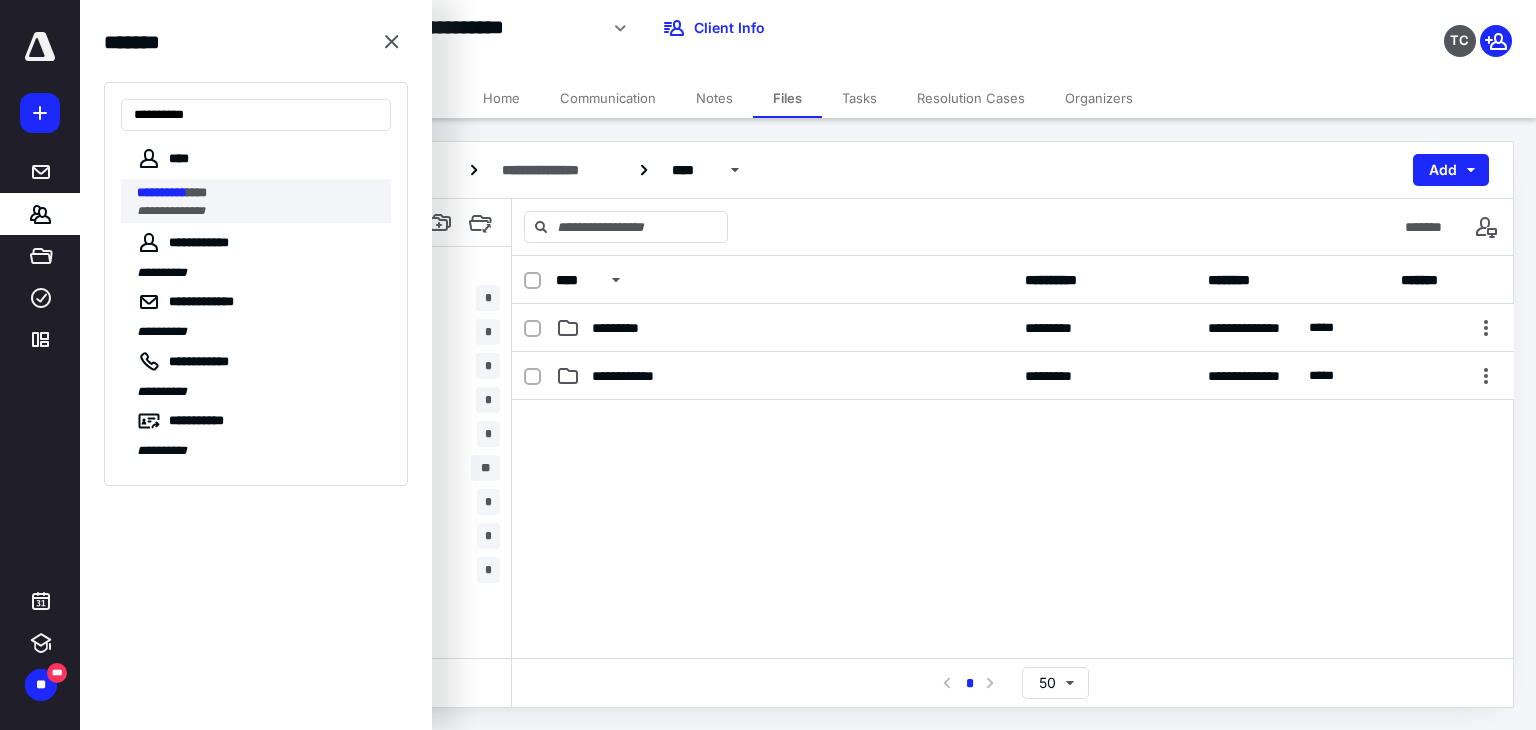 type on "**********" 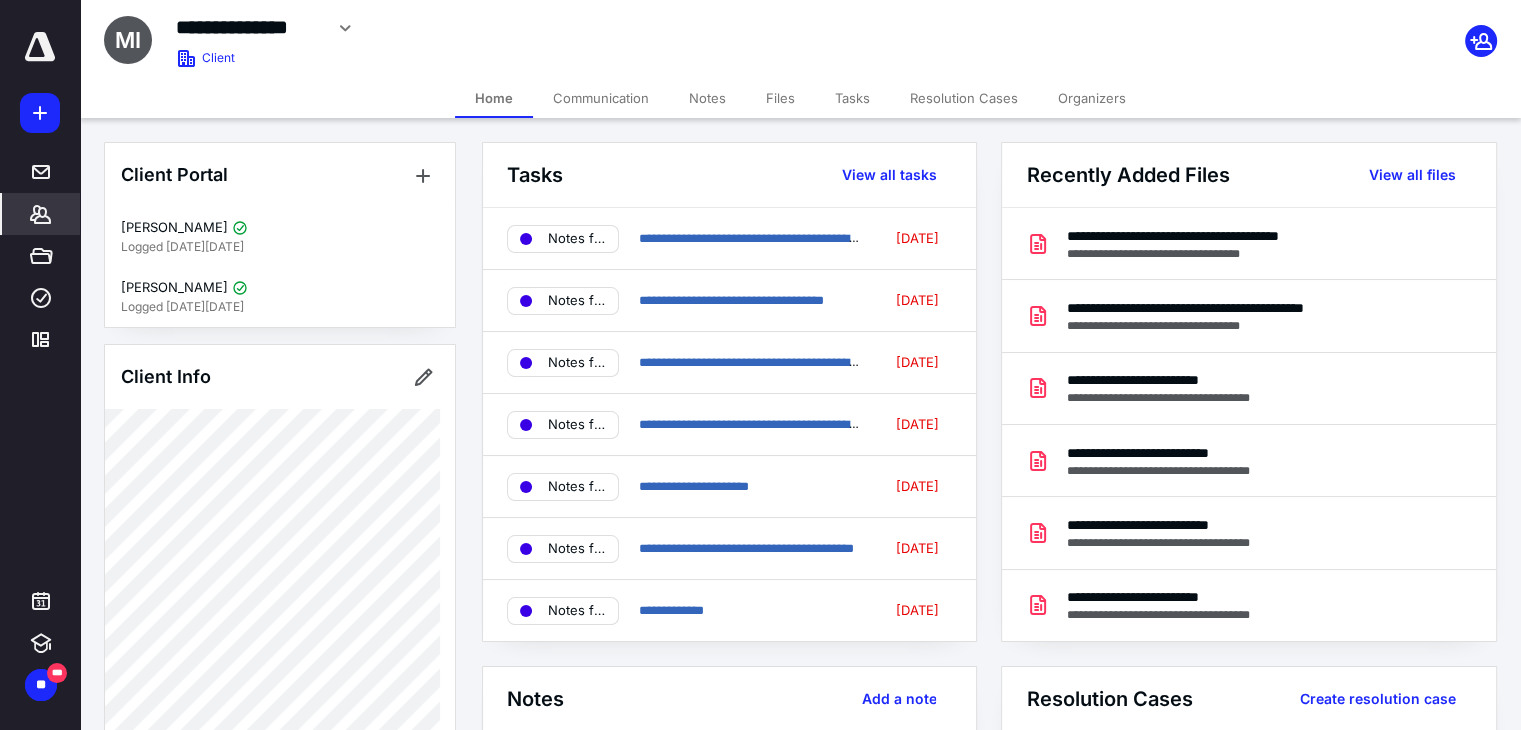 click on "Files" at bounding box center [780, 98] 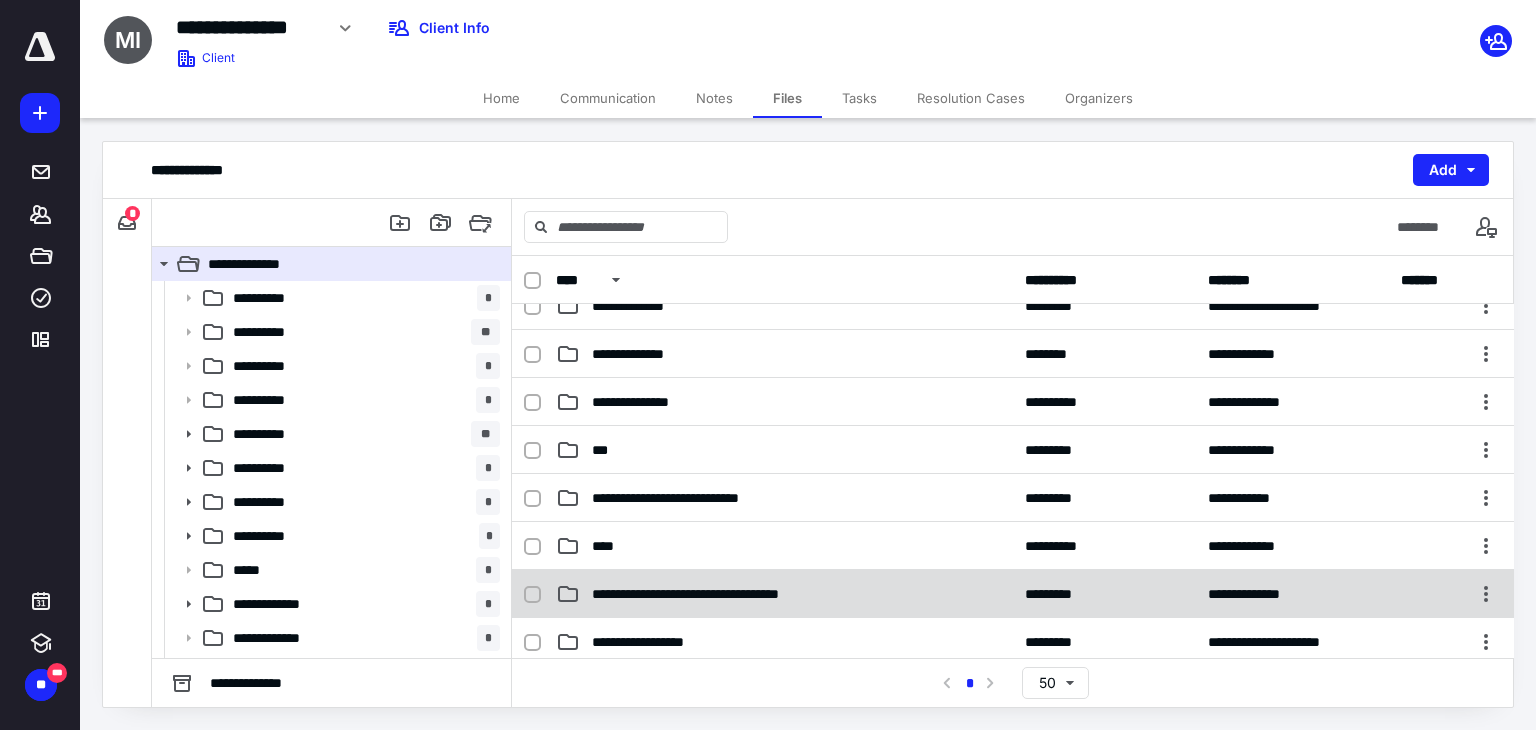 scroll, scrollTop: 600, scrollLeft: 0, axis: vertical 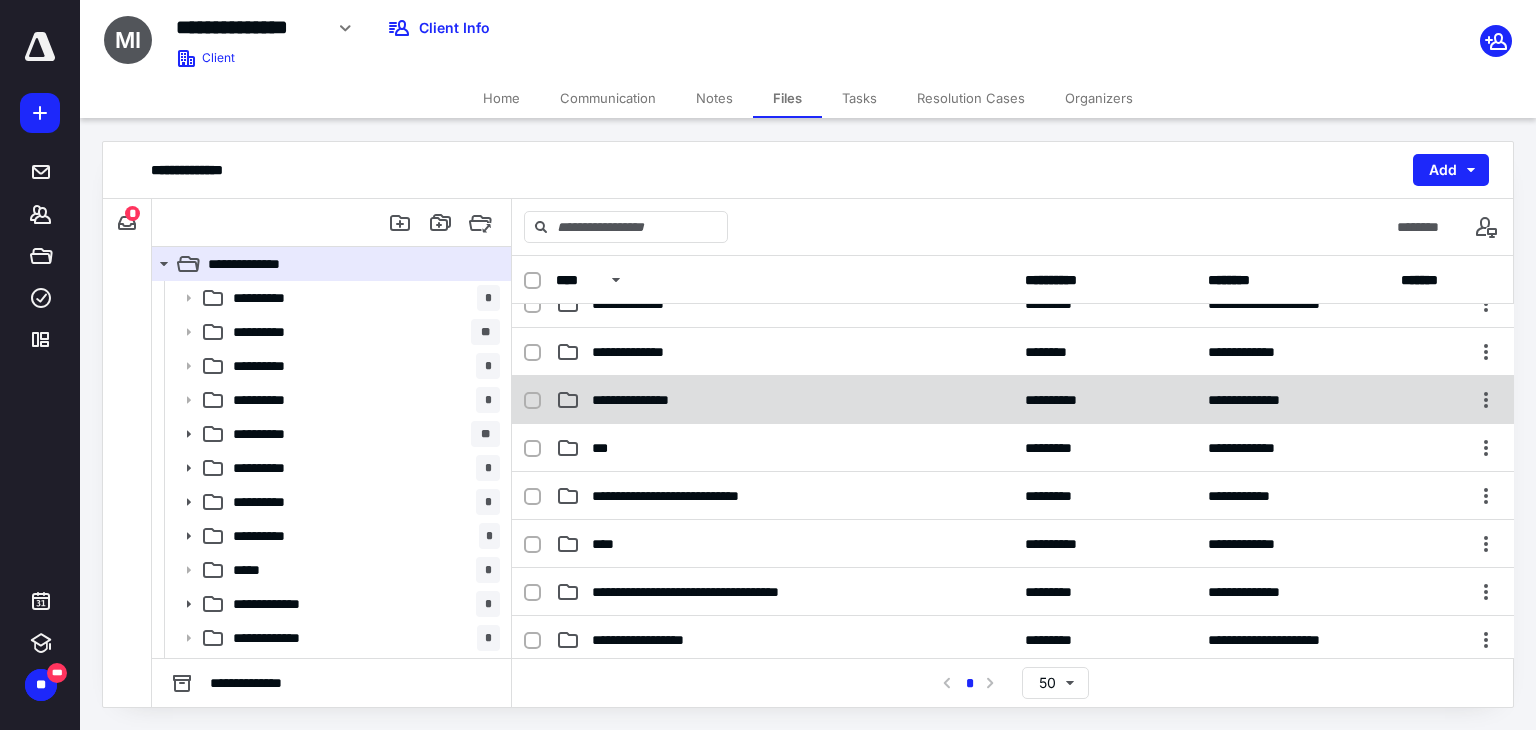 click on "**********" at bounding box center [784, 400] 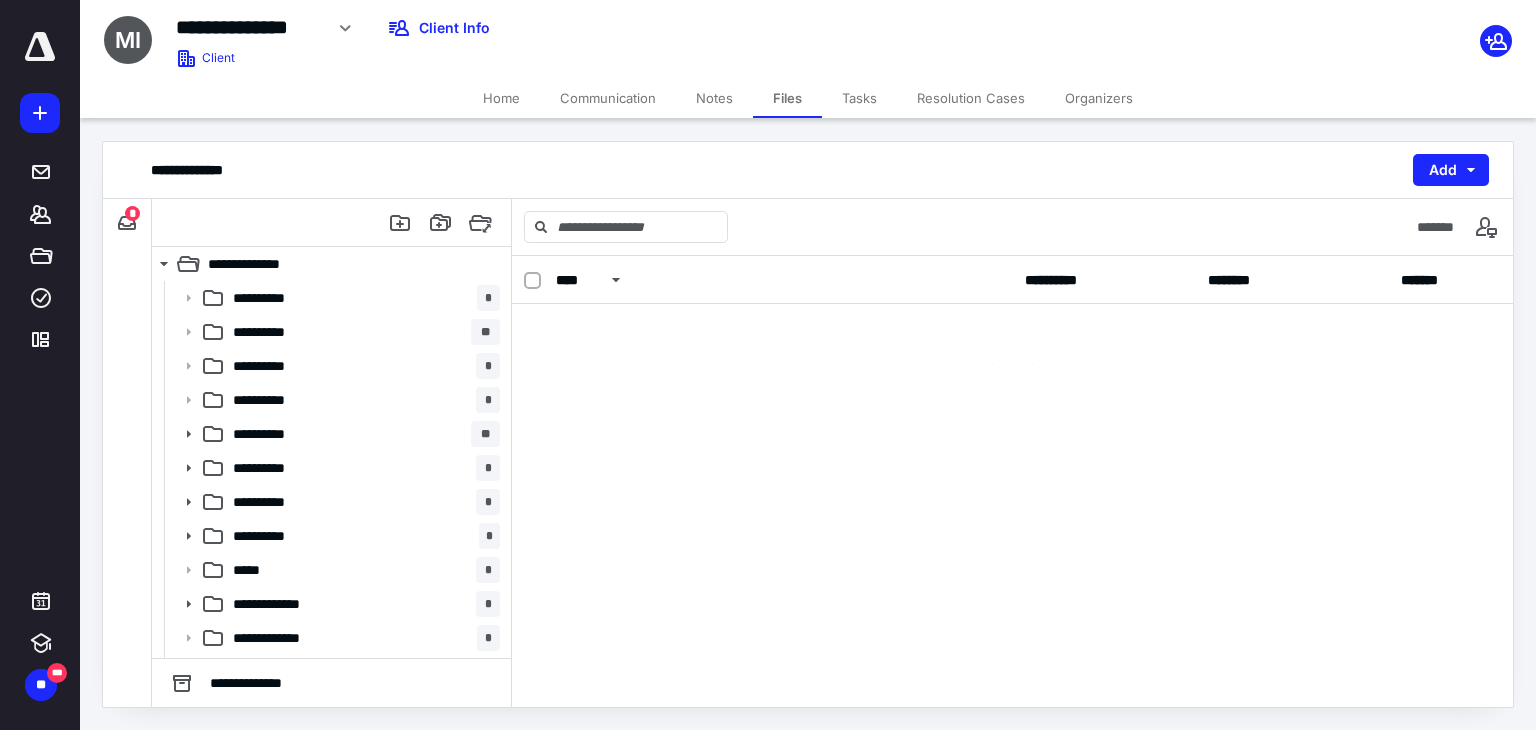 scroll, scrollTop: 0, scrollLeft: 0, axis: both 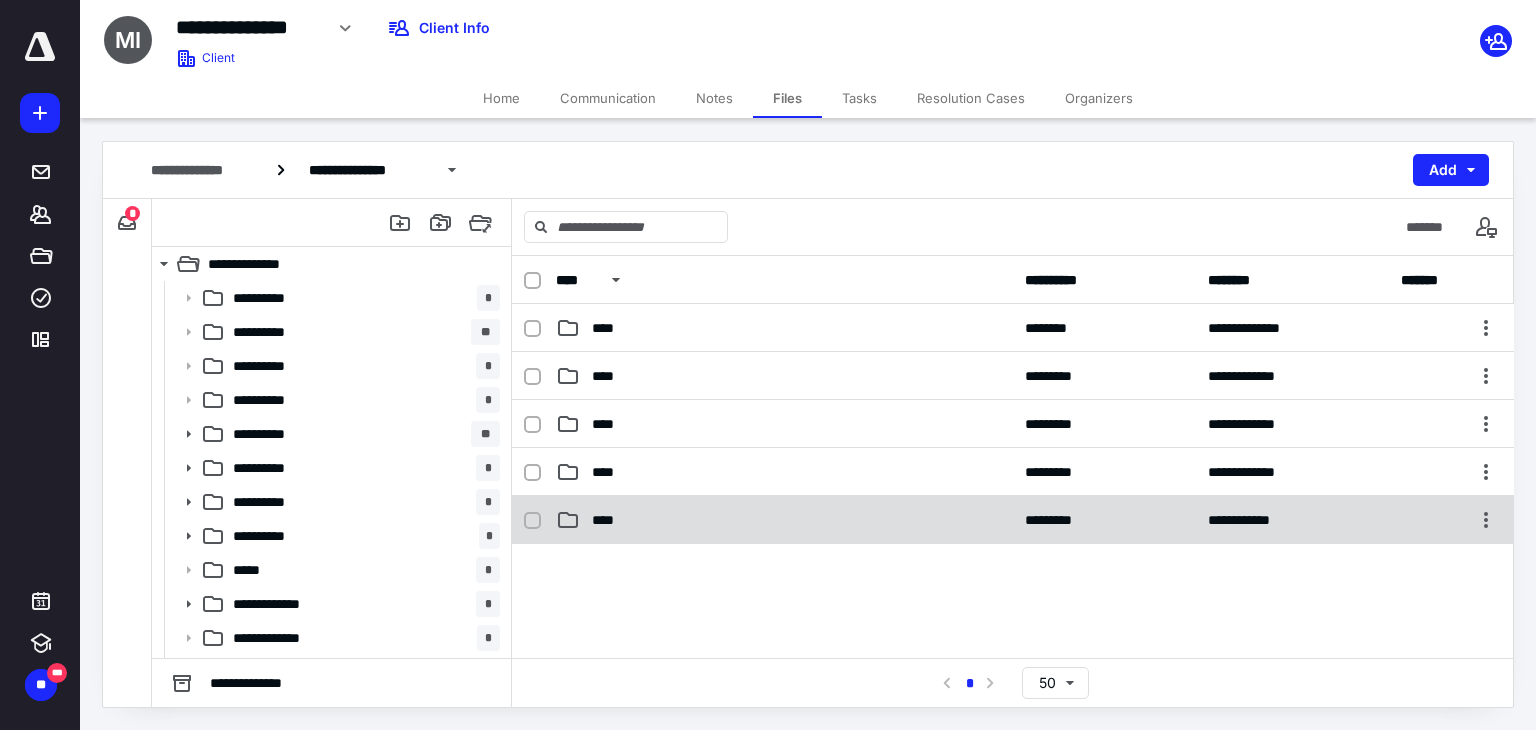 click on "****" at bounding box center (784, 520) 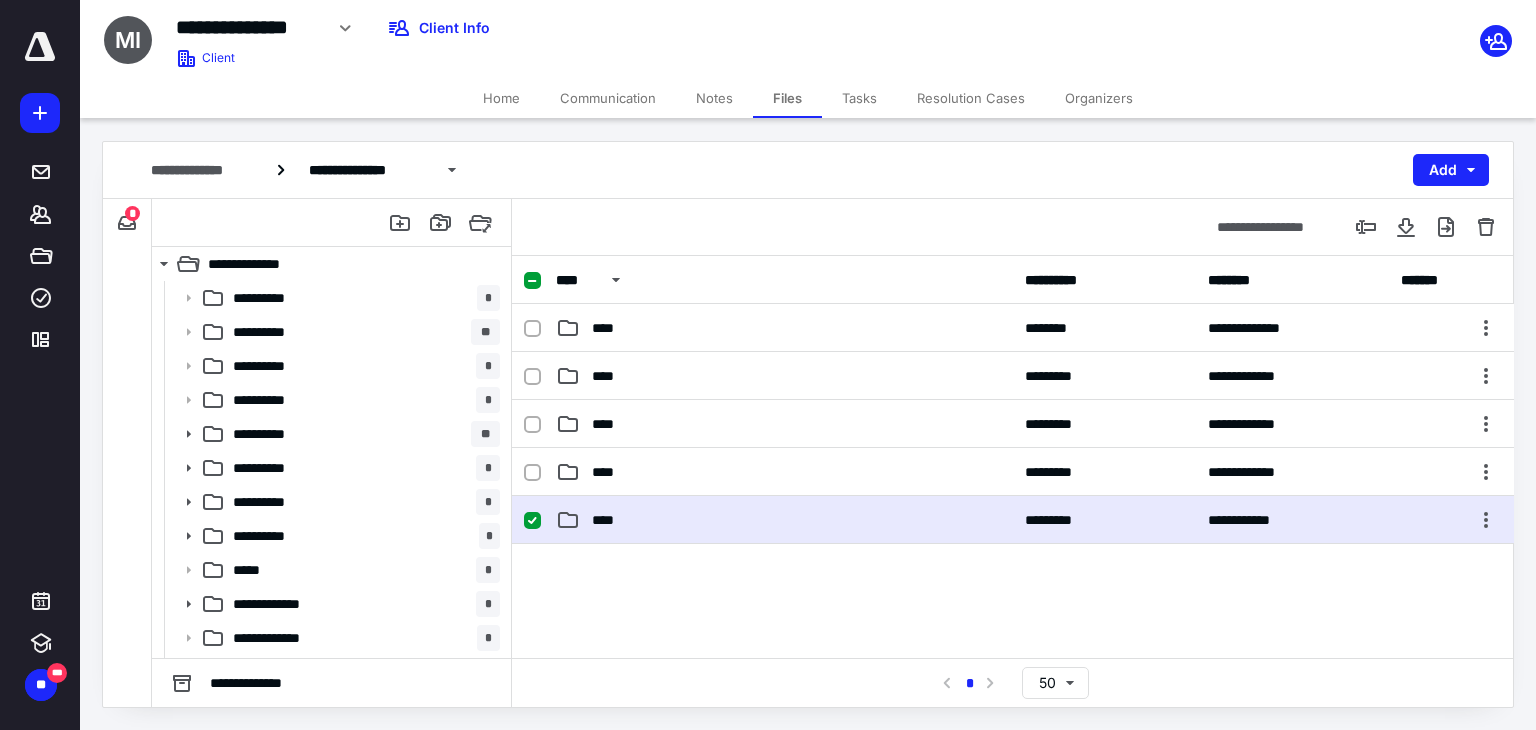 click on "****" at bounding box center [784, 520] 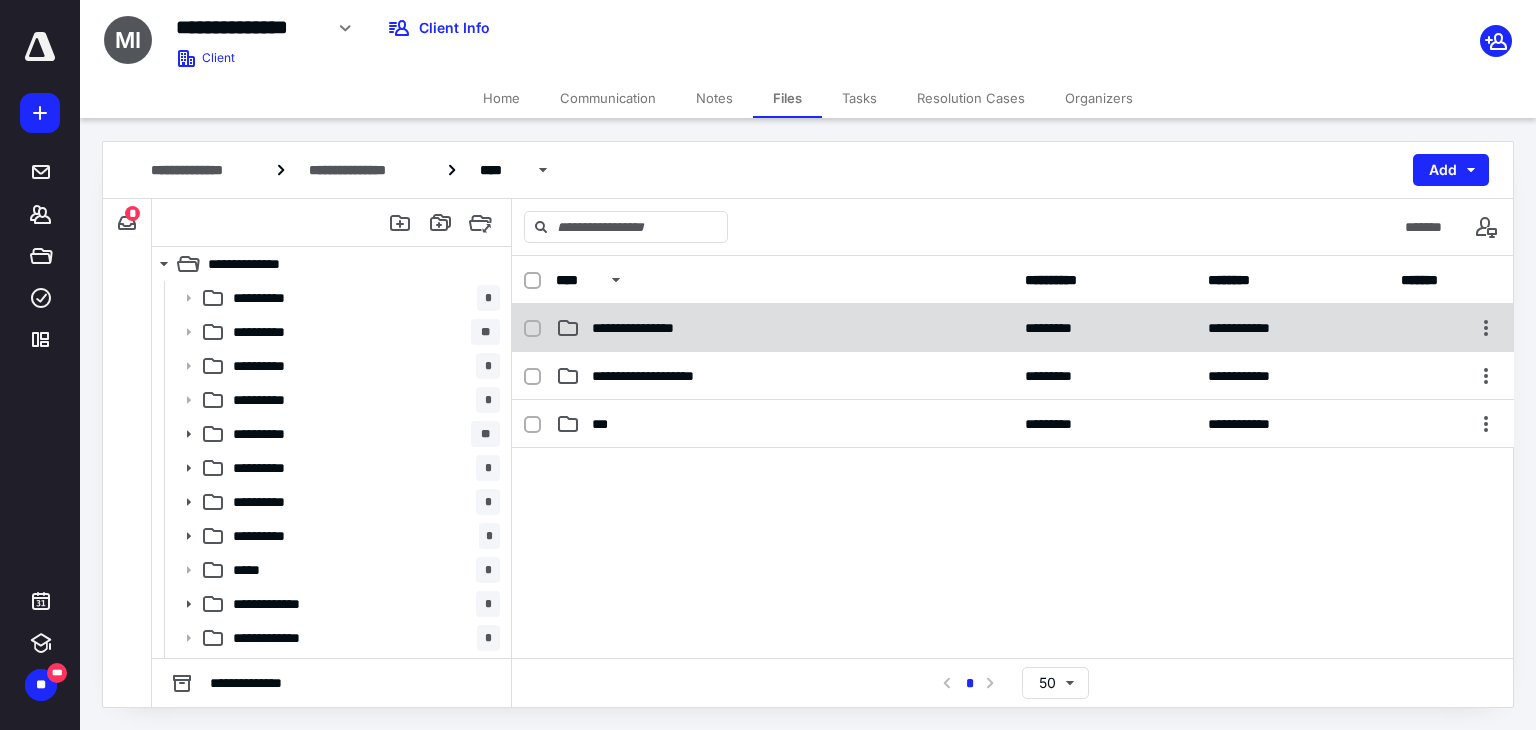 click on "**********" at bounding box center [784, 328] 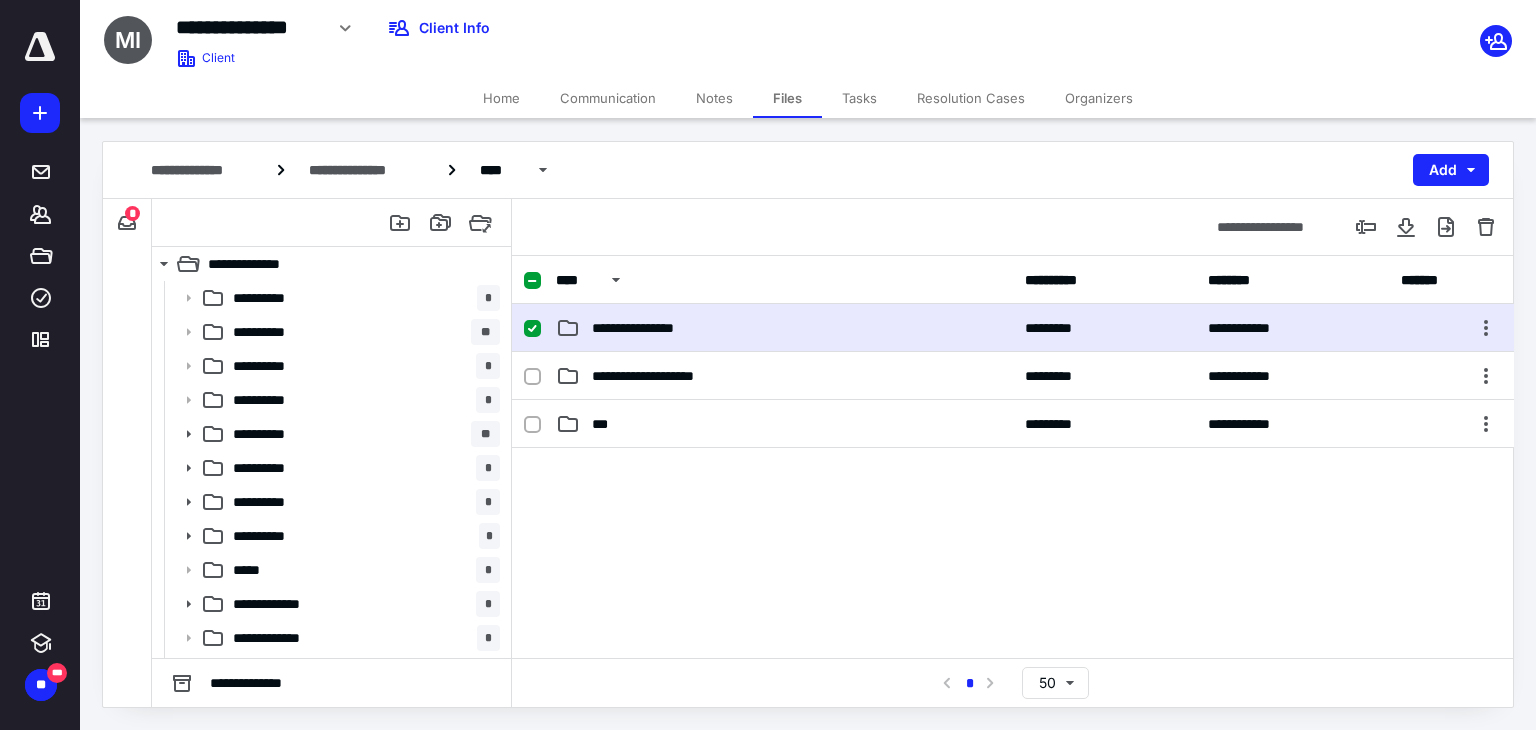 click on "**********" at bounding box center [784, 328] 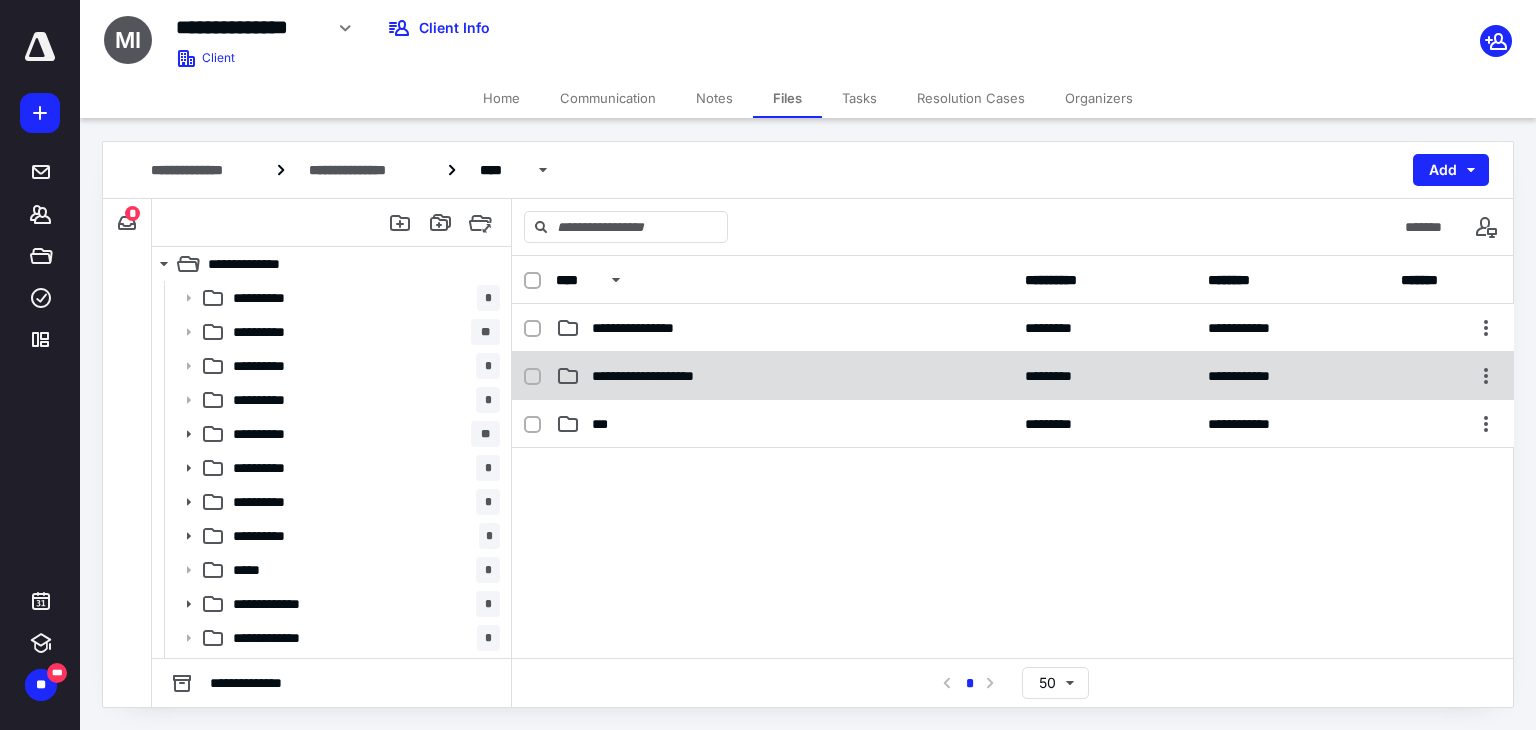 click on "**********" at bounding box center (784, 376) 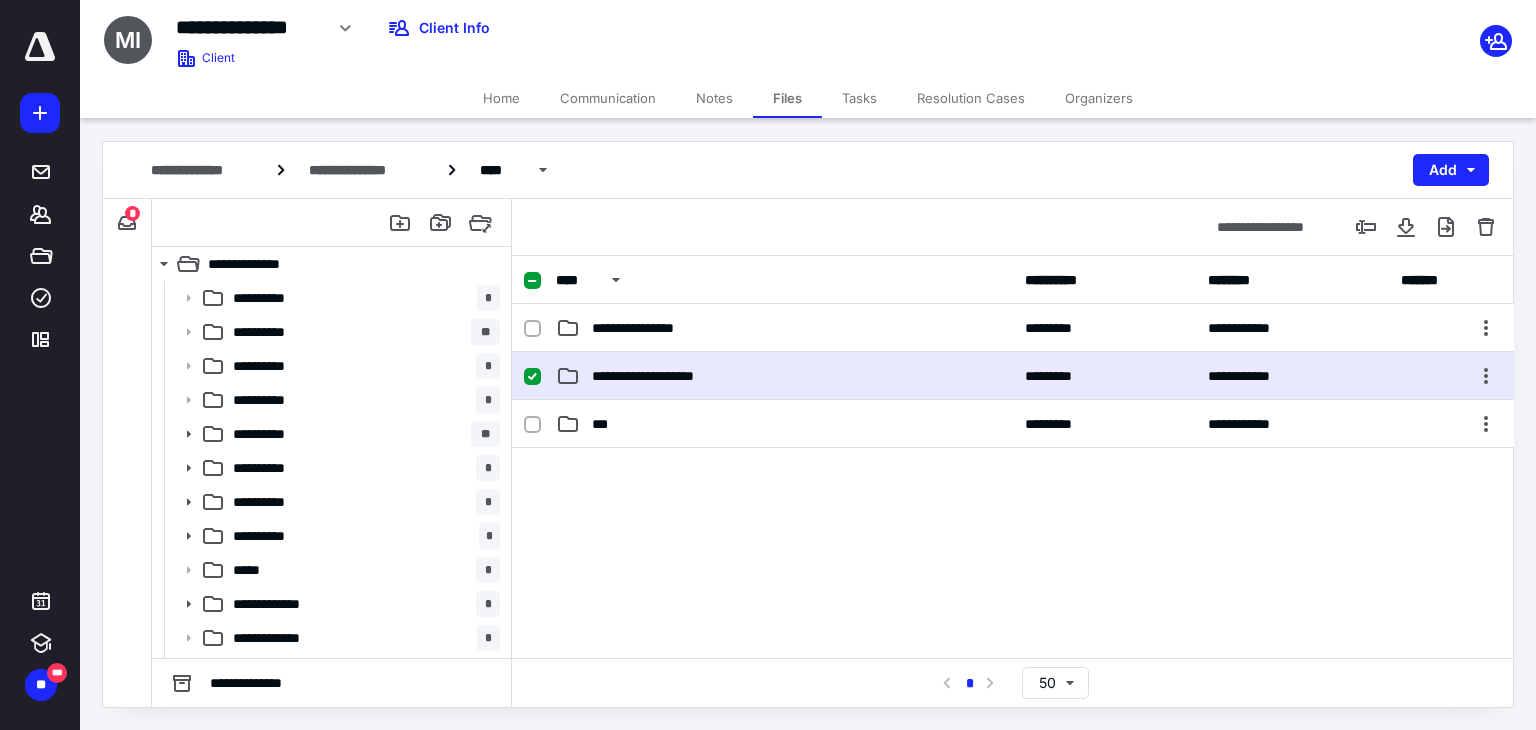 click on "**********" at bounding box center (784, 376) 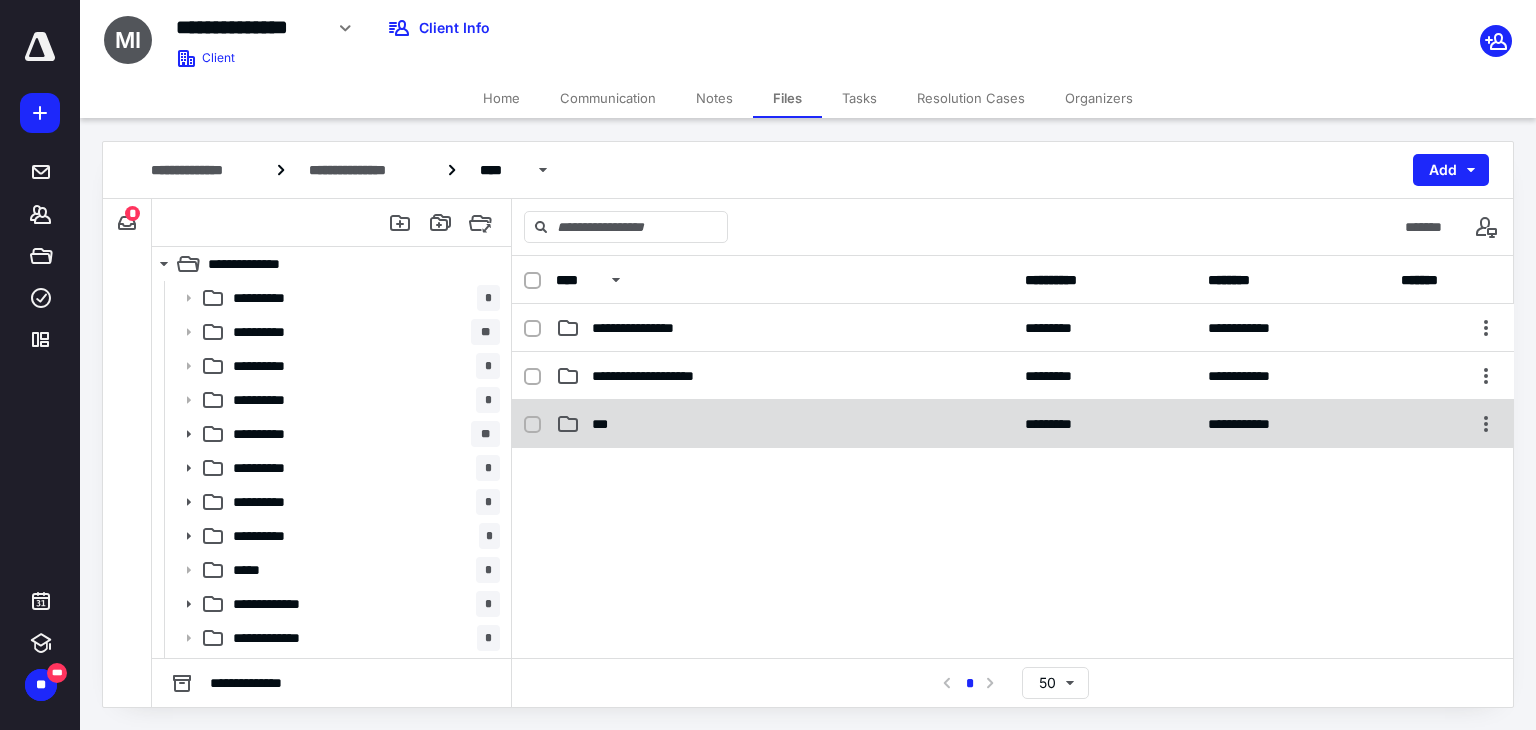 click on "***" at bounding box center [784, 424] 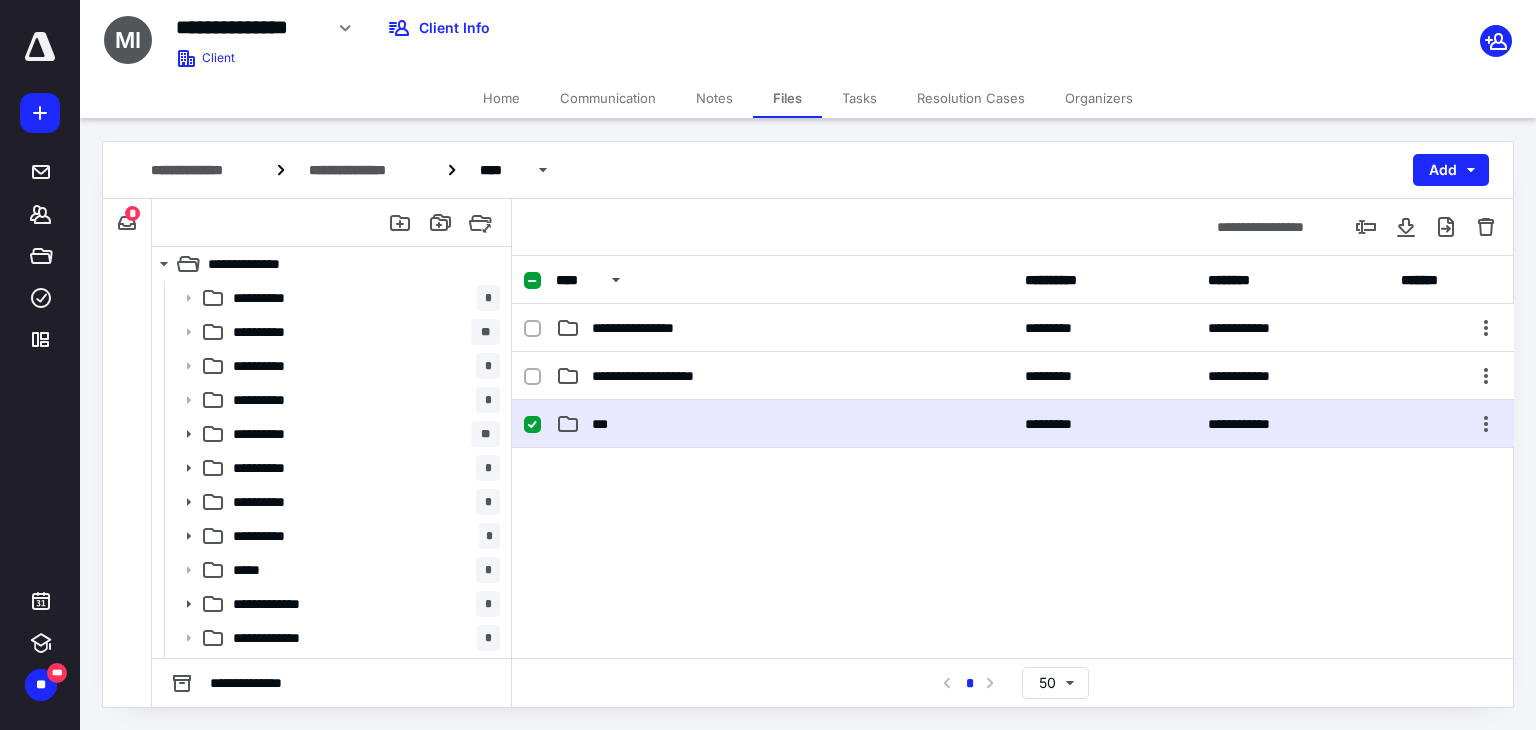 click on "***" at bounding box center [784, 424] 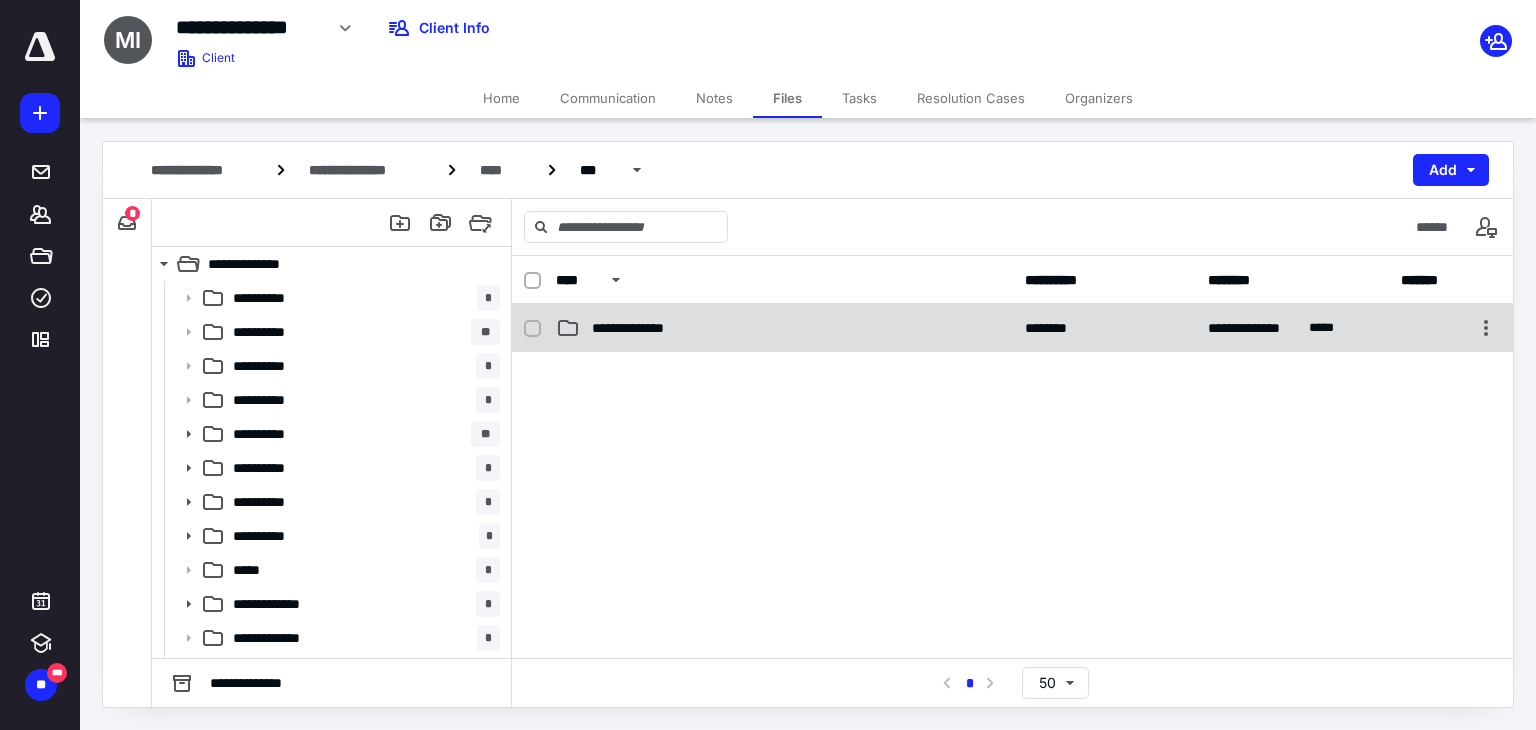 click on "**********" at bounding box center (784, 328) 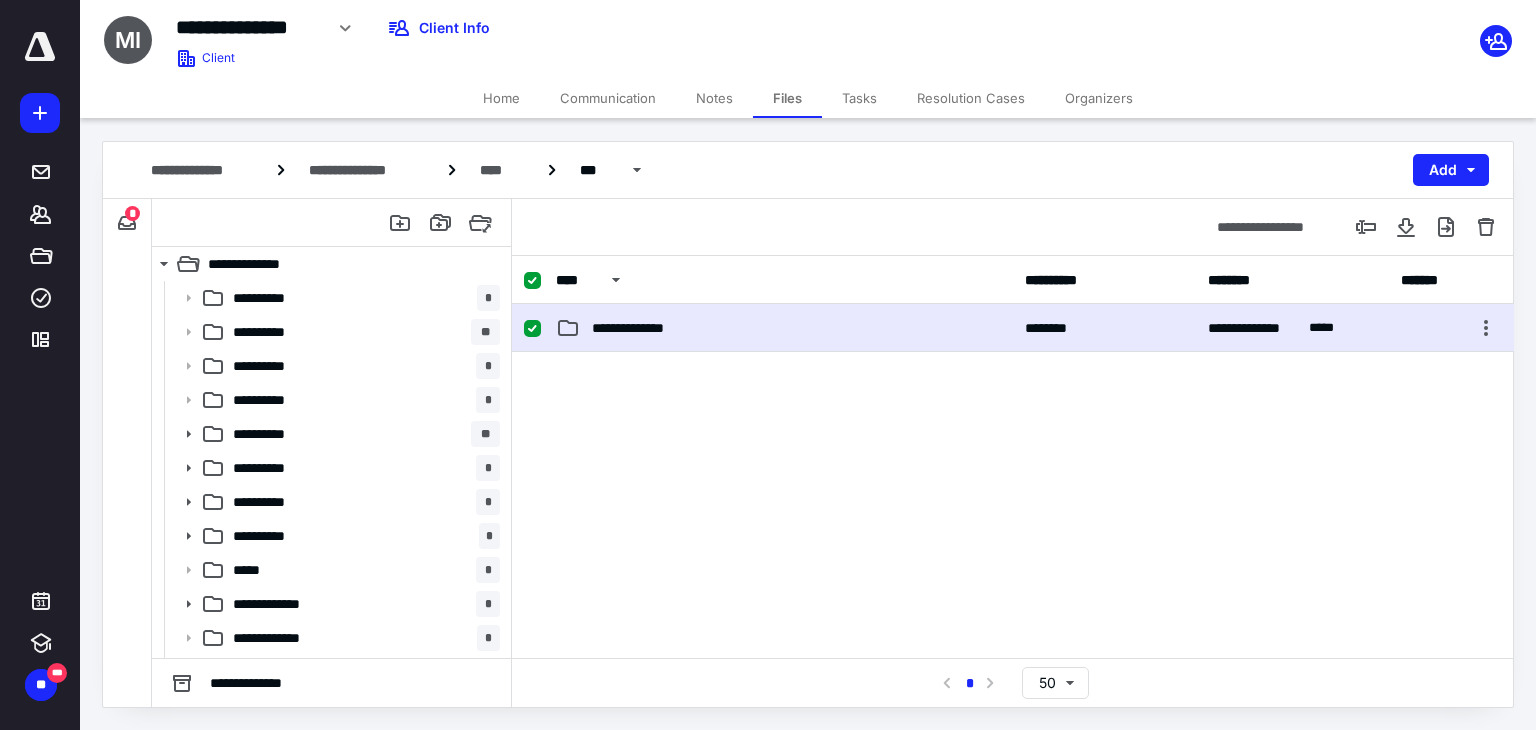 click on "**********" at bounding box center [784, 328] 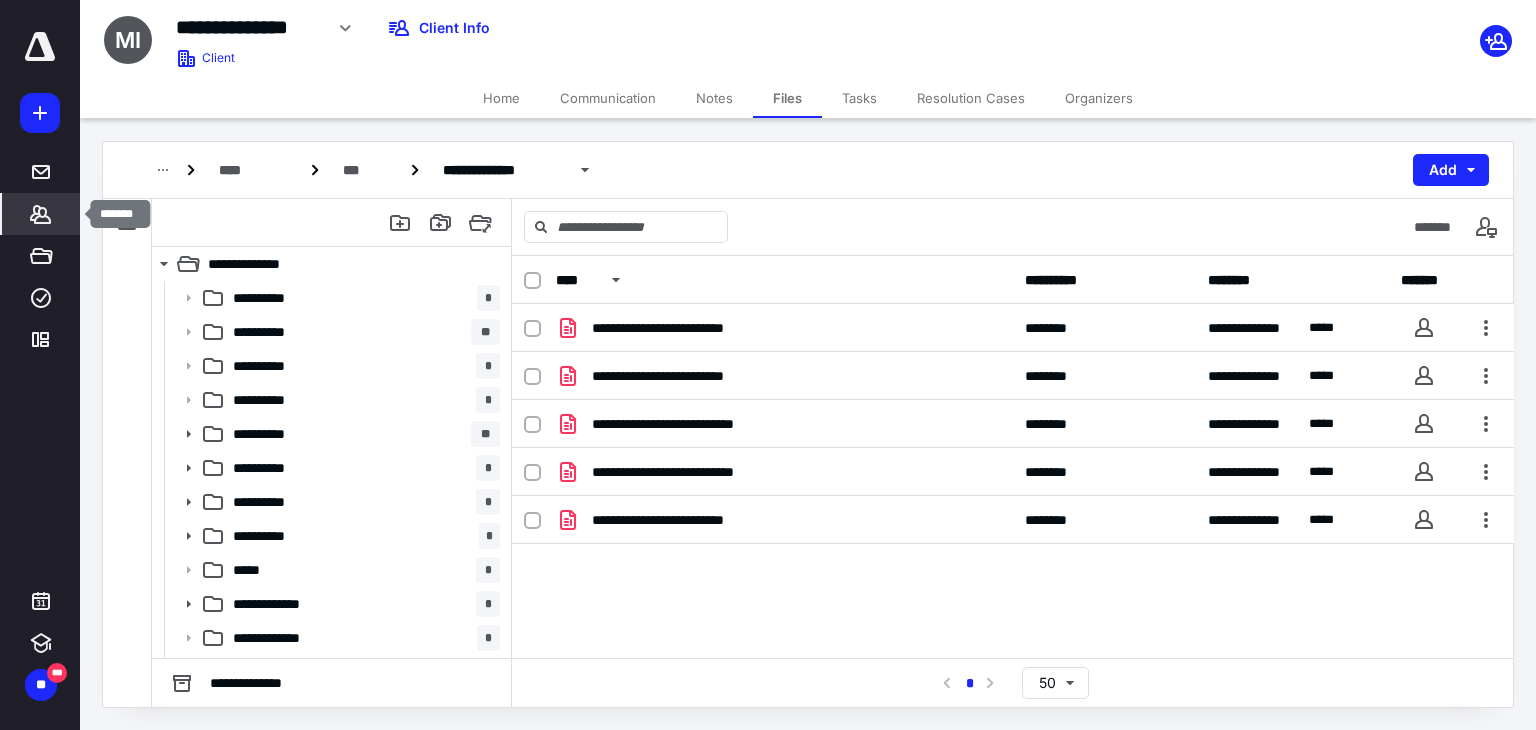 click 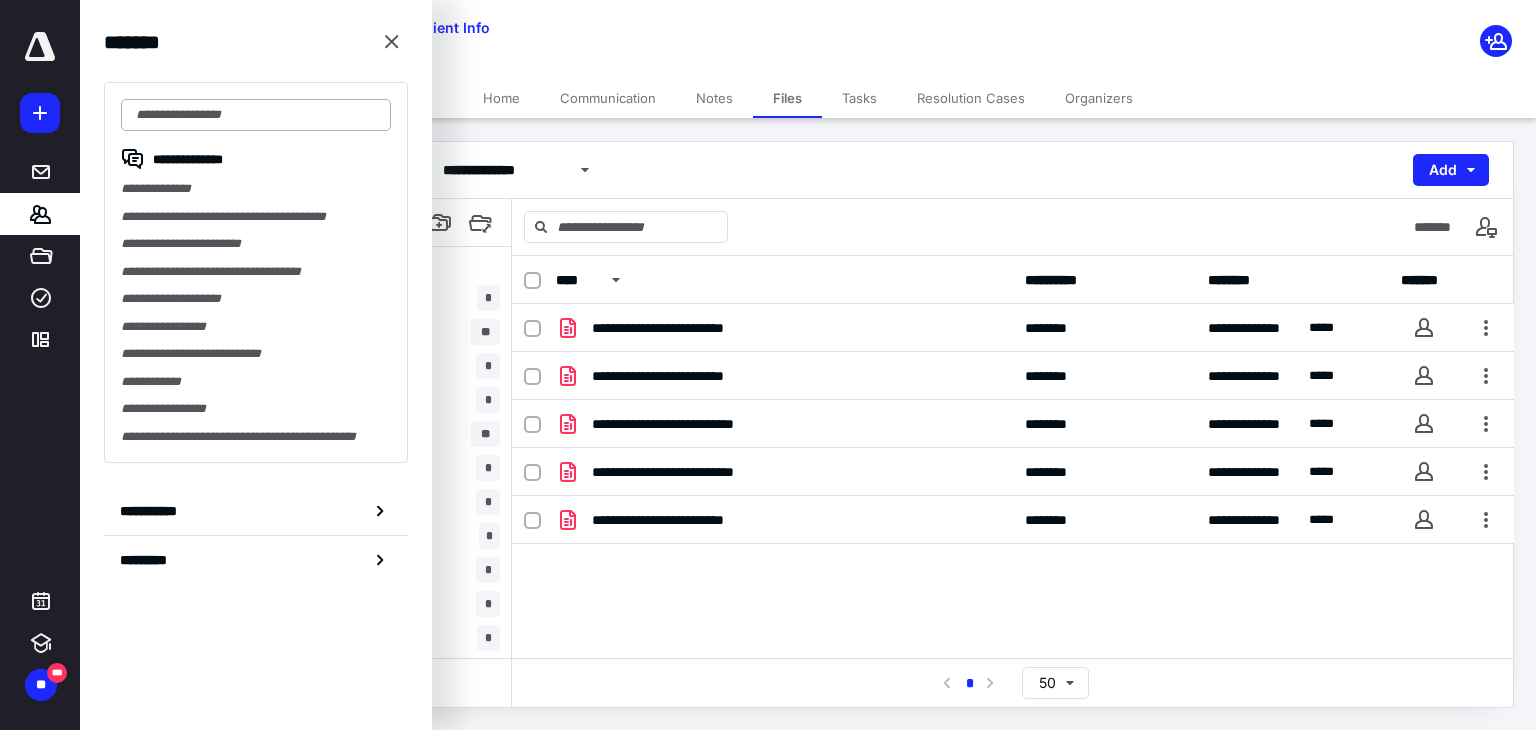 click at bounding box center (256, 115) 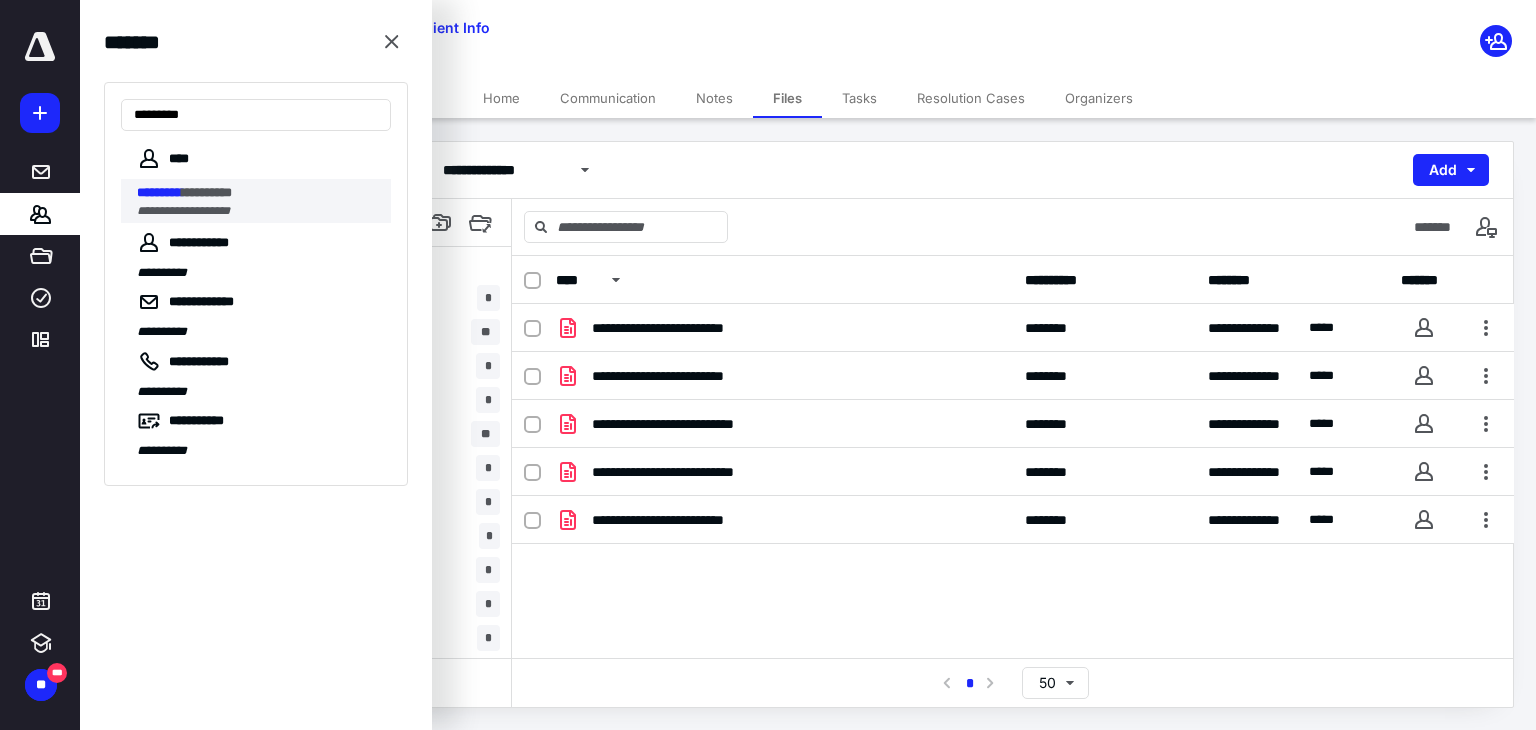 type on "*********" 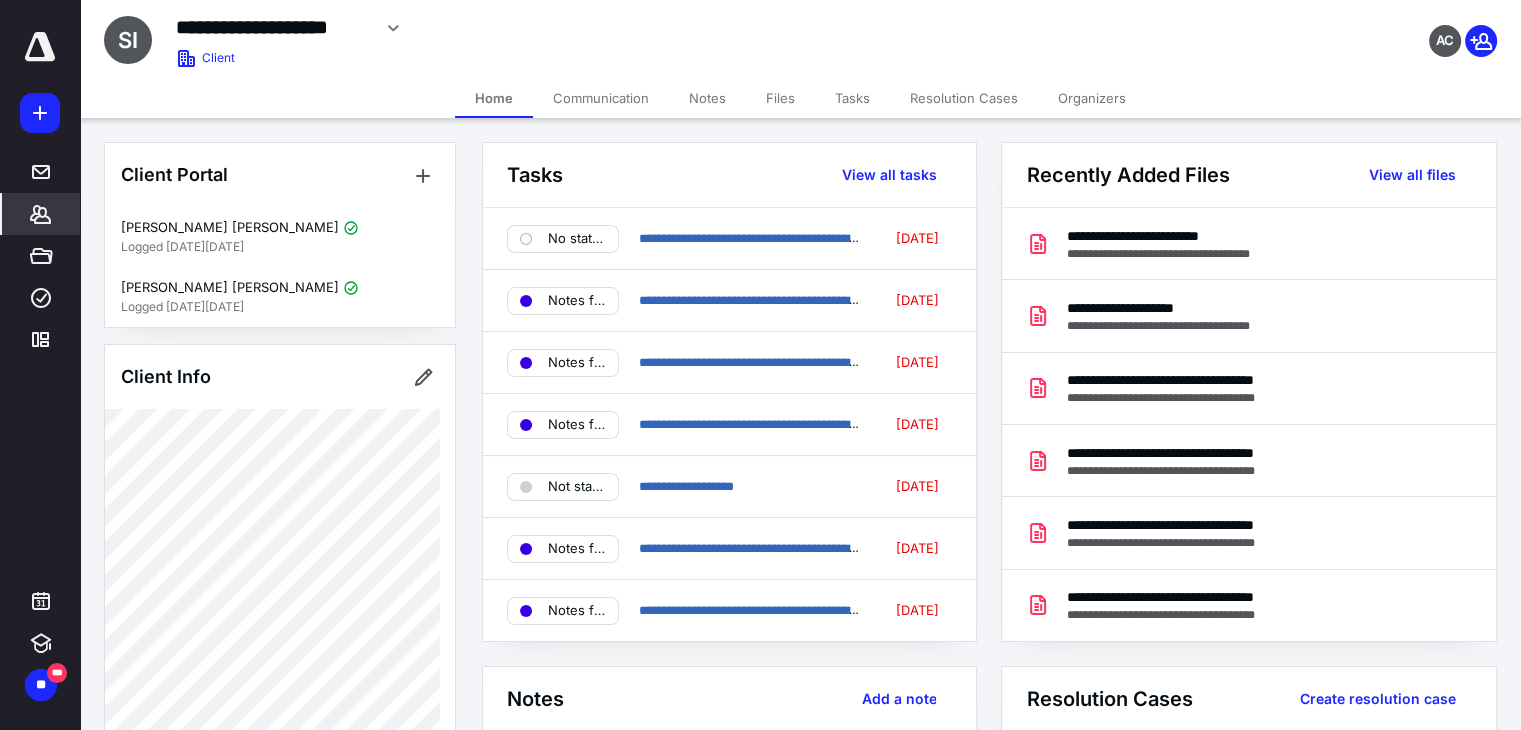 click on "Files" at bounding box center [780, 98] 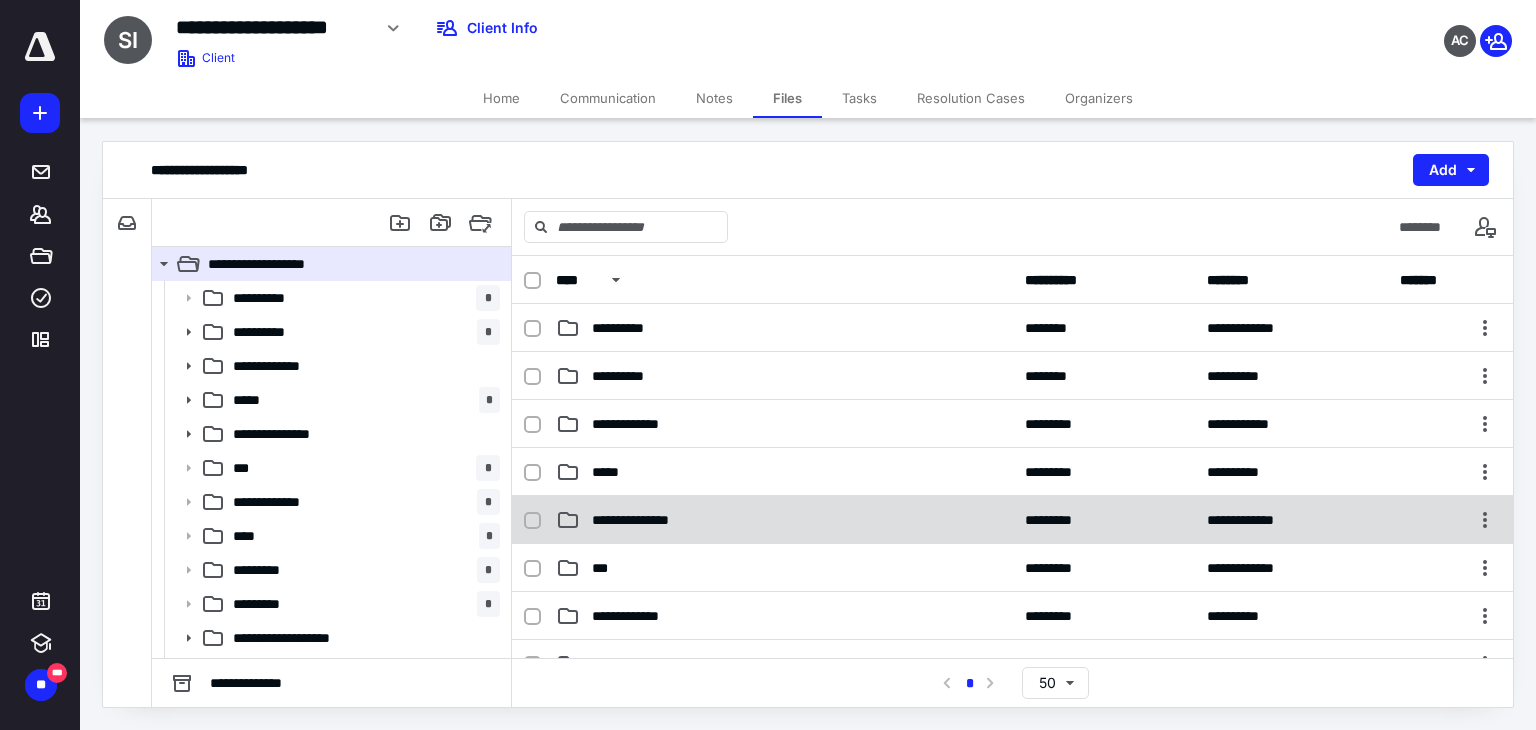 click on "**********" at bounding box center (784, 520) 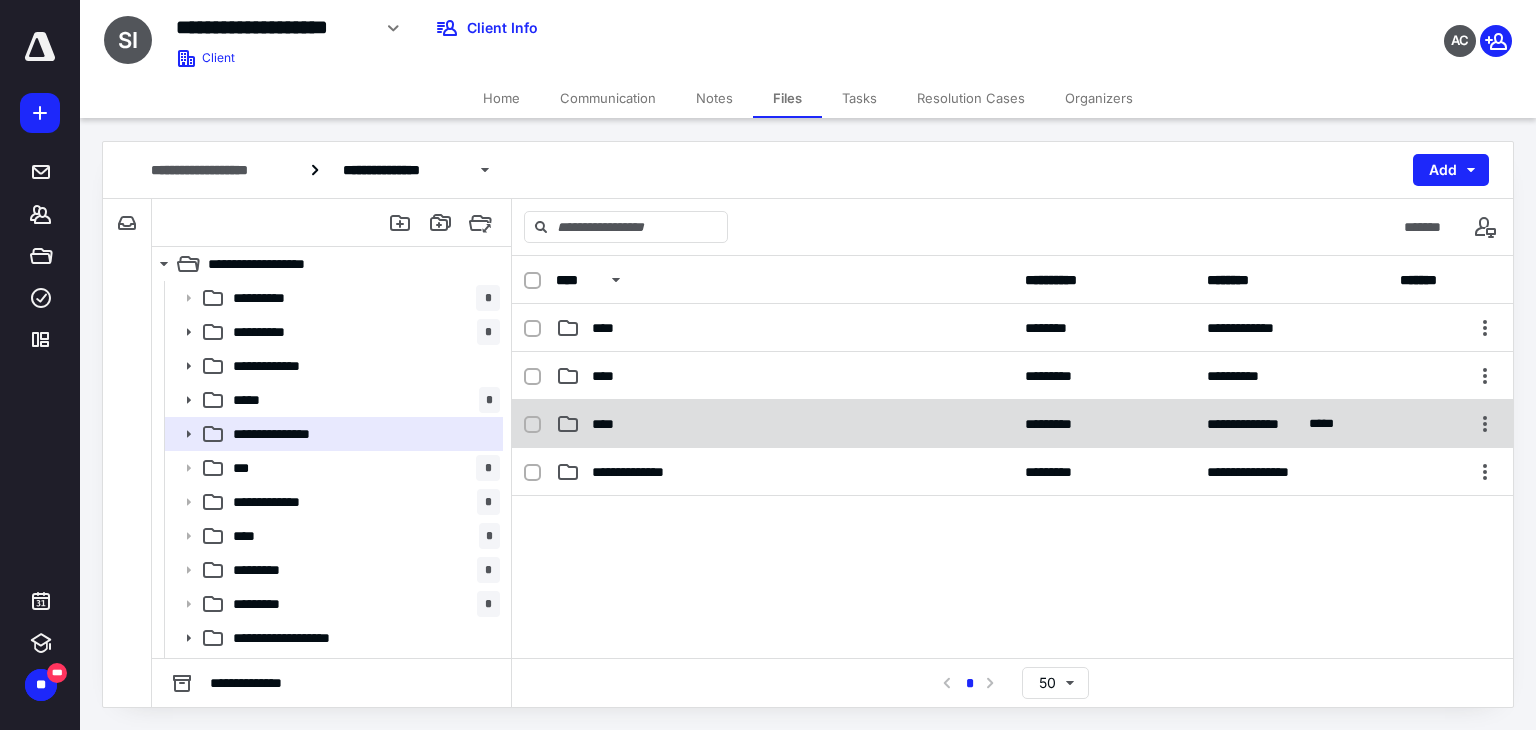 click on "****" at bounding box center [784, 424] 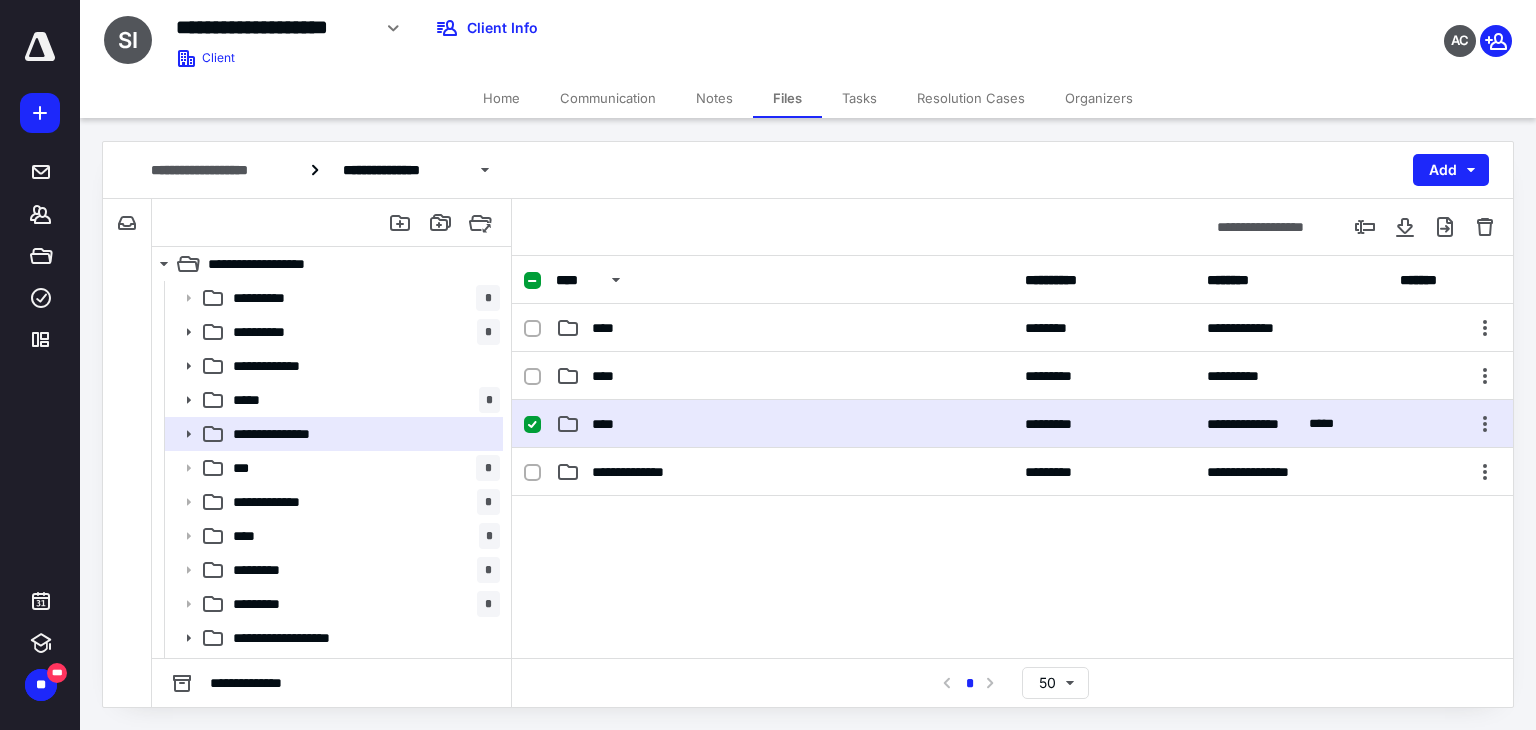 click on "****" at bounding box center (784, 424) 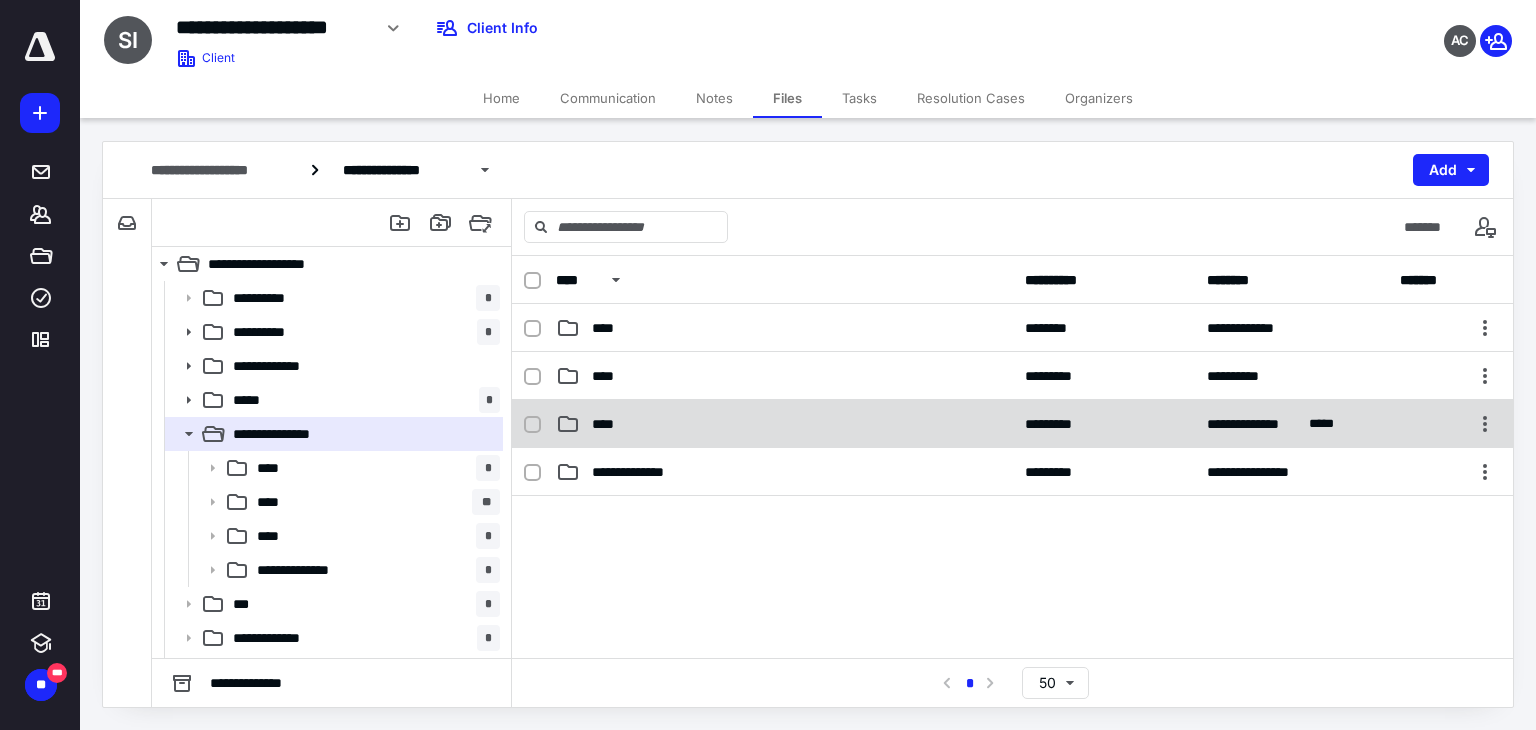 click on "****" at bounding box center [784, 424] 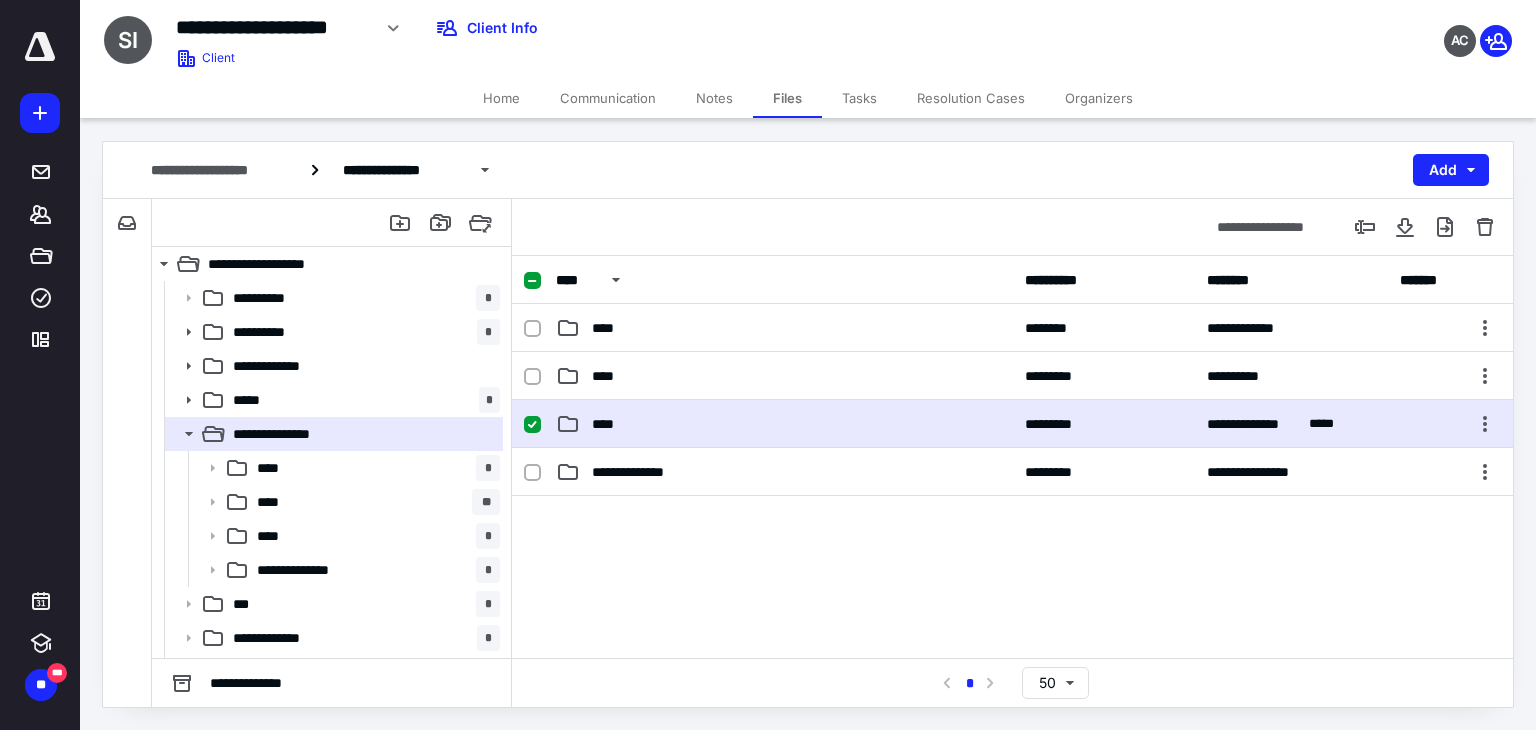 click on "****" at bounding box center (784, 424) 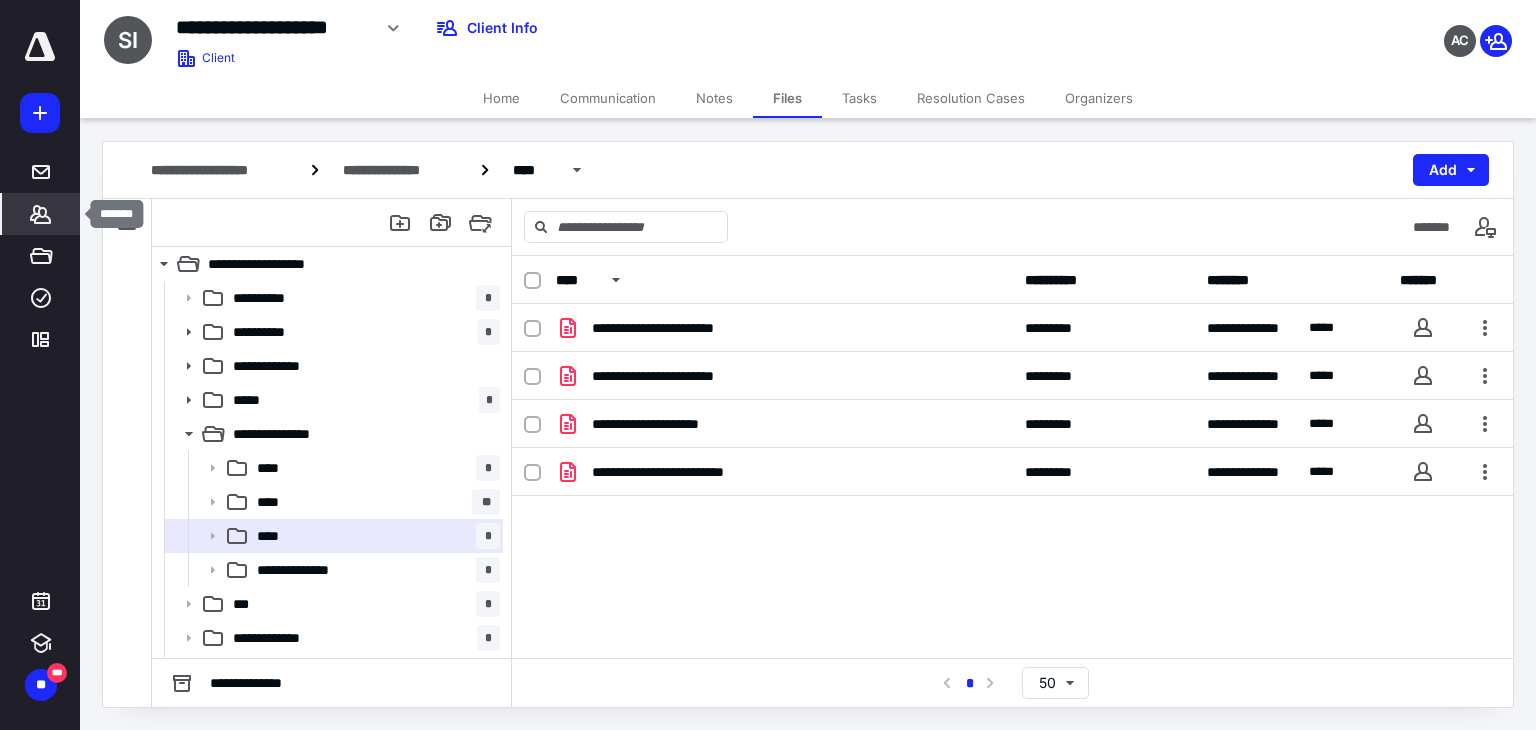 click on "*******" at bounding box center [41, 214] 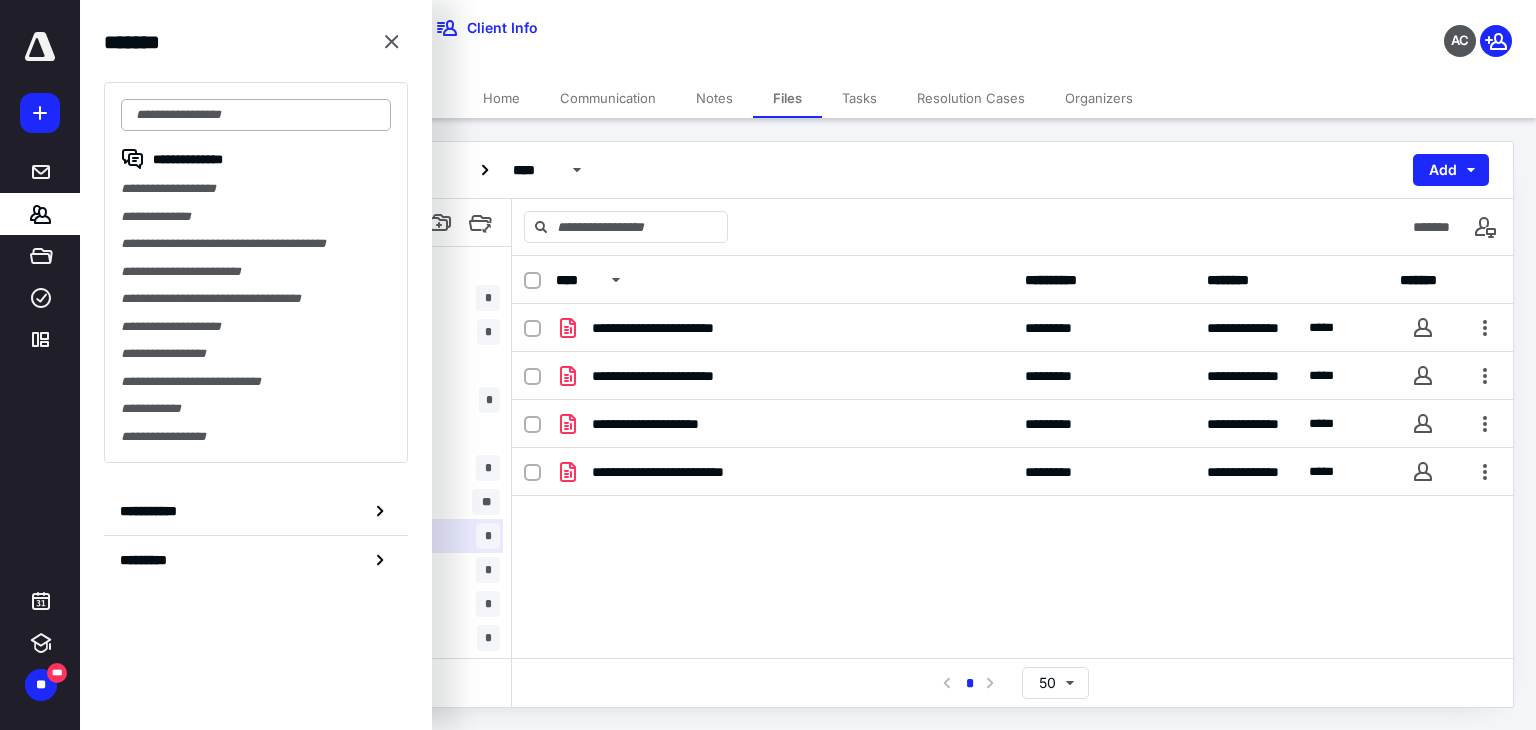 click at bounding box center [256, 115] 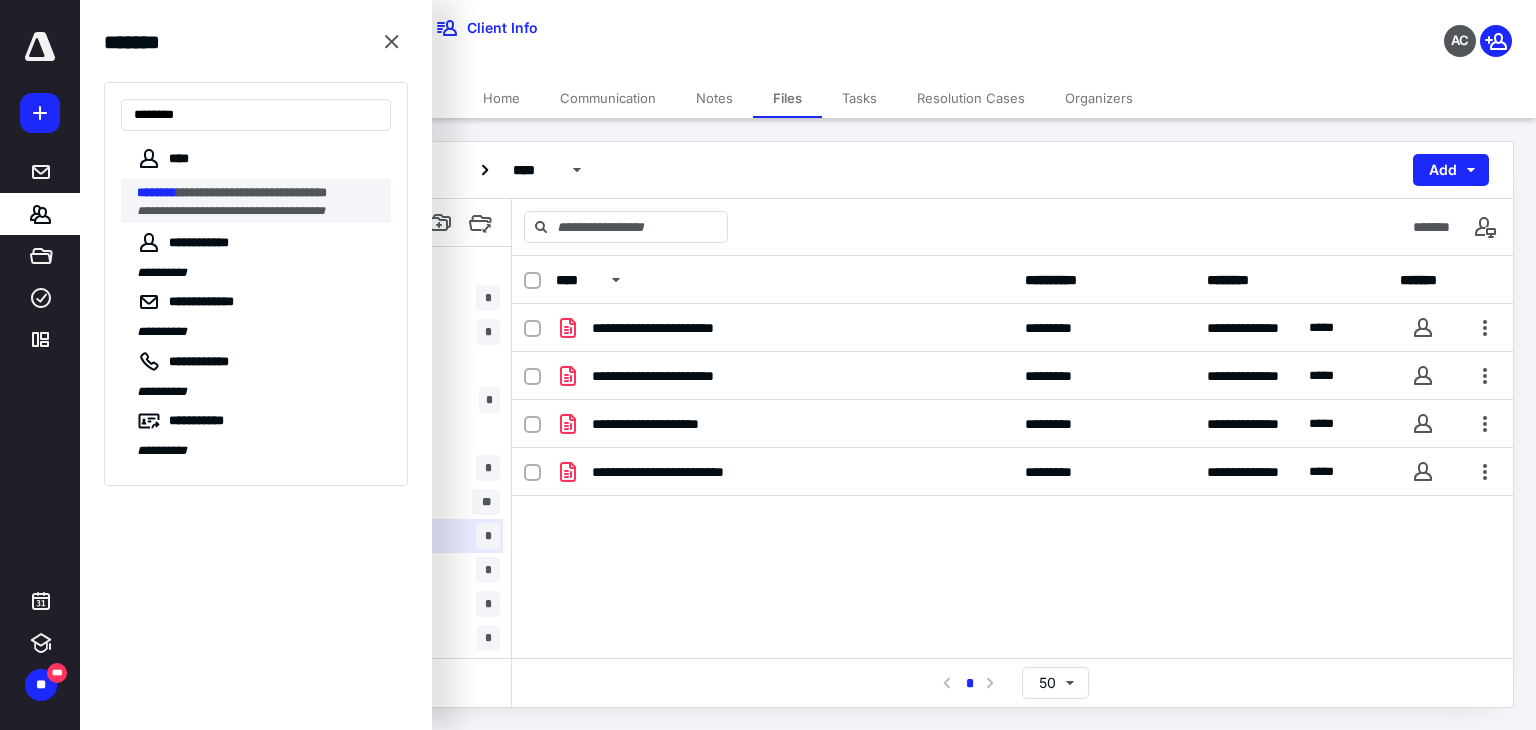 type on "********" 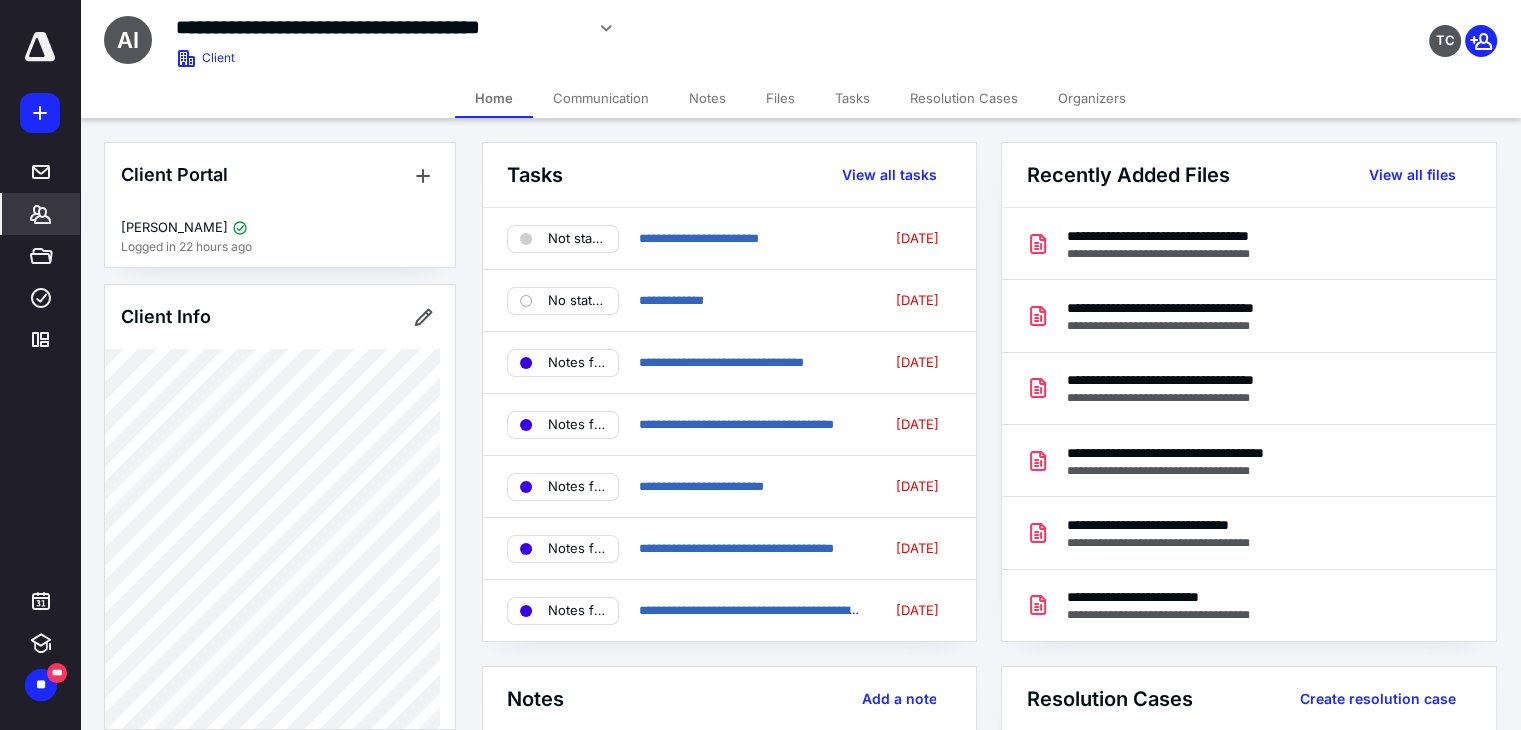 click on "Files" at bounding box center (780, 98) 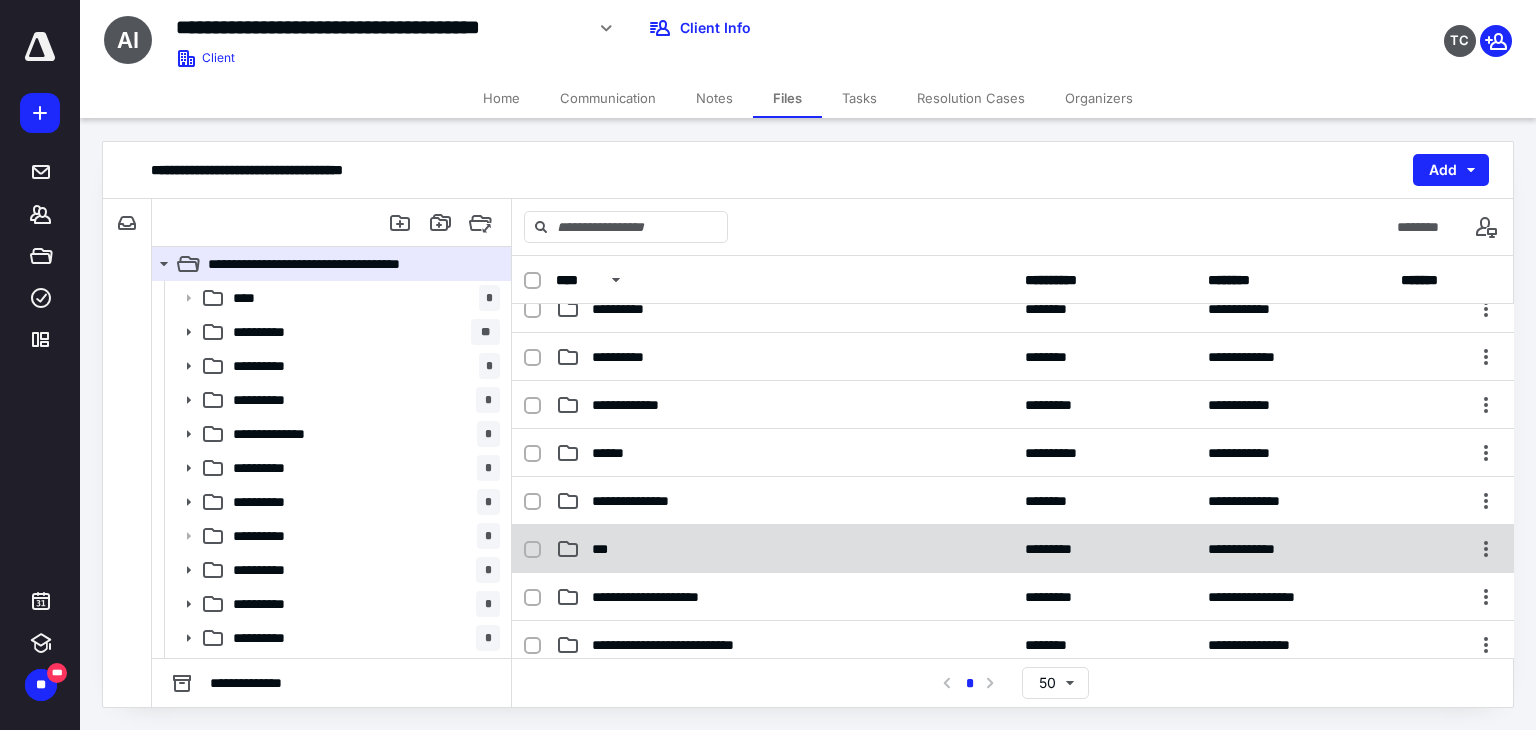 scroll, scrollTop: 500, scrollLeft: 0, axis: vertical 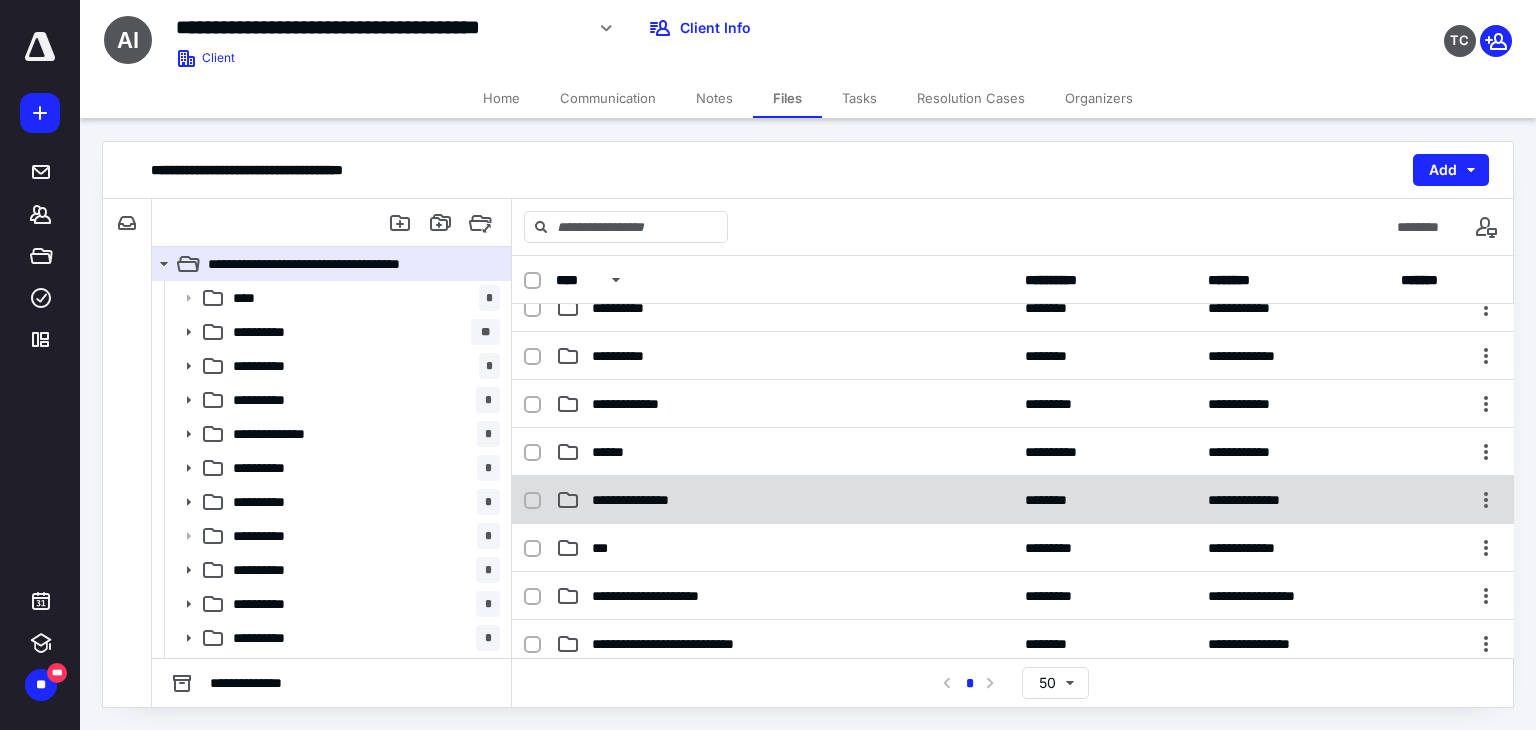 click on "**********" at bounding box center [784, 500] 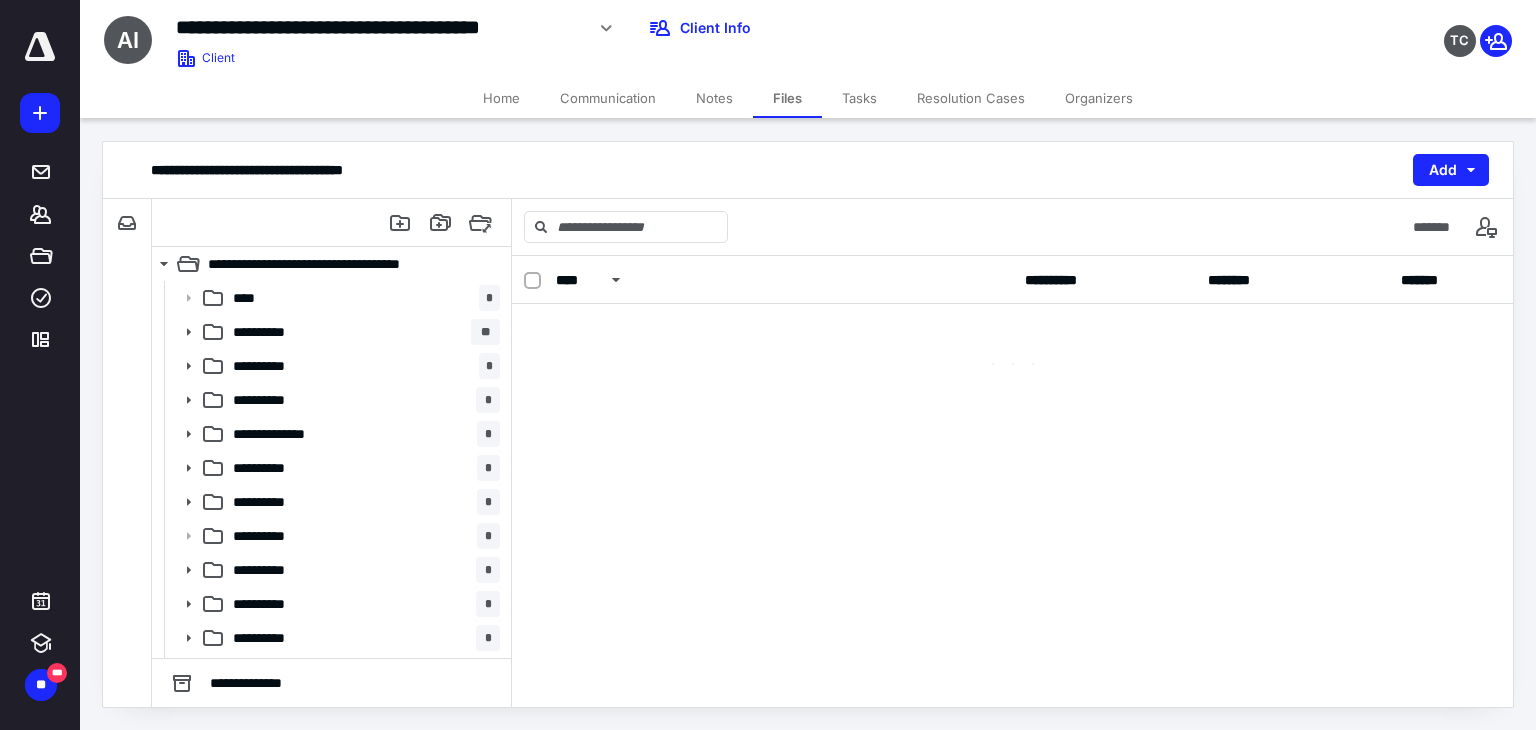 scroll, scrollTop: 0, scrollLeft: 0, axis: both 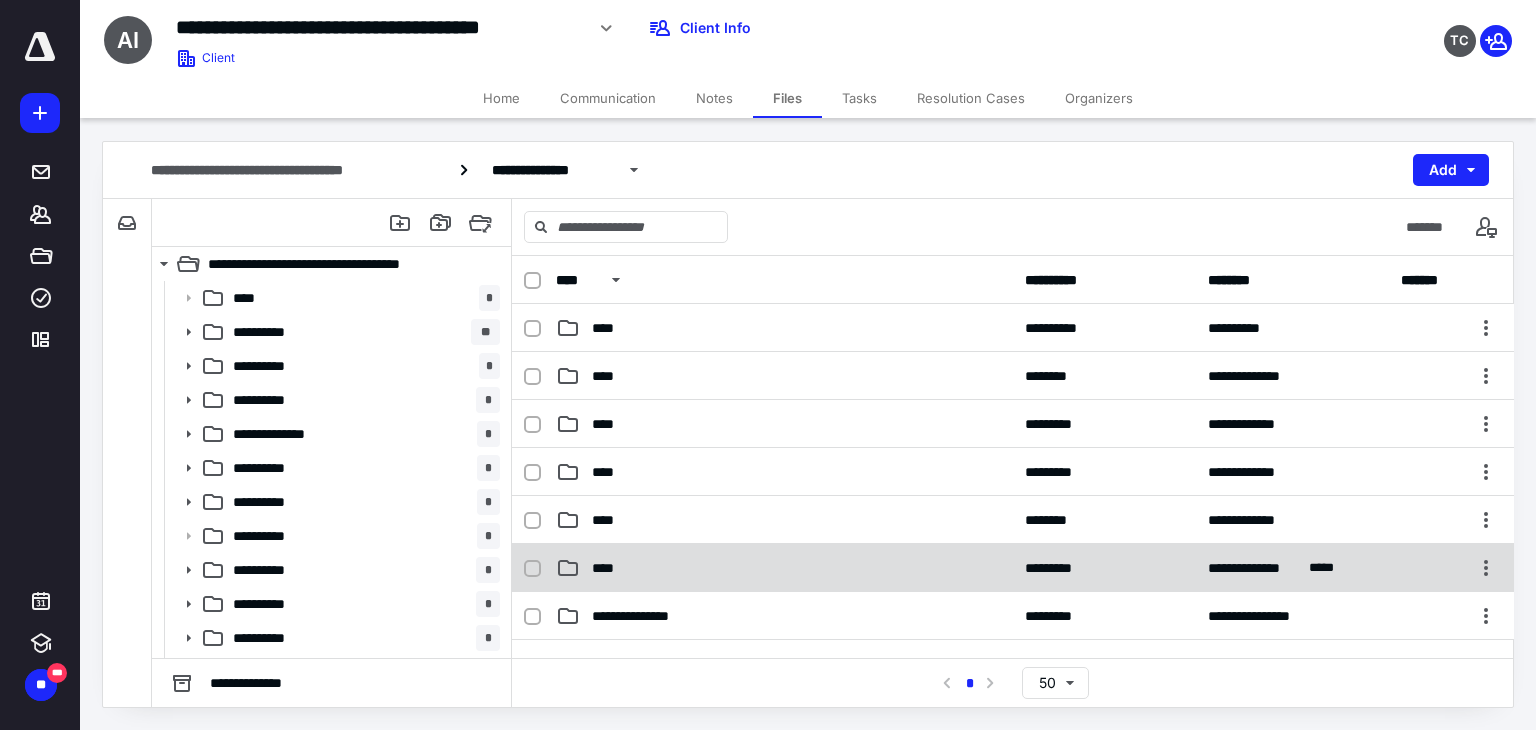 click on "****" at bounding box center [784, 568] 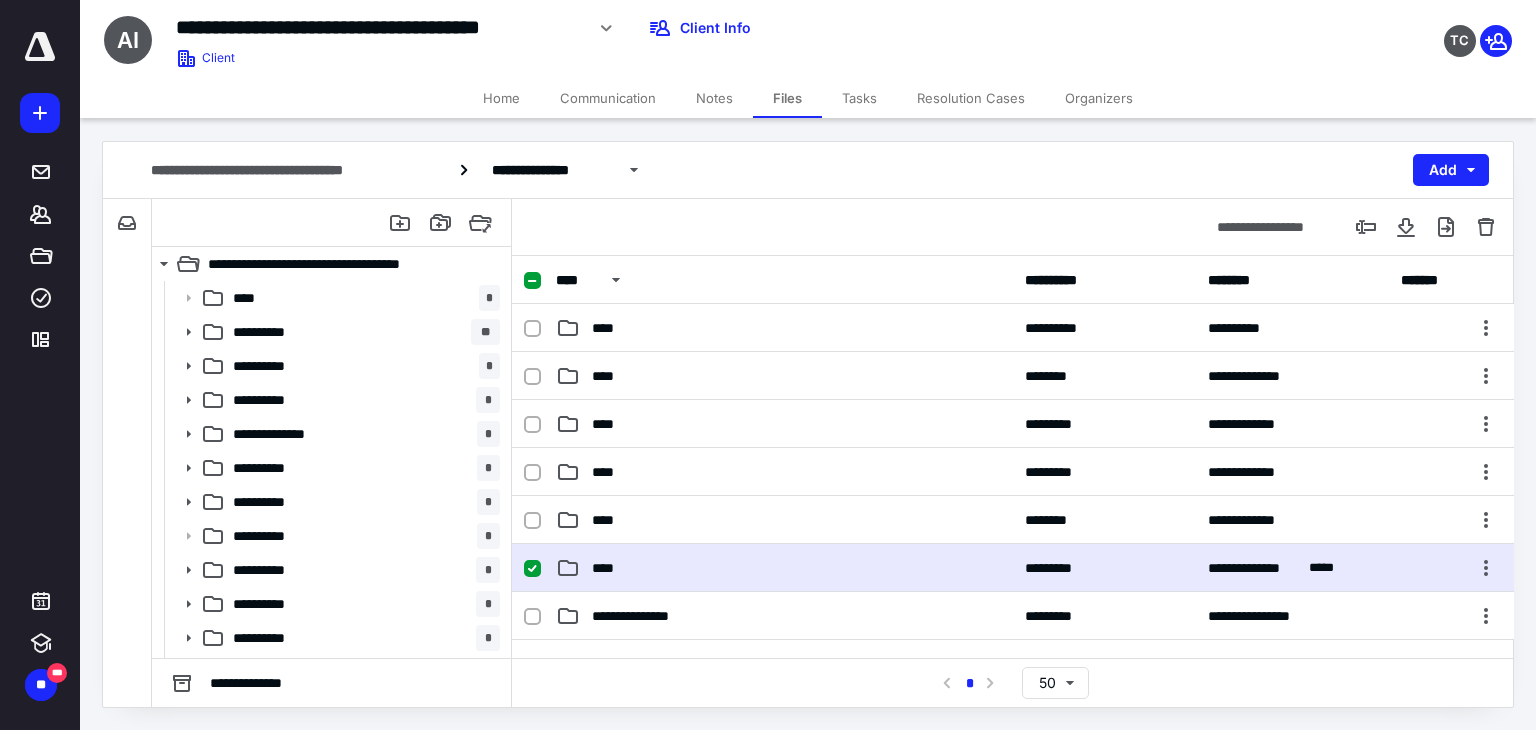 click on "****" at bounding box center [784, 568] 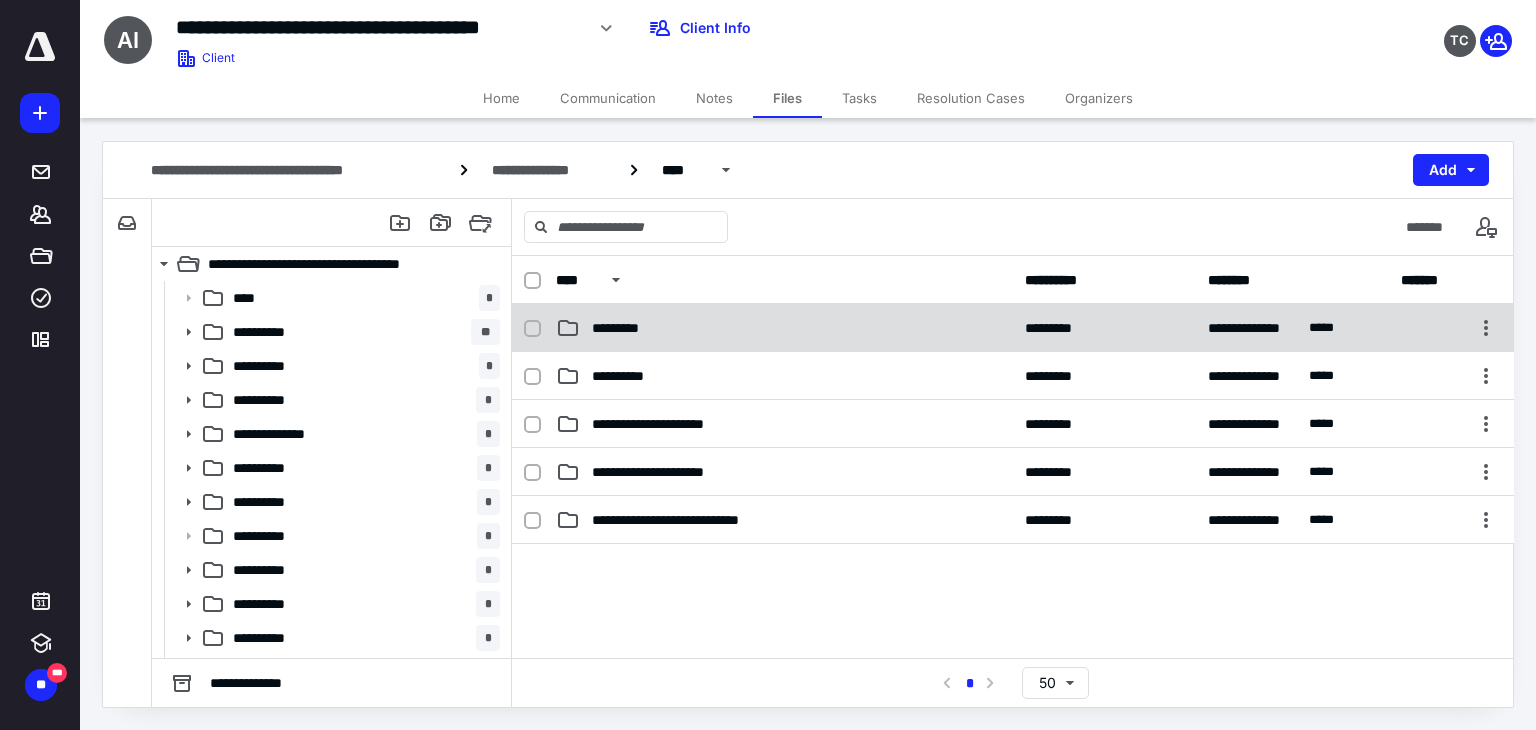 click on "*********" at bounding box center [784, 328] 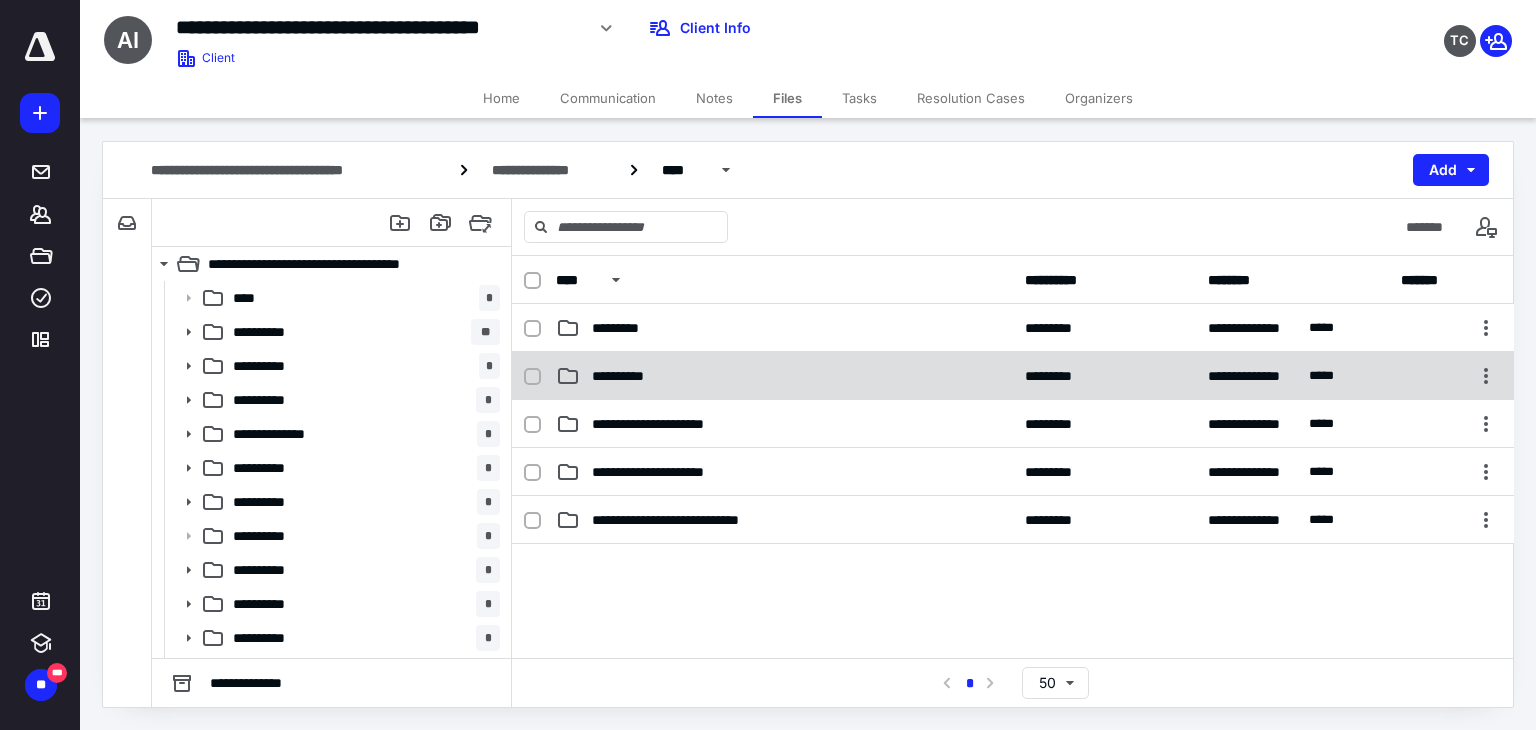 click on "**********" at bounding box center (784, 376) 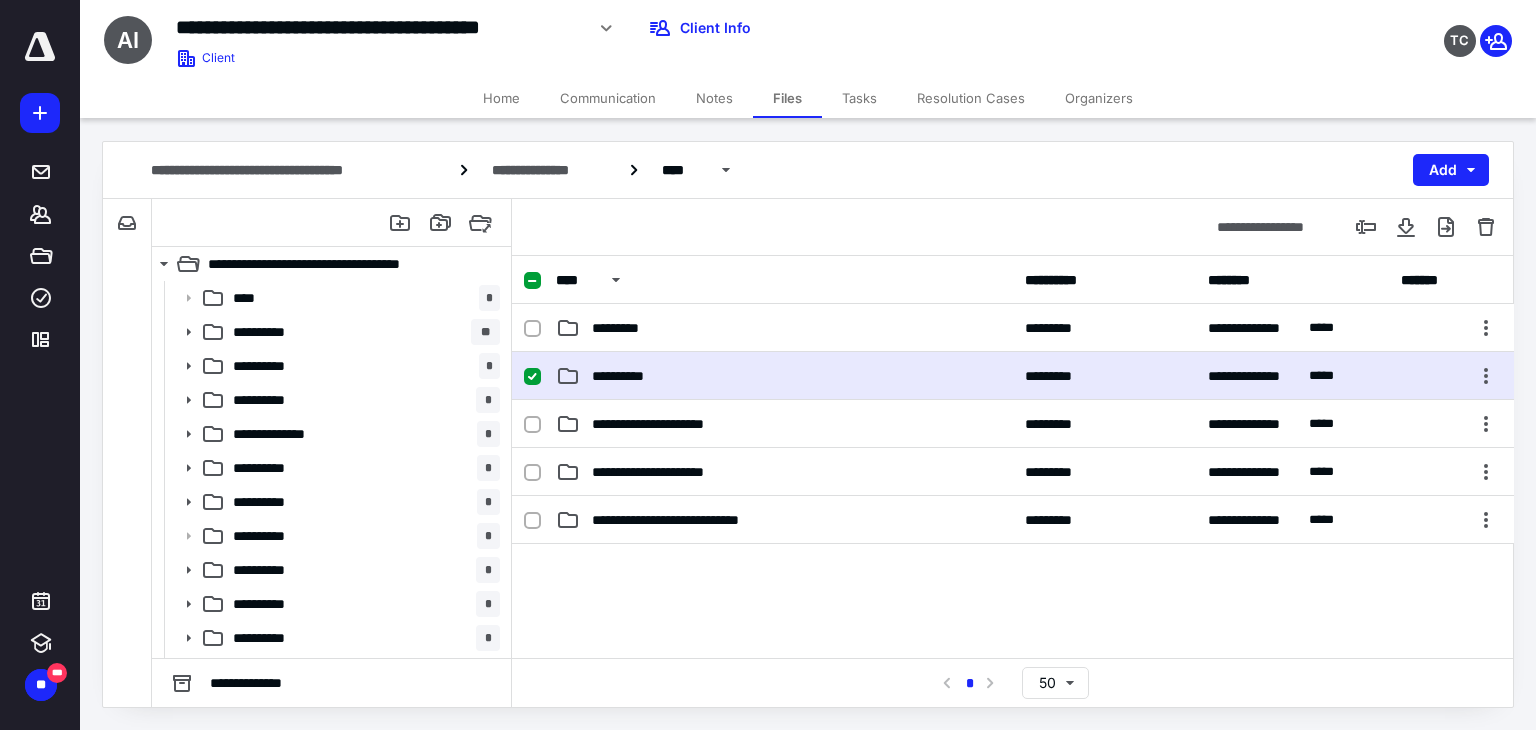 click on "**********" at bounding box center [784, 376] 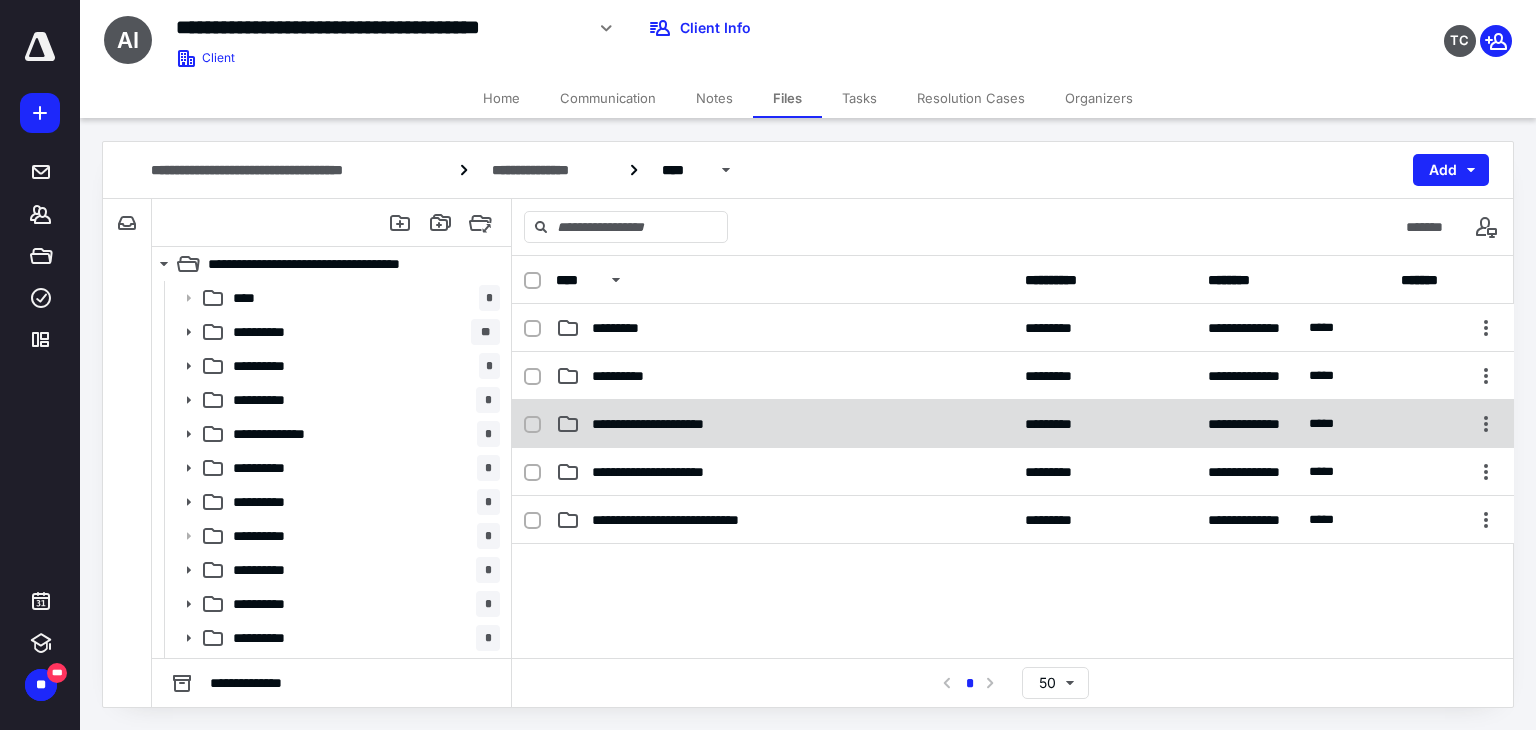 click on "**********" at bounding box center [674, 424] 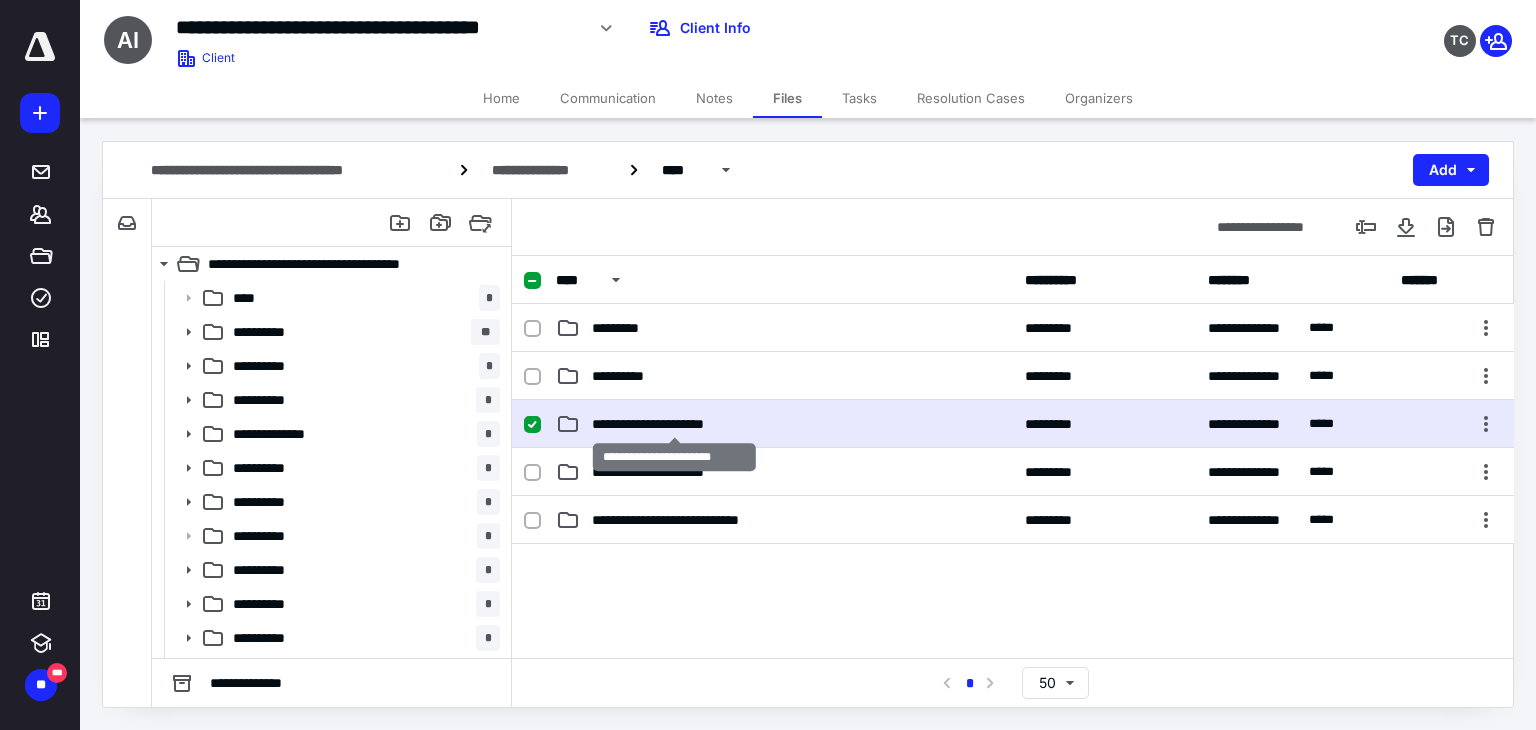click on "**********" at bounding box center [674, 424] 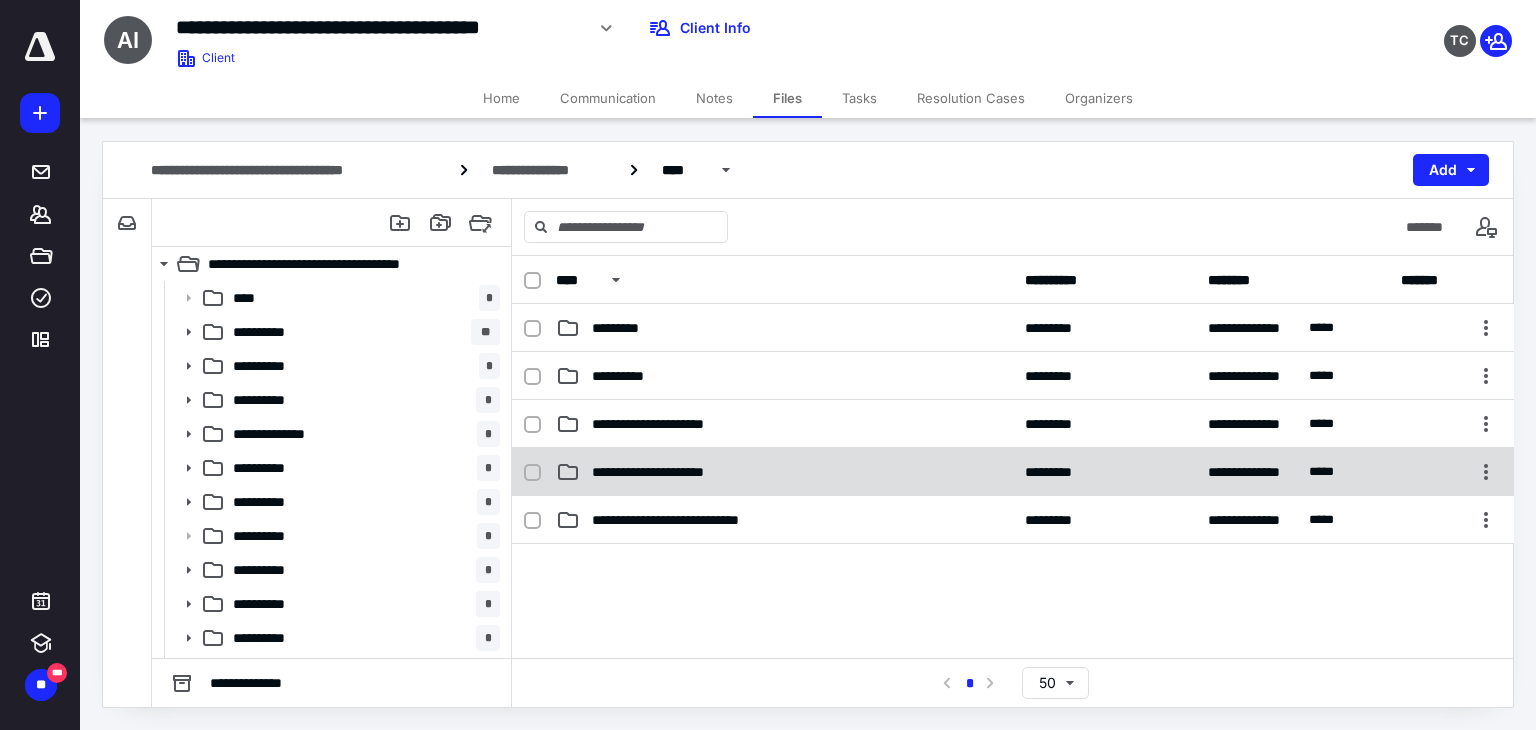 click on "**********" at bounding box center [667, 472] 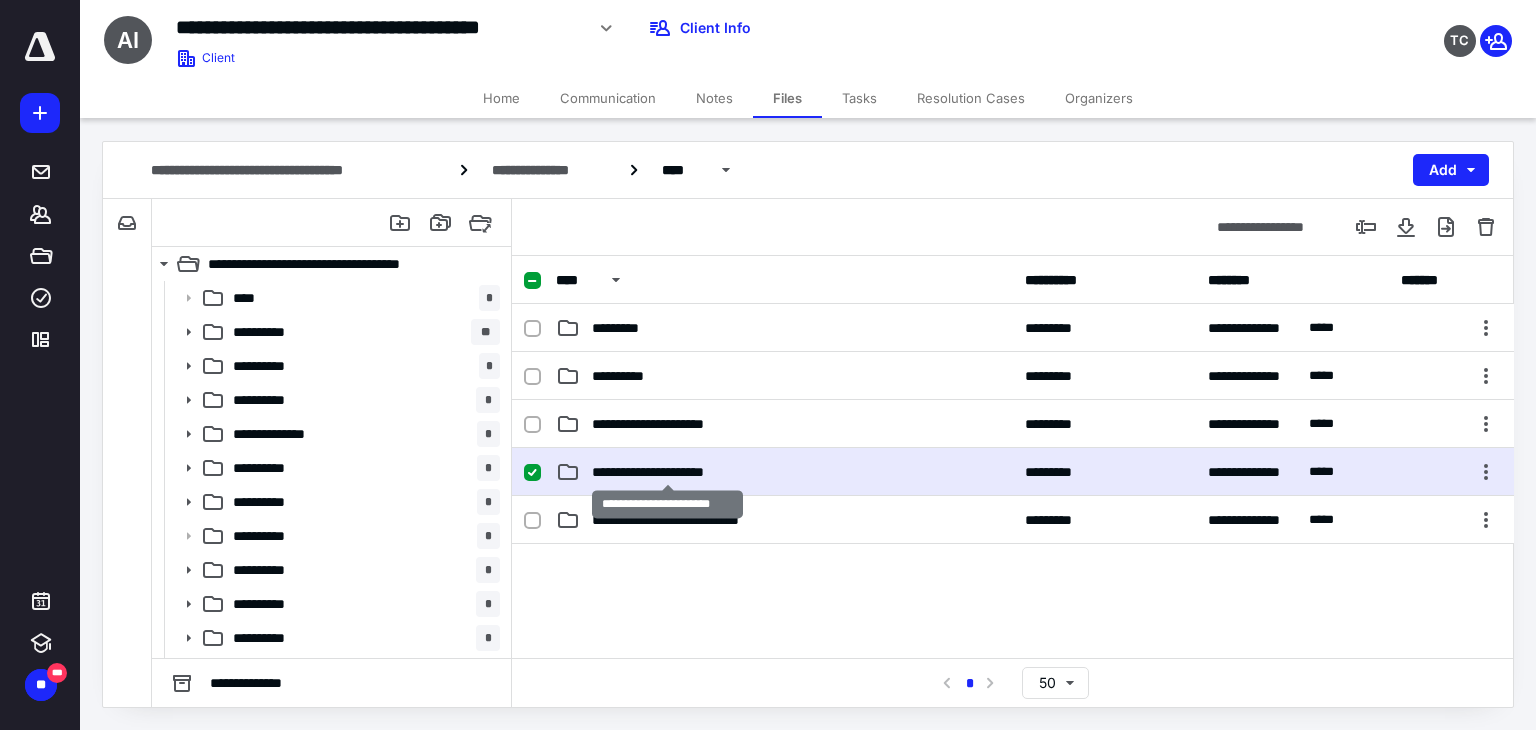 click on "**********" at bounding box center (667, 472) 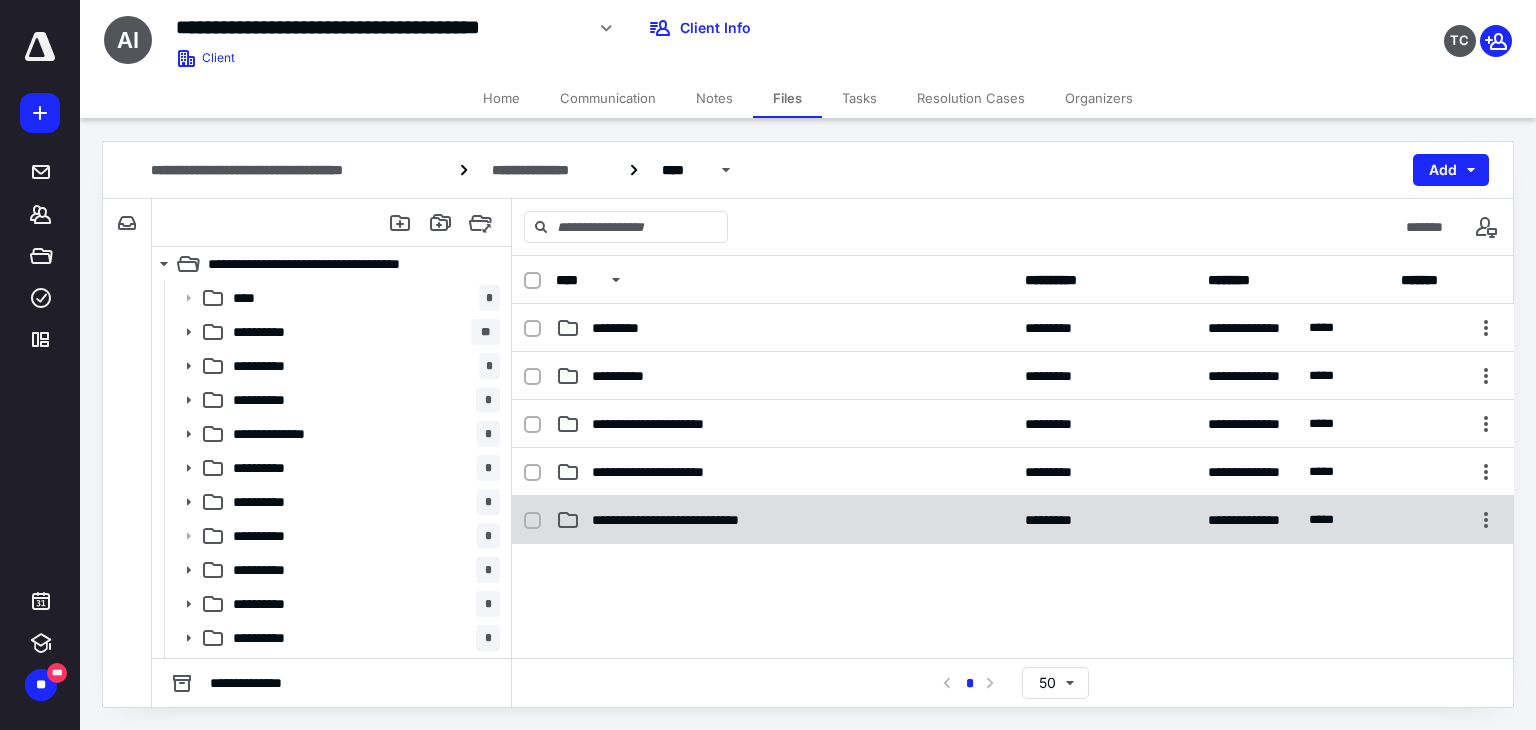 click on "**********" at bounding box center [1013, 520] 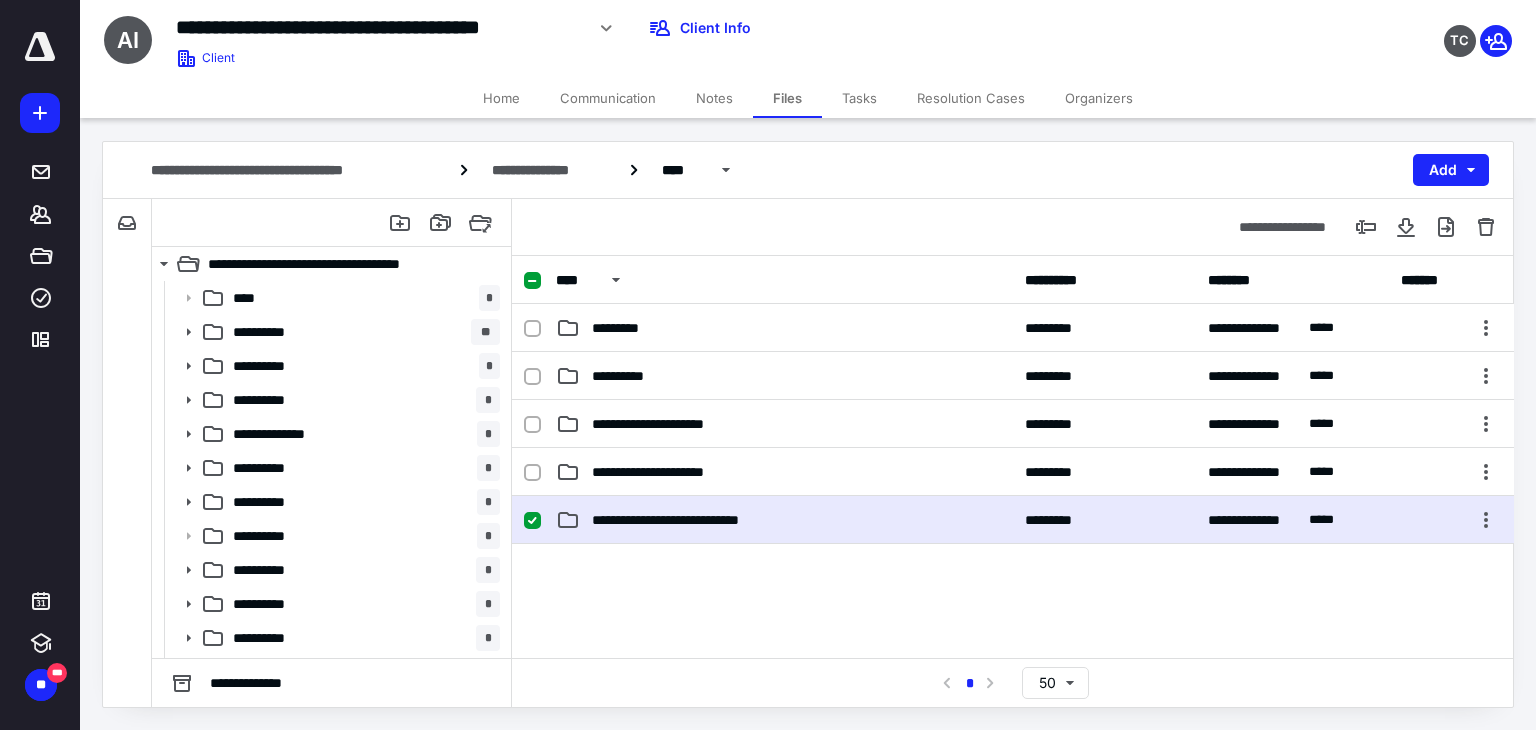 click on "**********" at bounding box center [1013, 520] 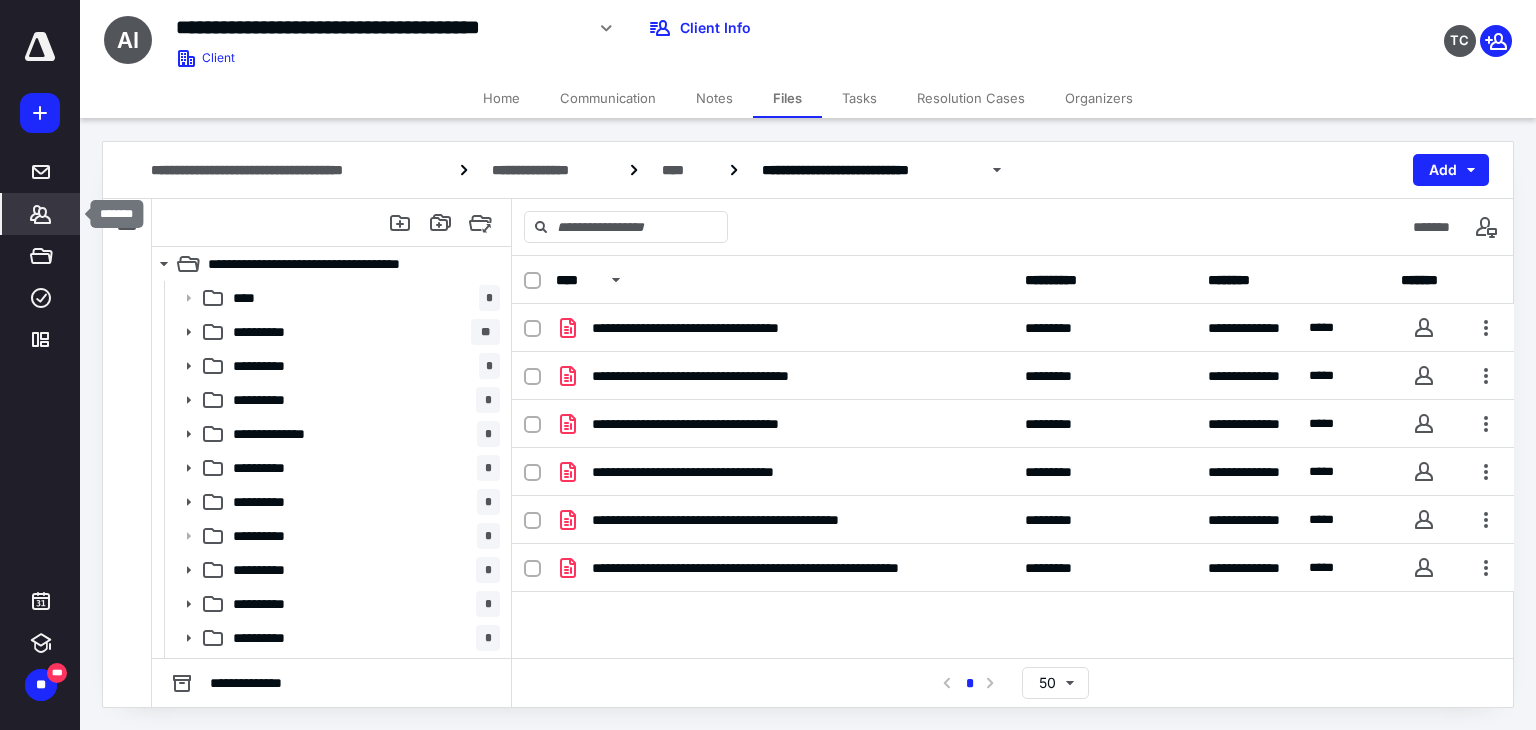 click 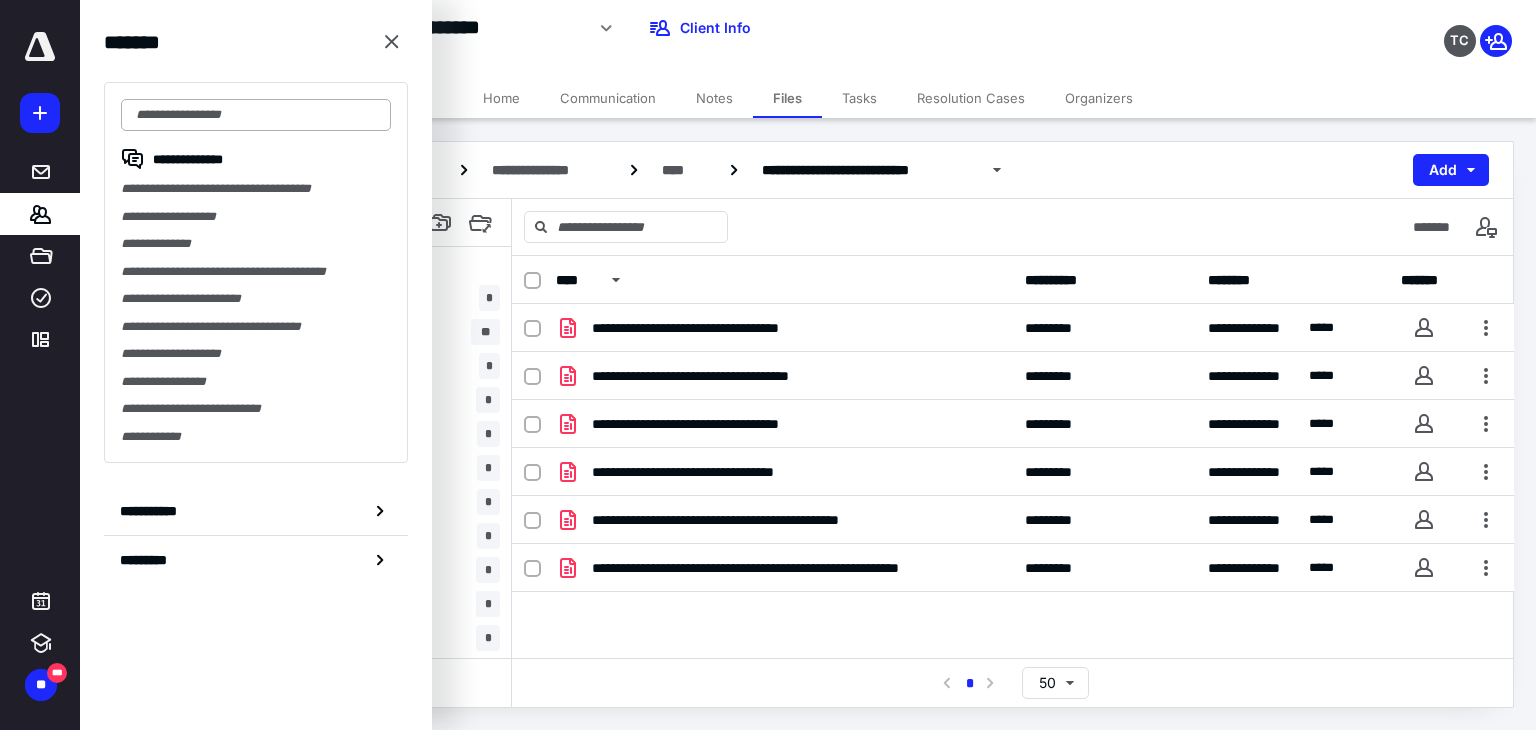 click at bounding box center (256, 115) 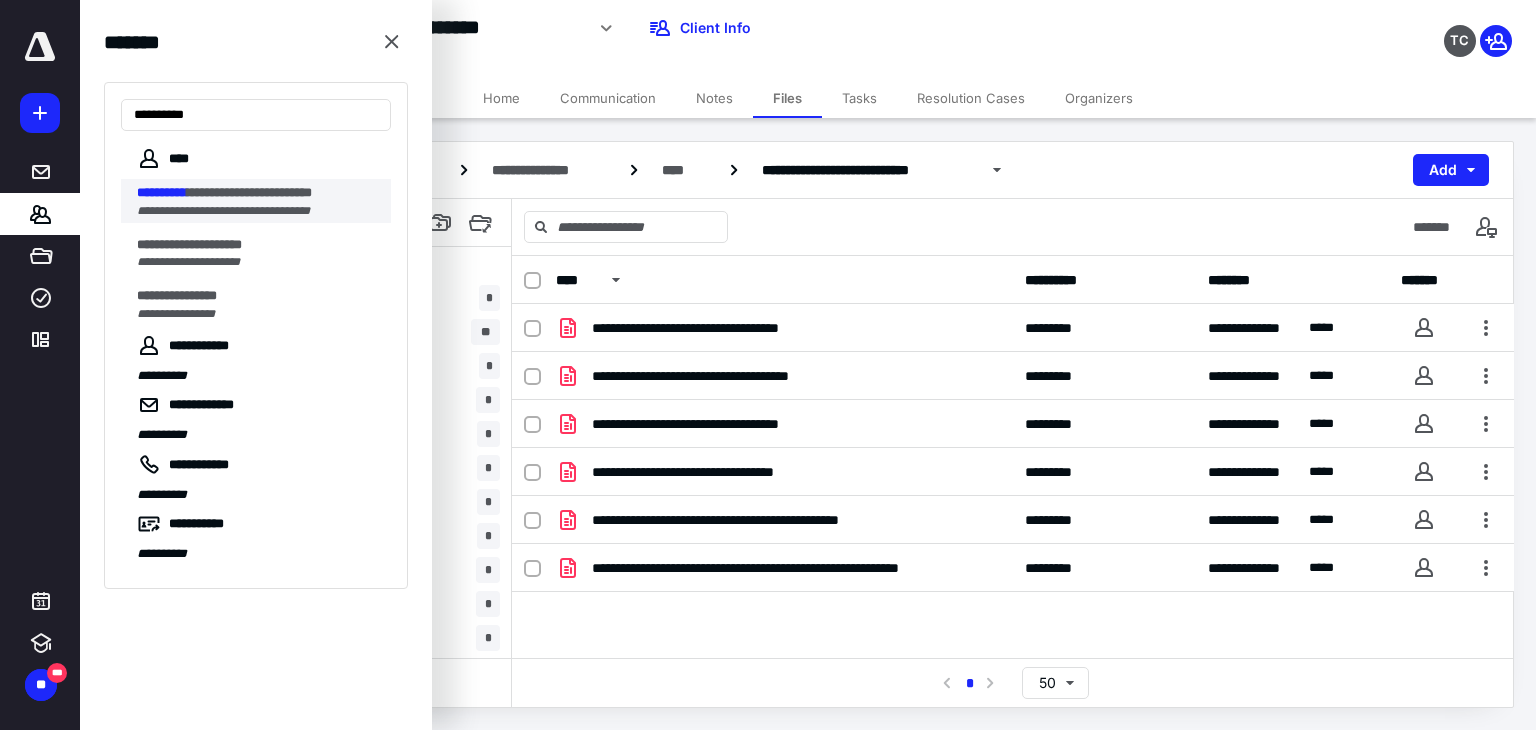 type on "**********" 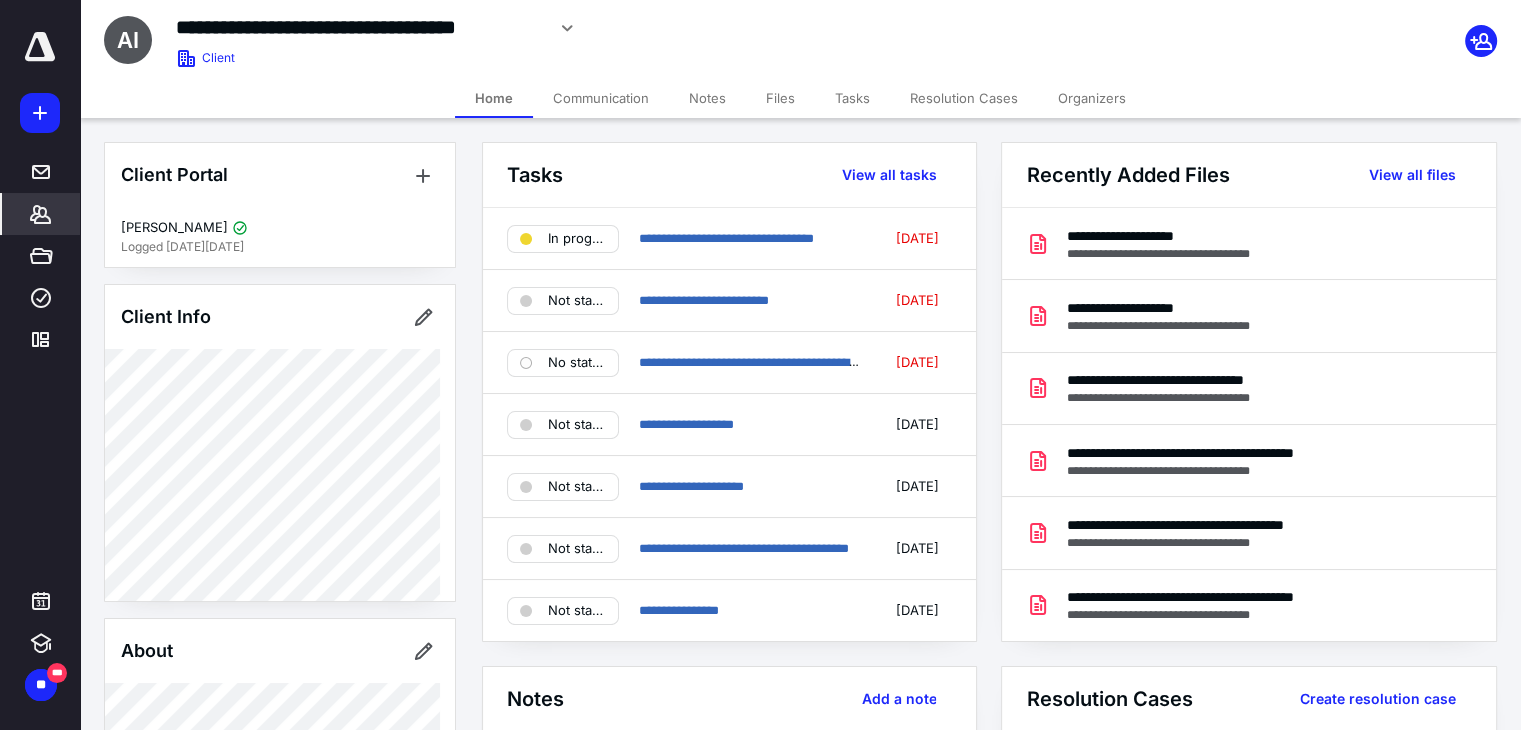click on "Files" at bounding box center (780, 98) 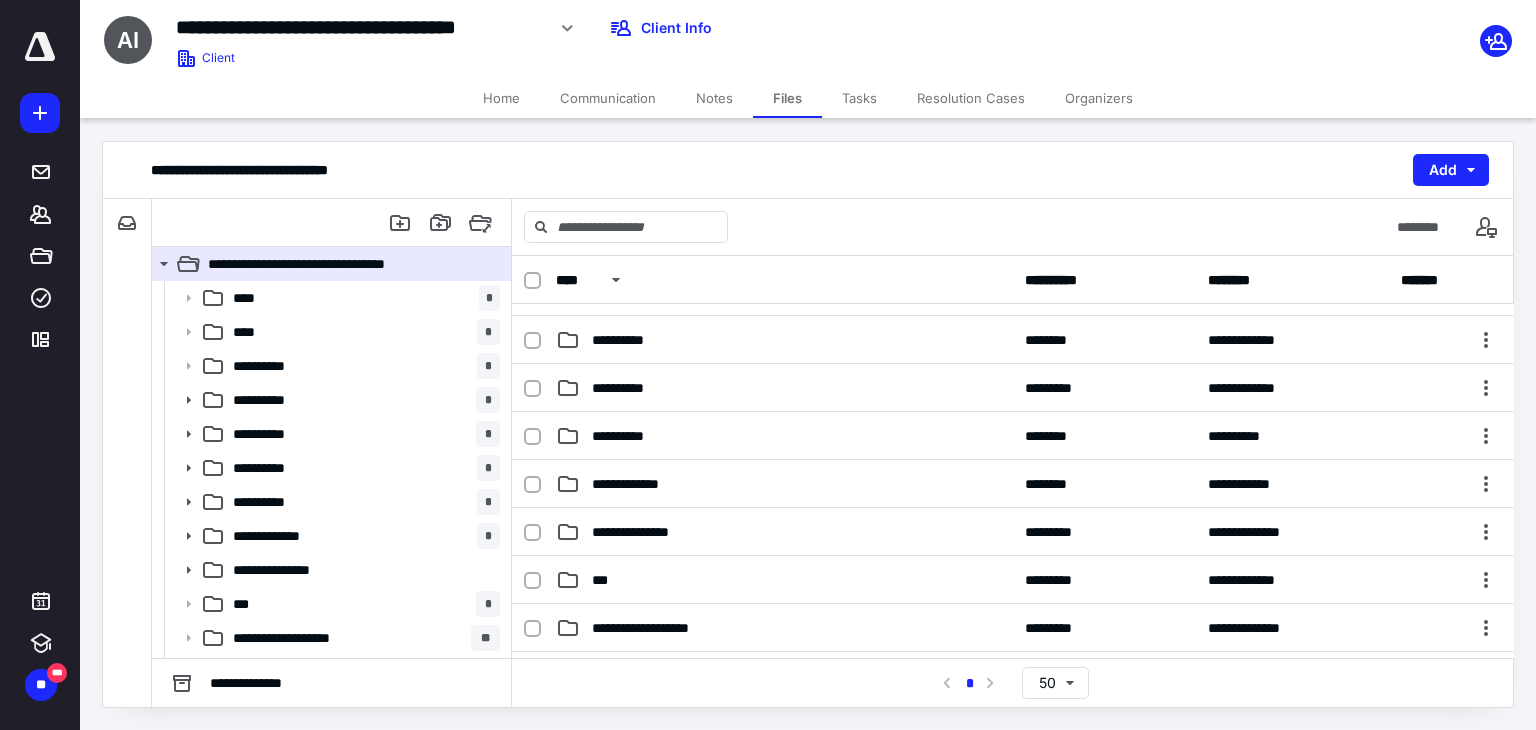 scroll, scrollTop: 200, scrollLeft: 0, axis: vertical 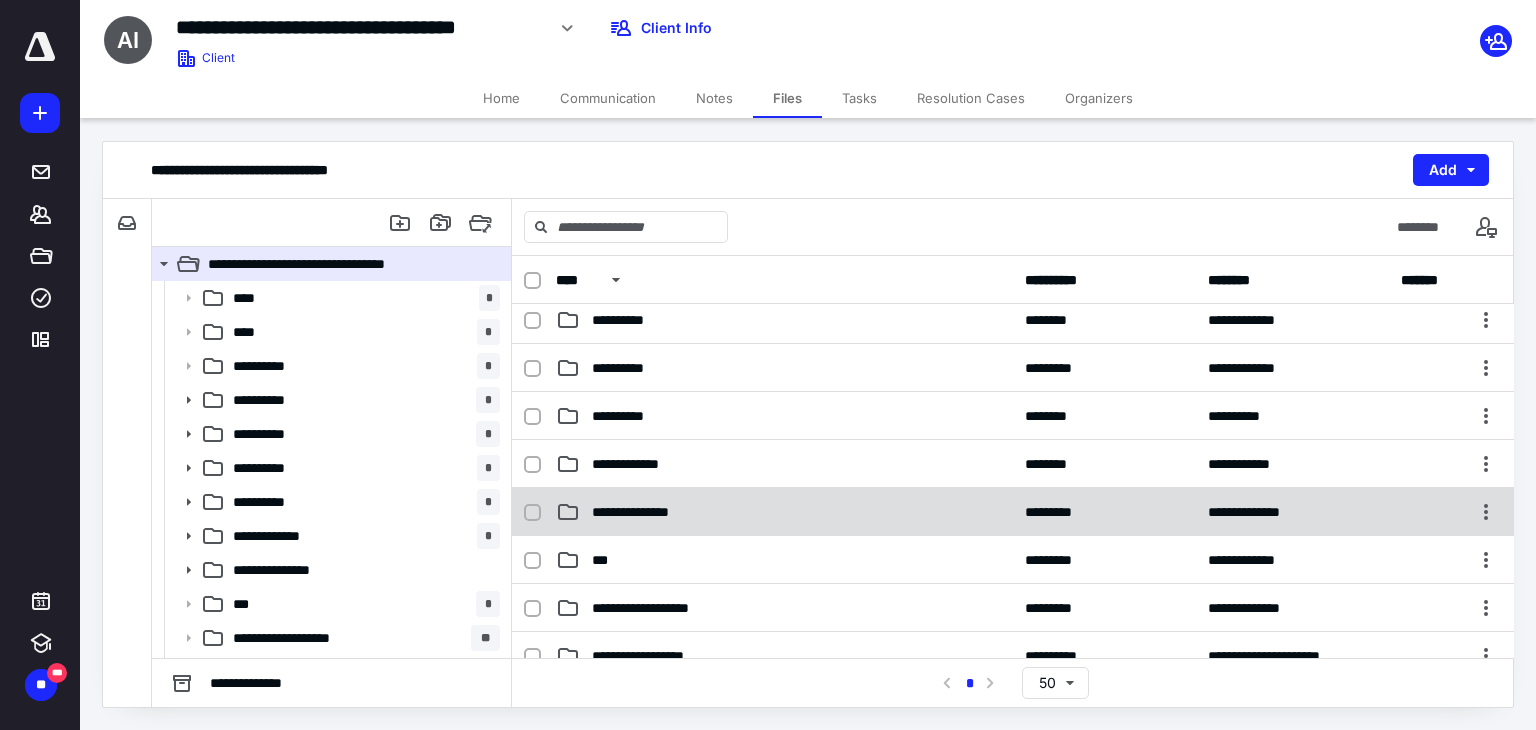 click on "**********" at bounding box center [1013, 512] 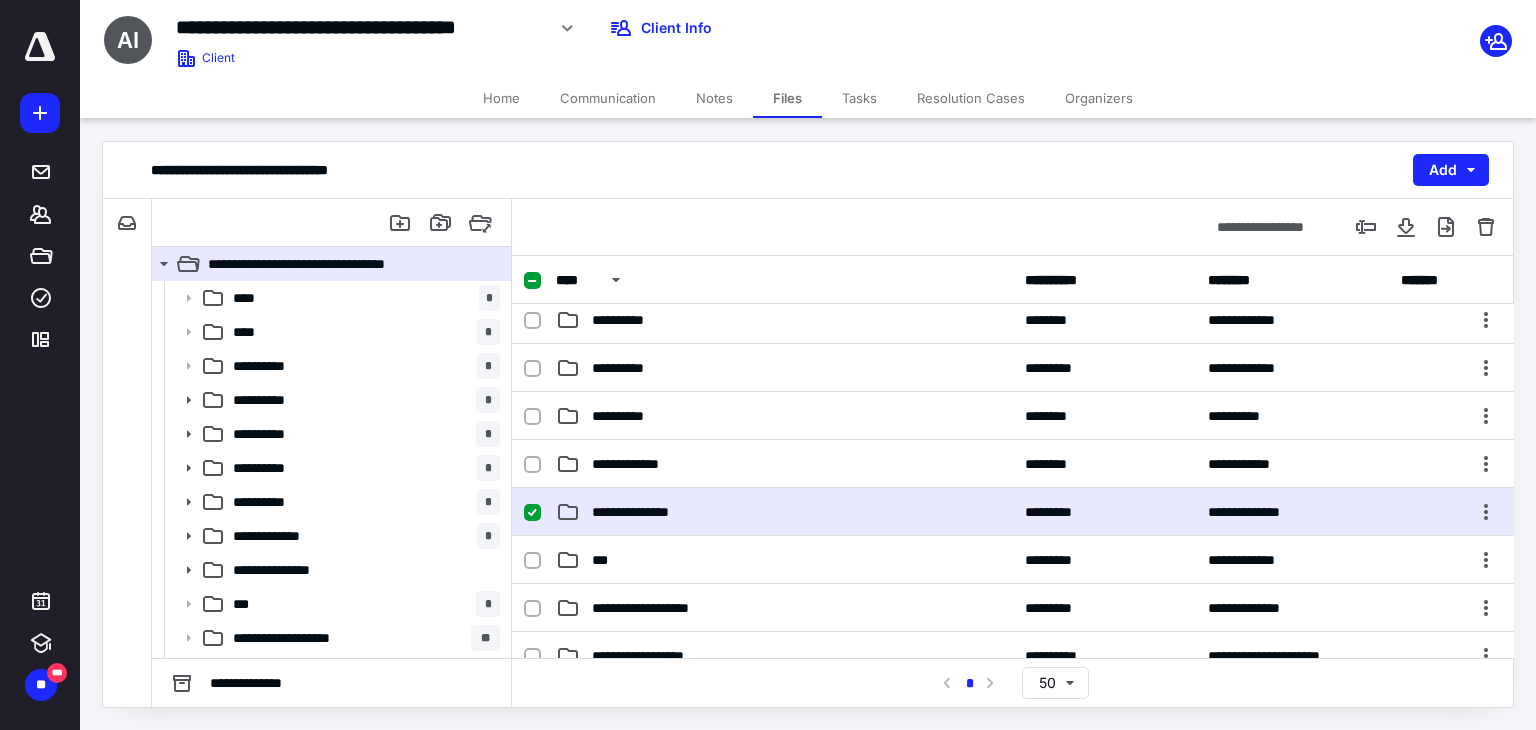click on "**********" at bounding box center [1013, 512] 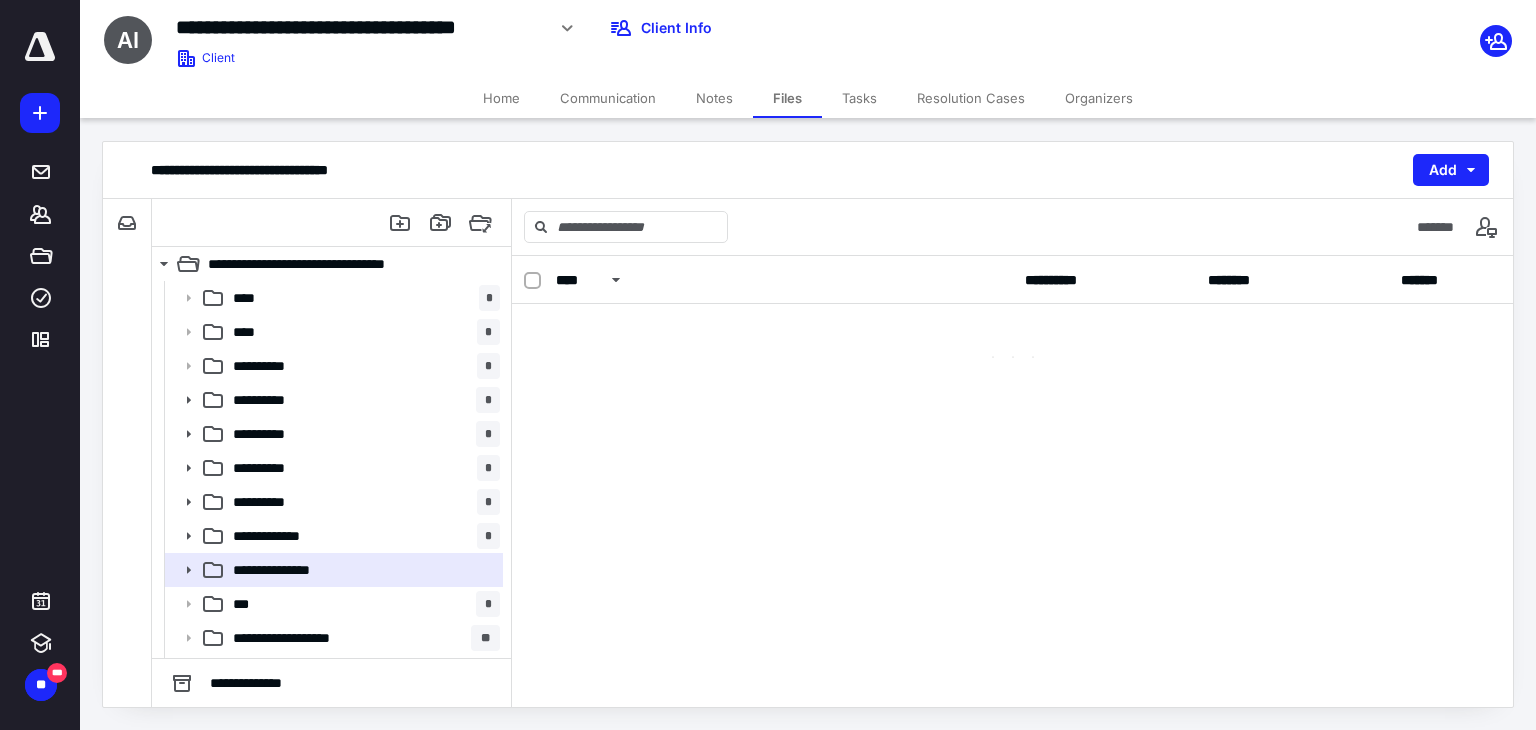 scroll, scrollTop: 0, scrollLeft: 0, axis: both 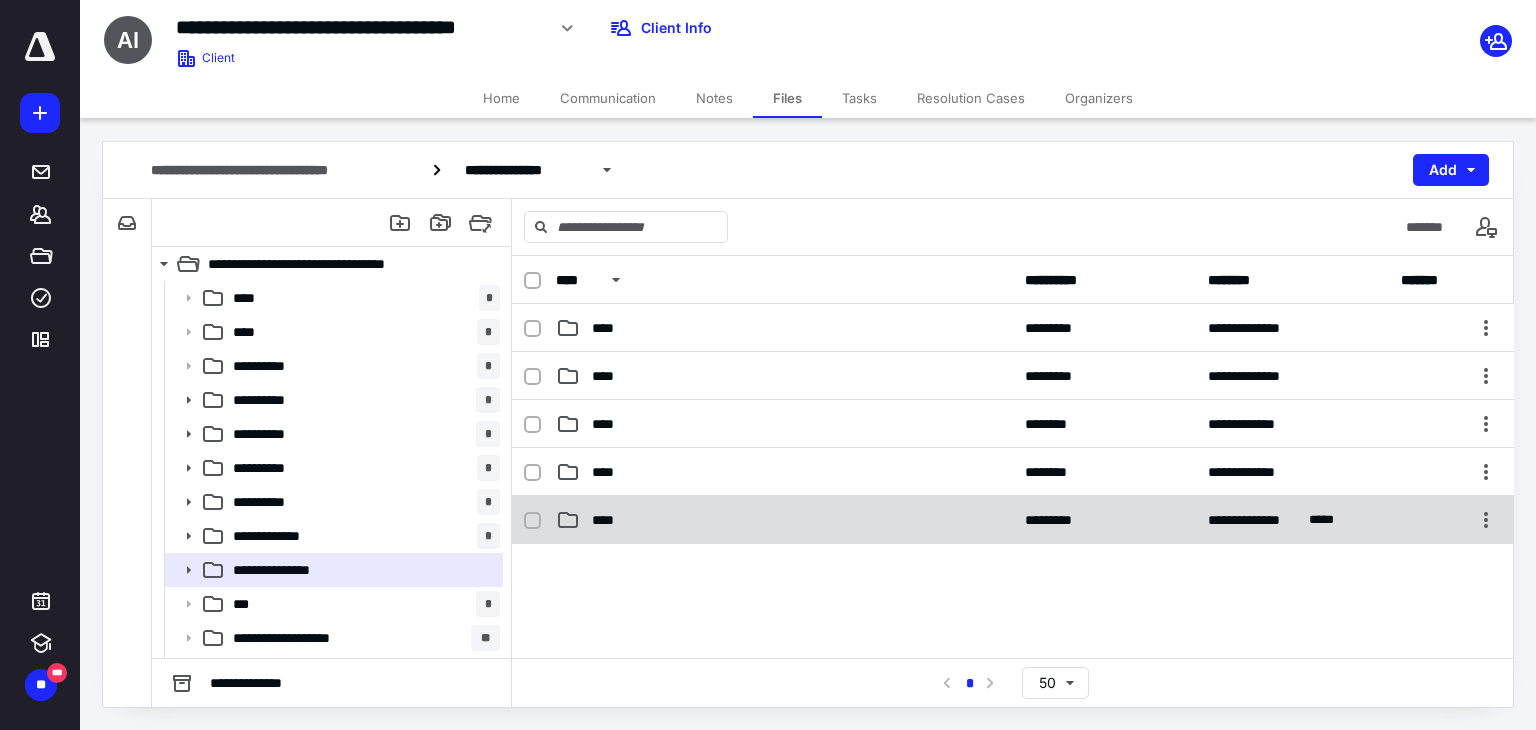 click on "**********" at bounding box center [1013, 520] 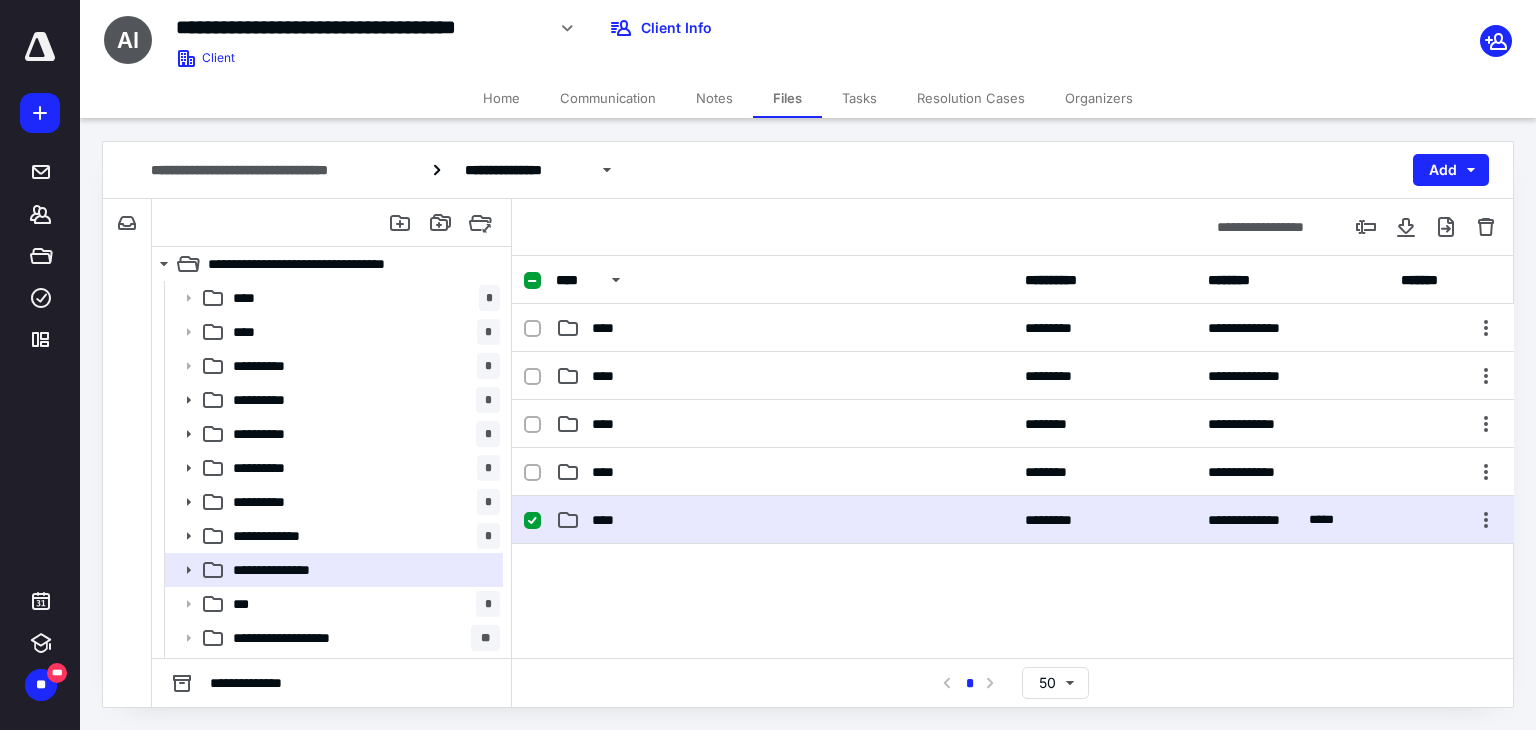 click on "**********" at bounding box center (1013, 520) 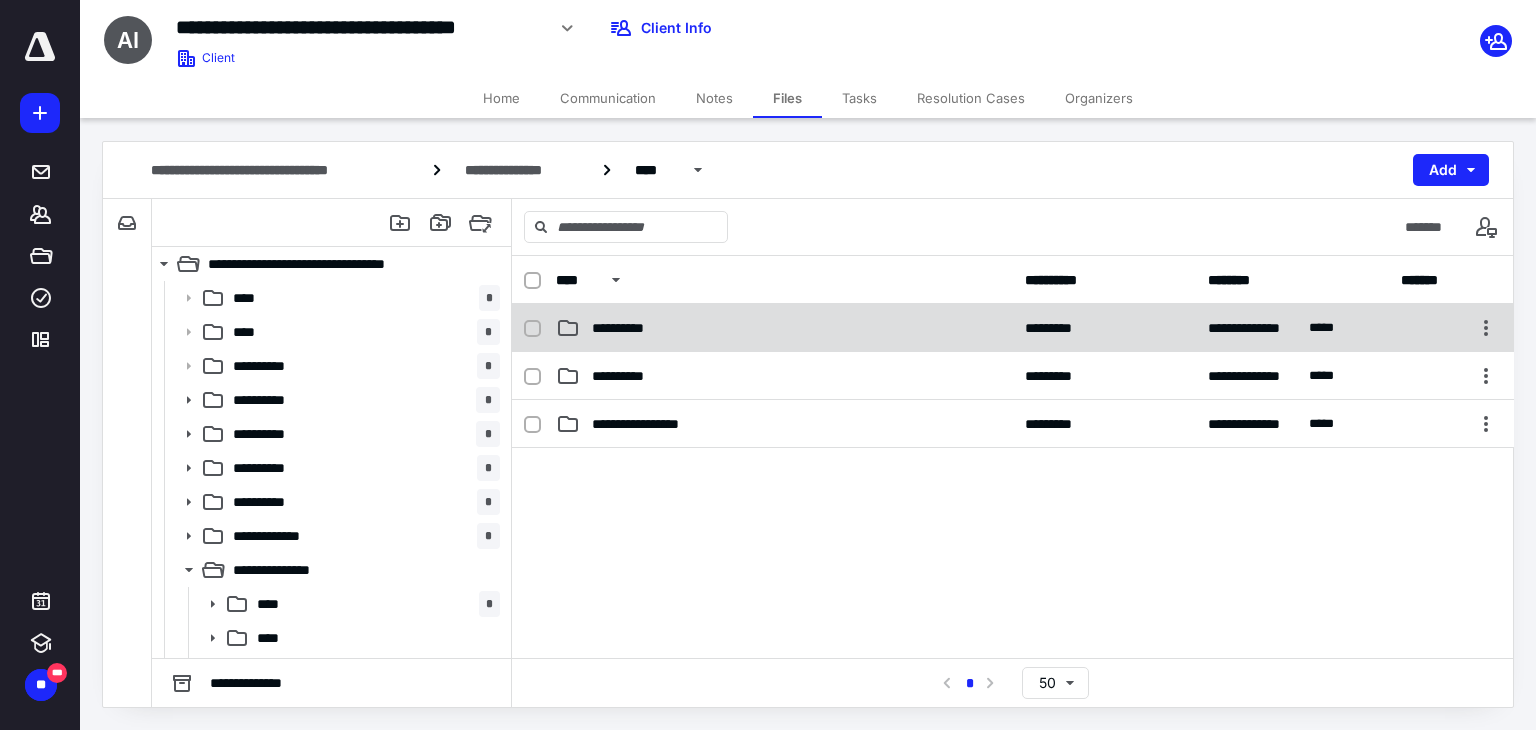 click on "**********" at bounding box center [784, 328] 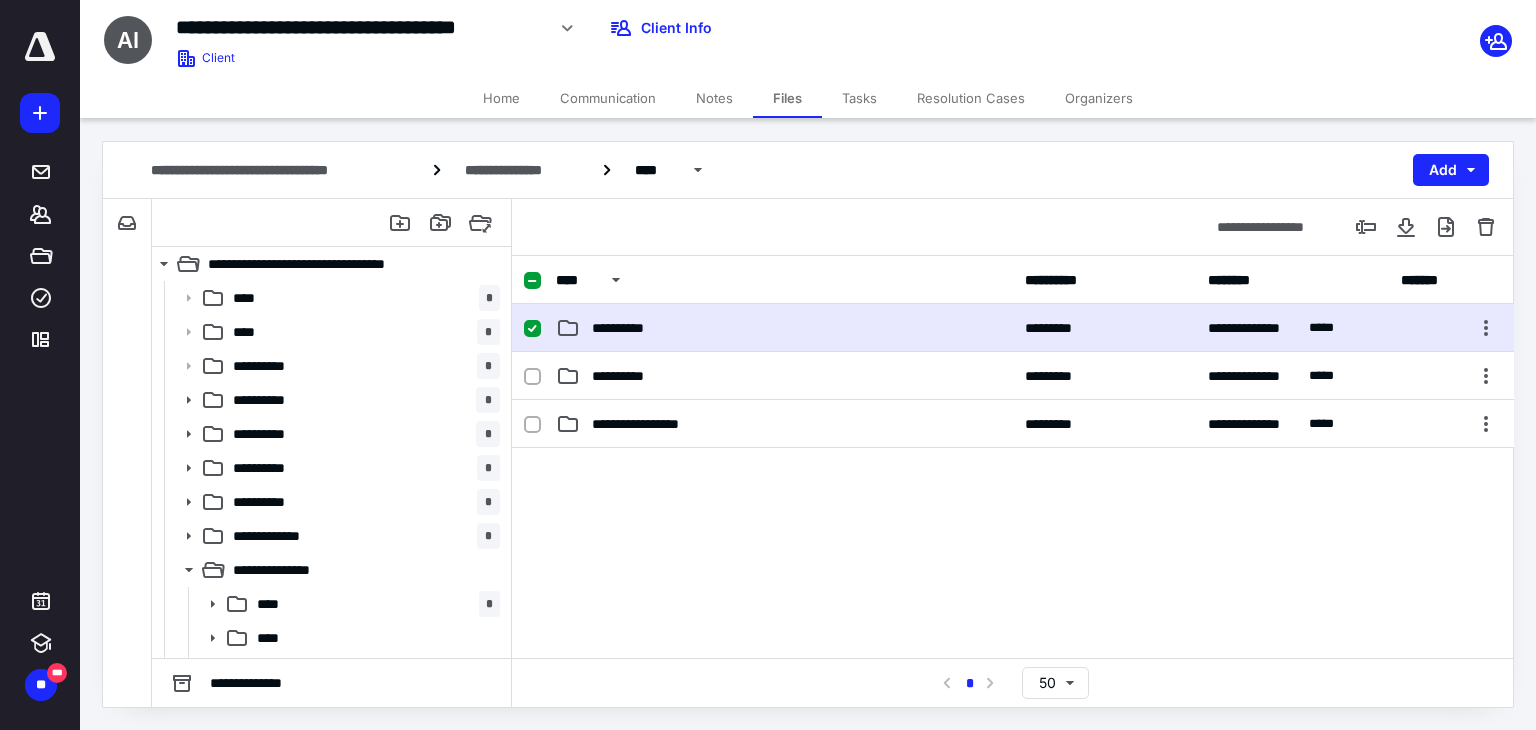 click on "**********" at bounding box center (784, 328) 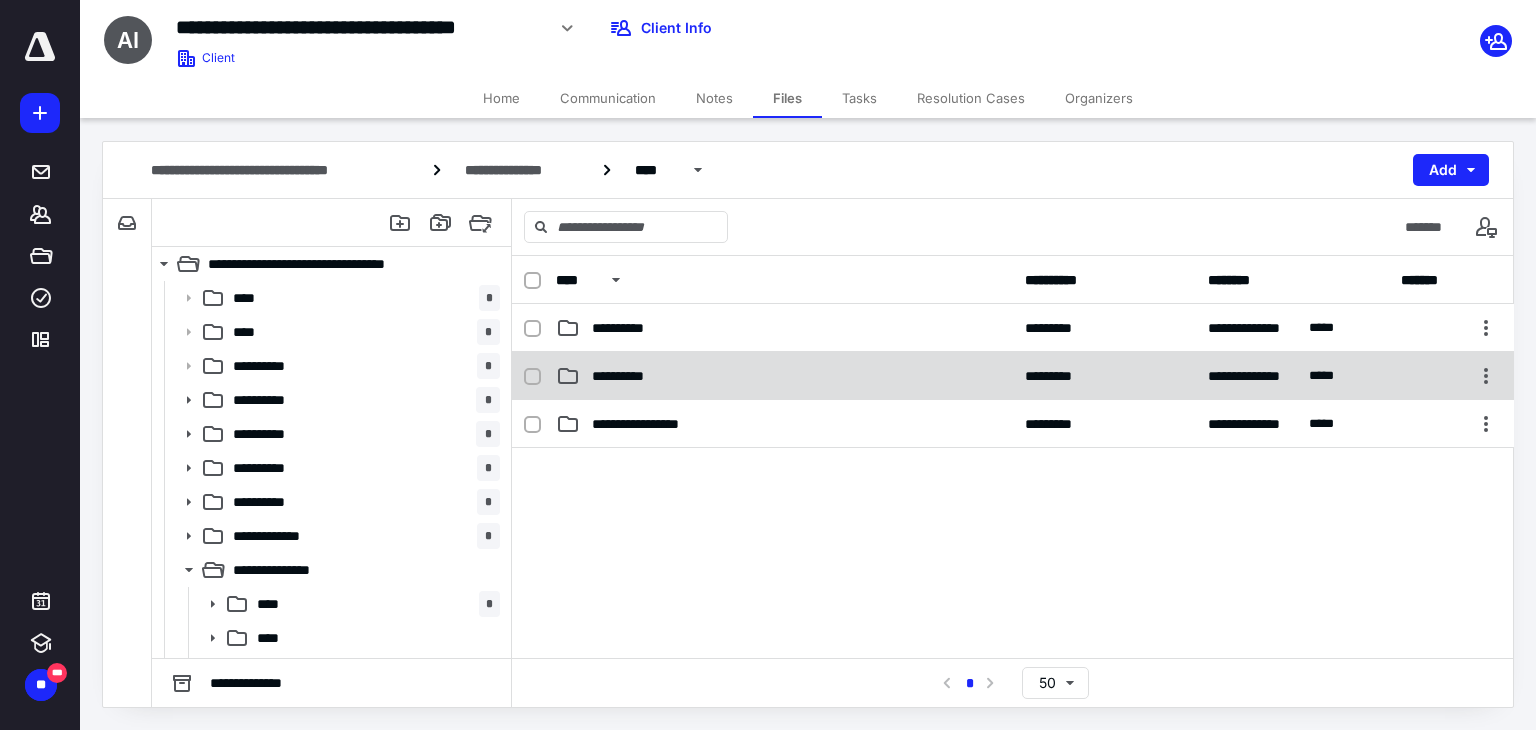 click on "**********" at bounding box center [784, 376] 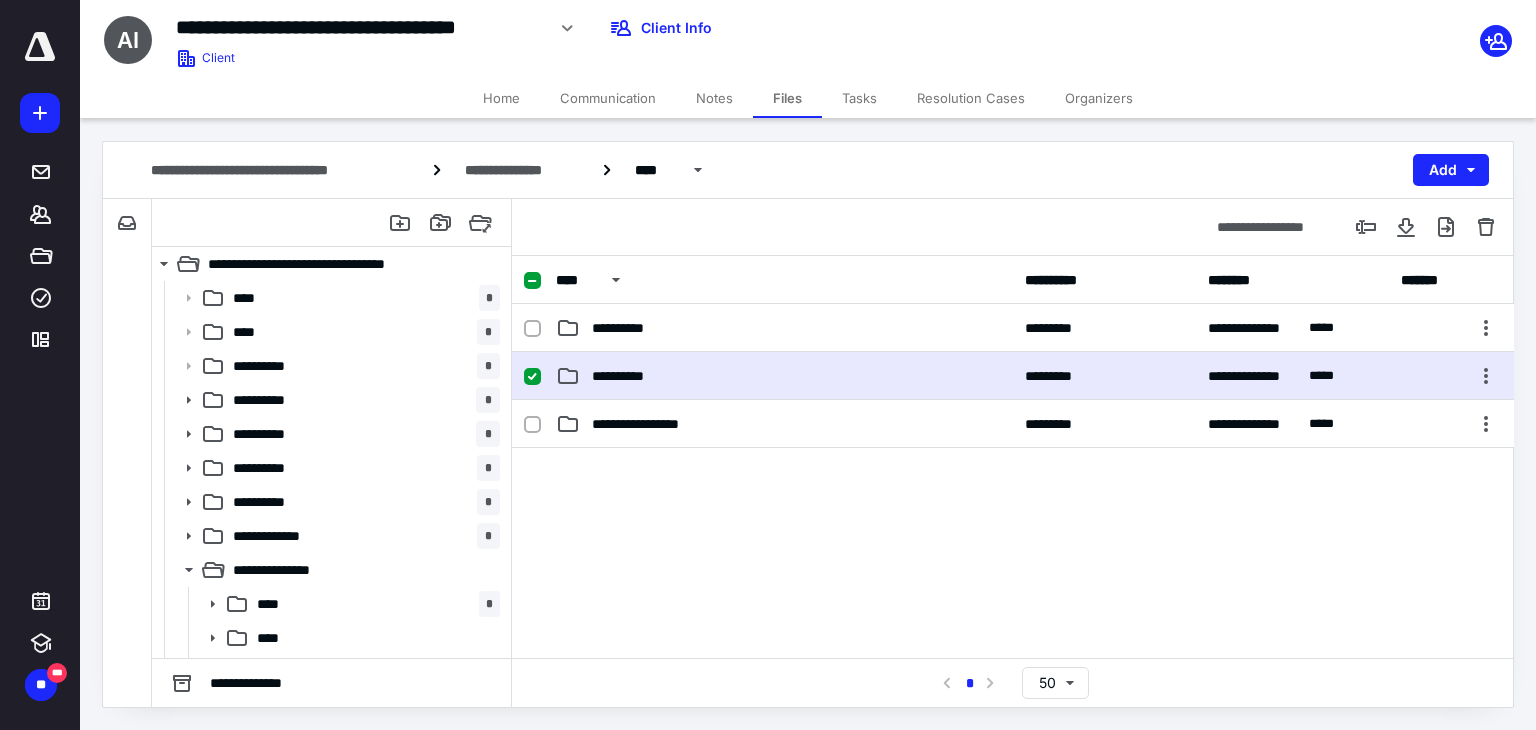 click on "**********" at bounding box center [784, 376] 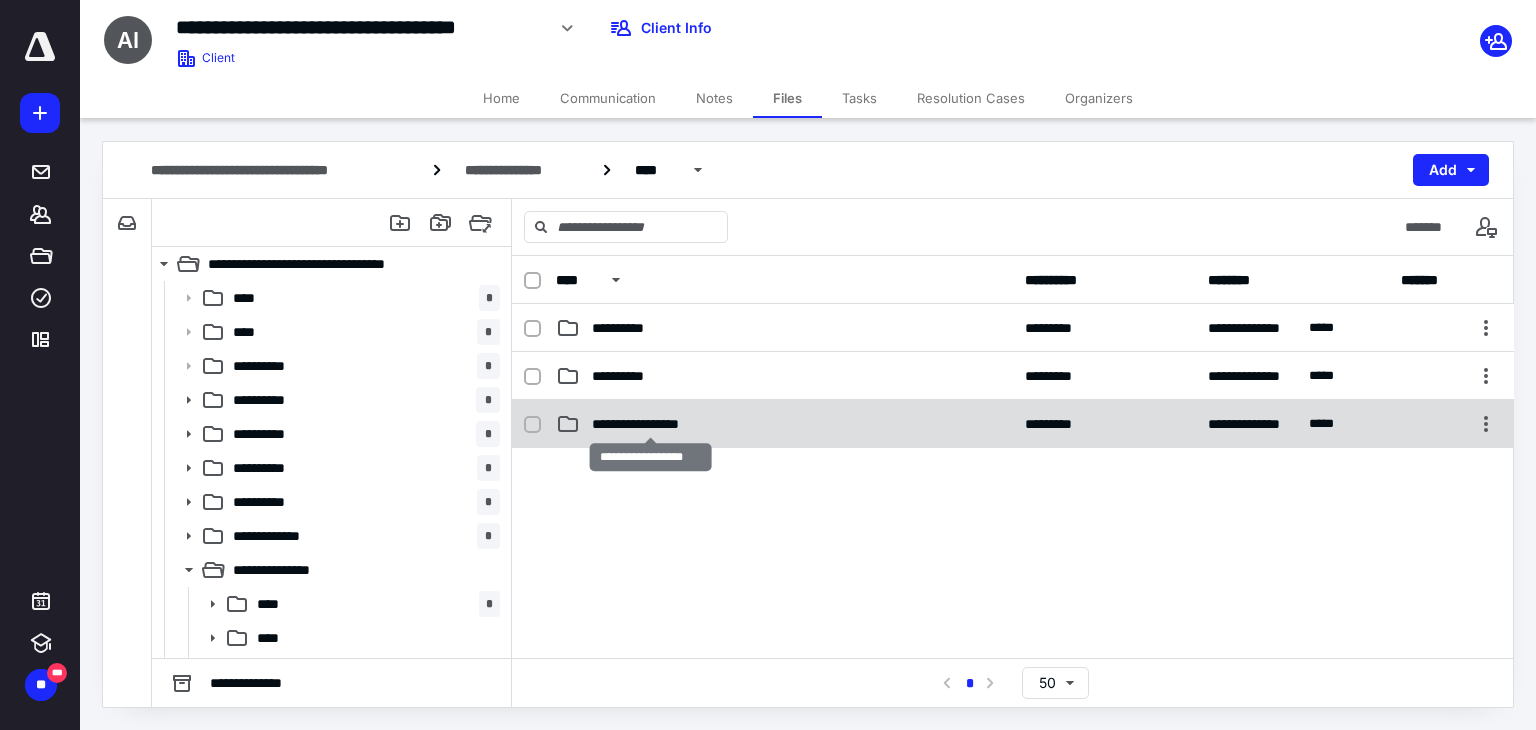 click on "**********" at bounding box center (651, 424) 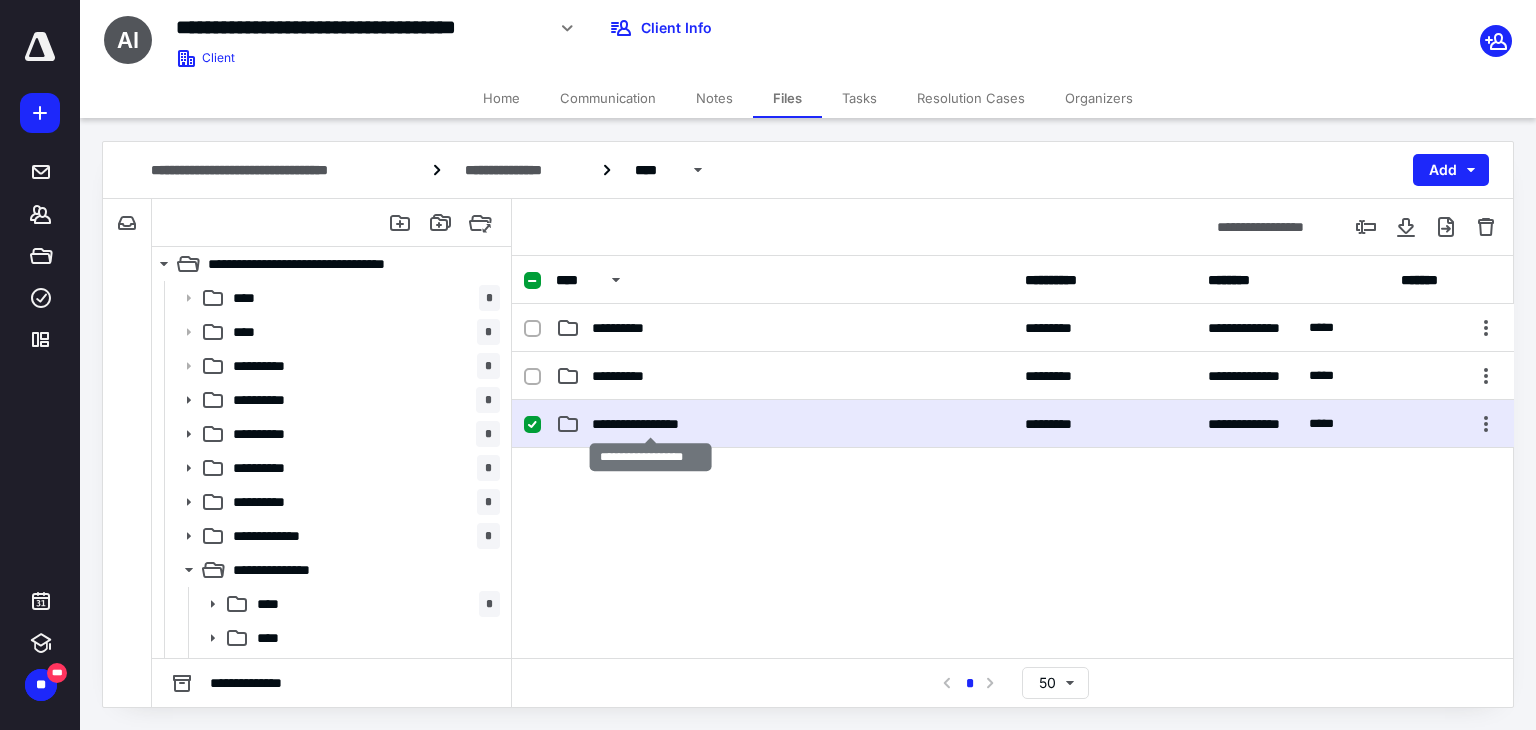 click on "**********" at bounding box center [651, 424] 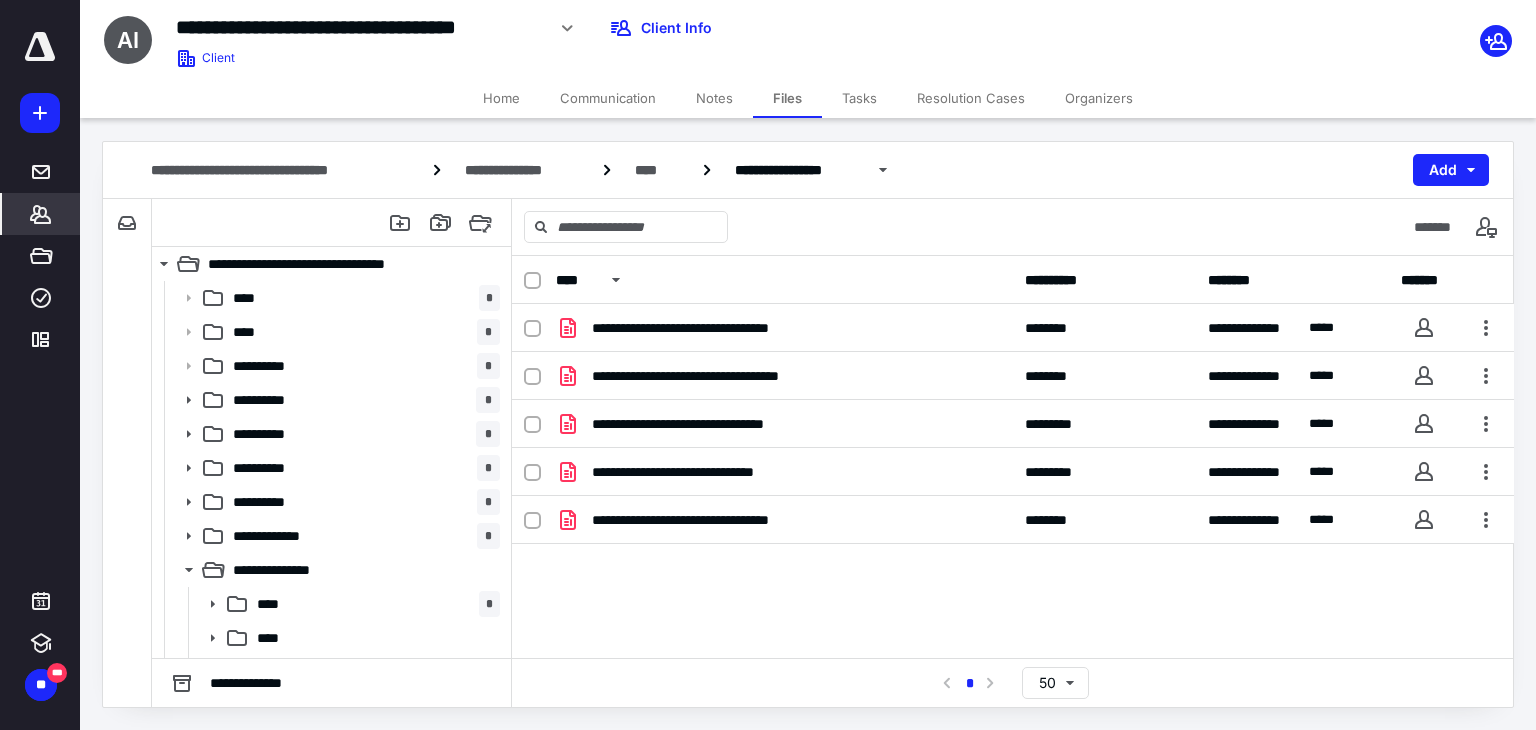 click on "*******" at bounding box center (41, 214) 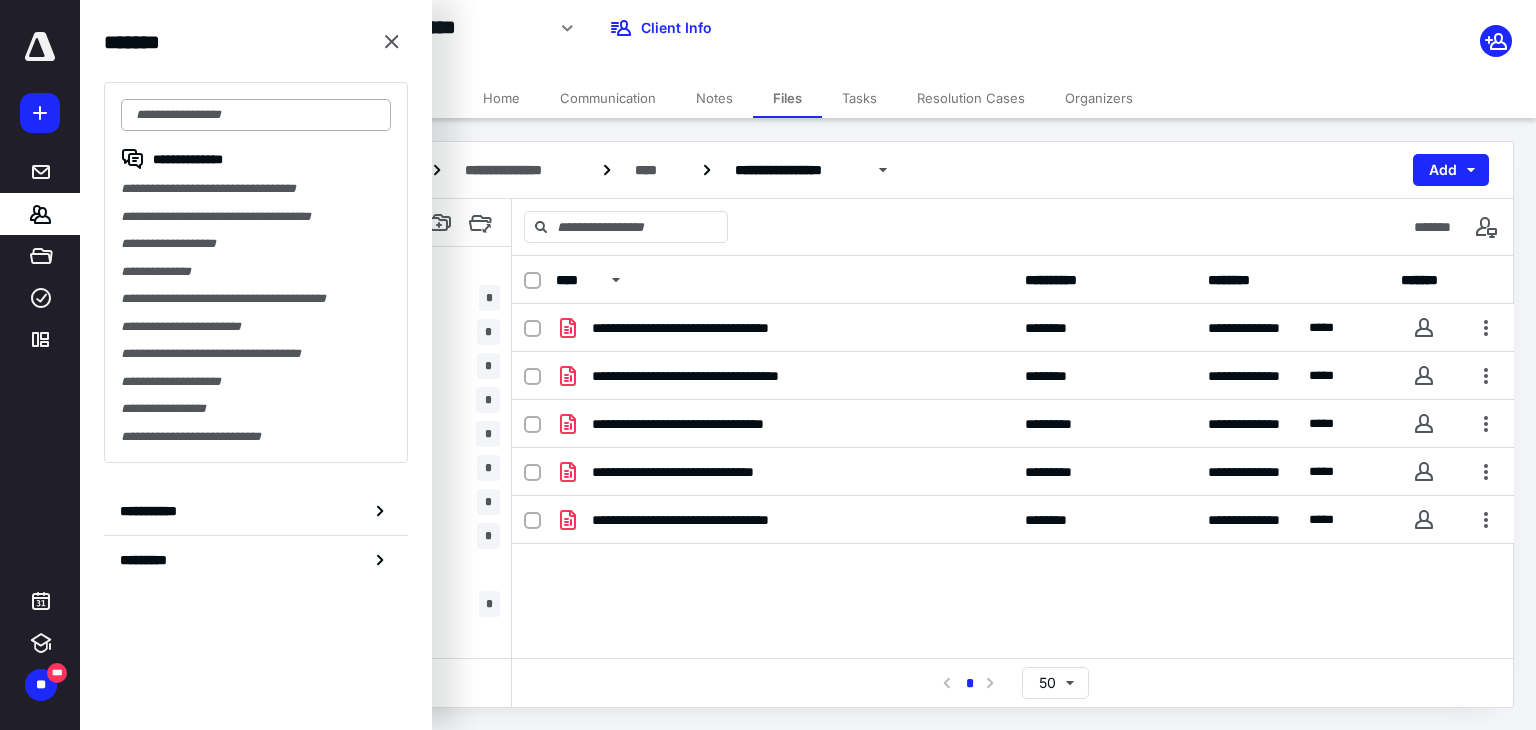 click at bounding box center (256, 115) 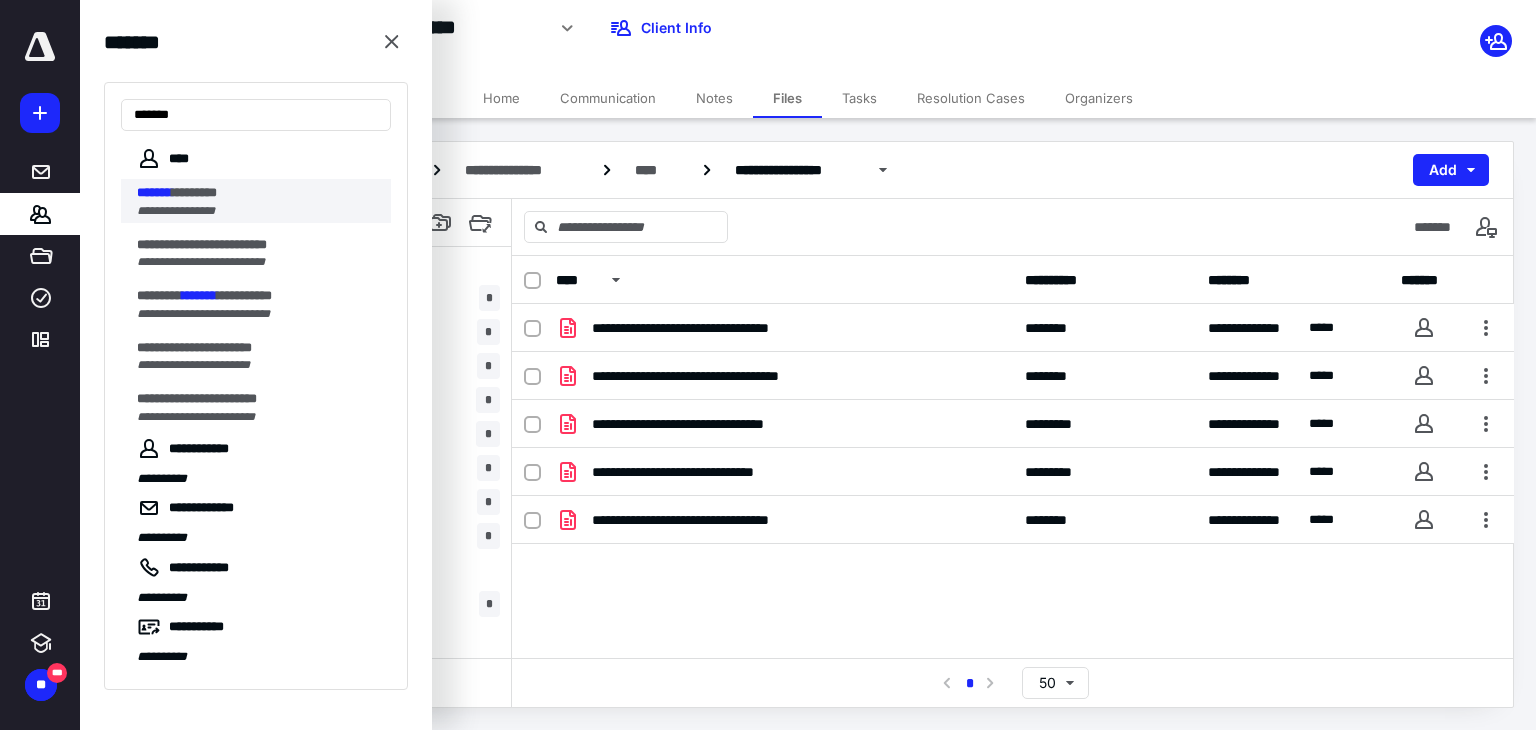 type on "*******" 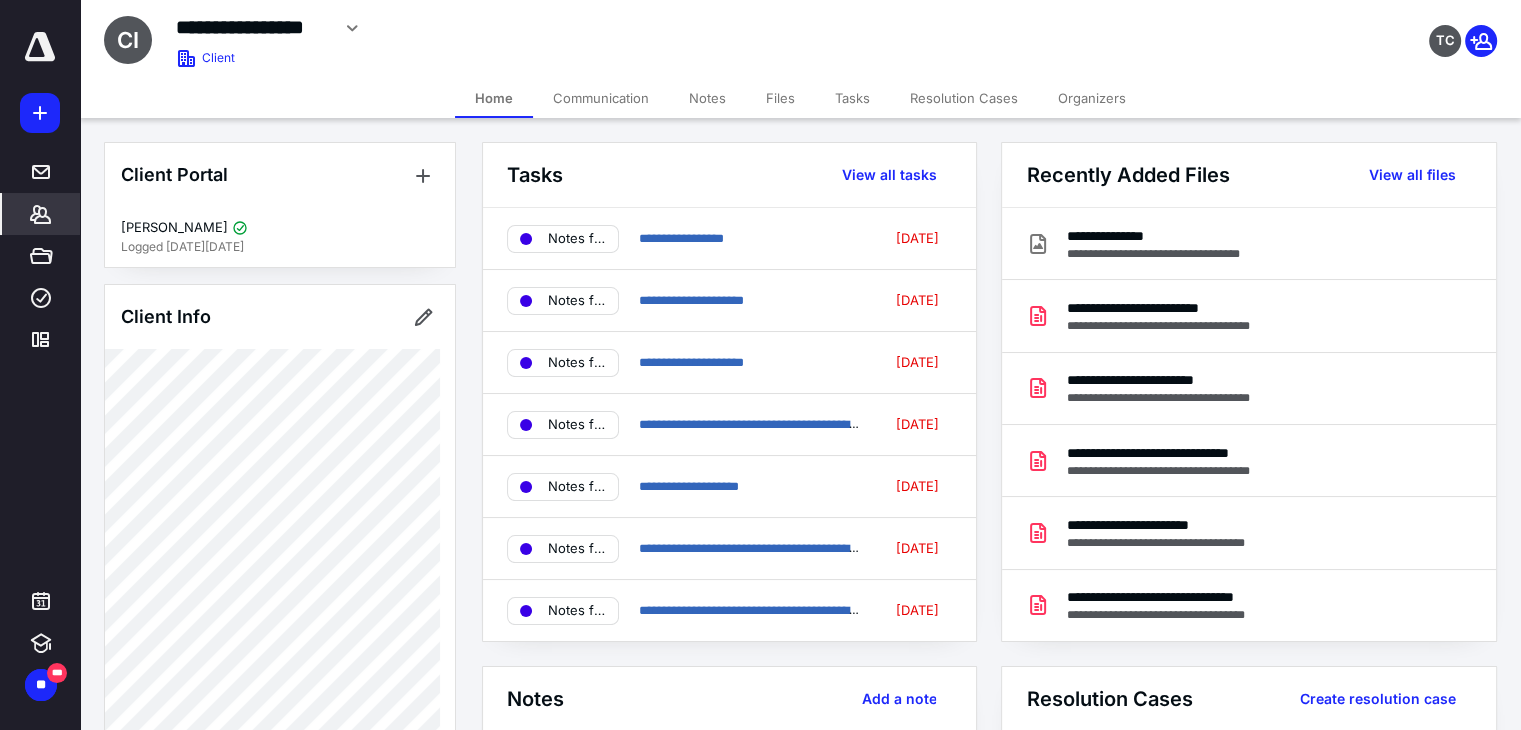 click on "Files" at bounding box center [780, 98] 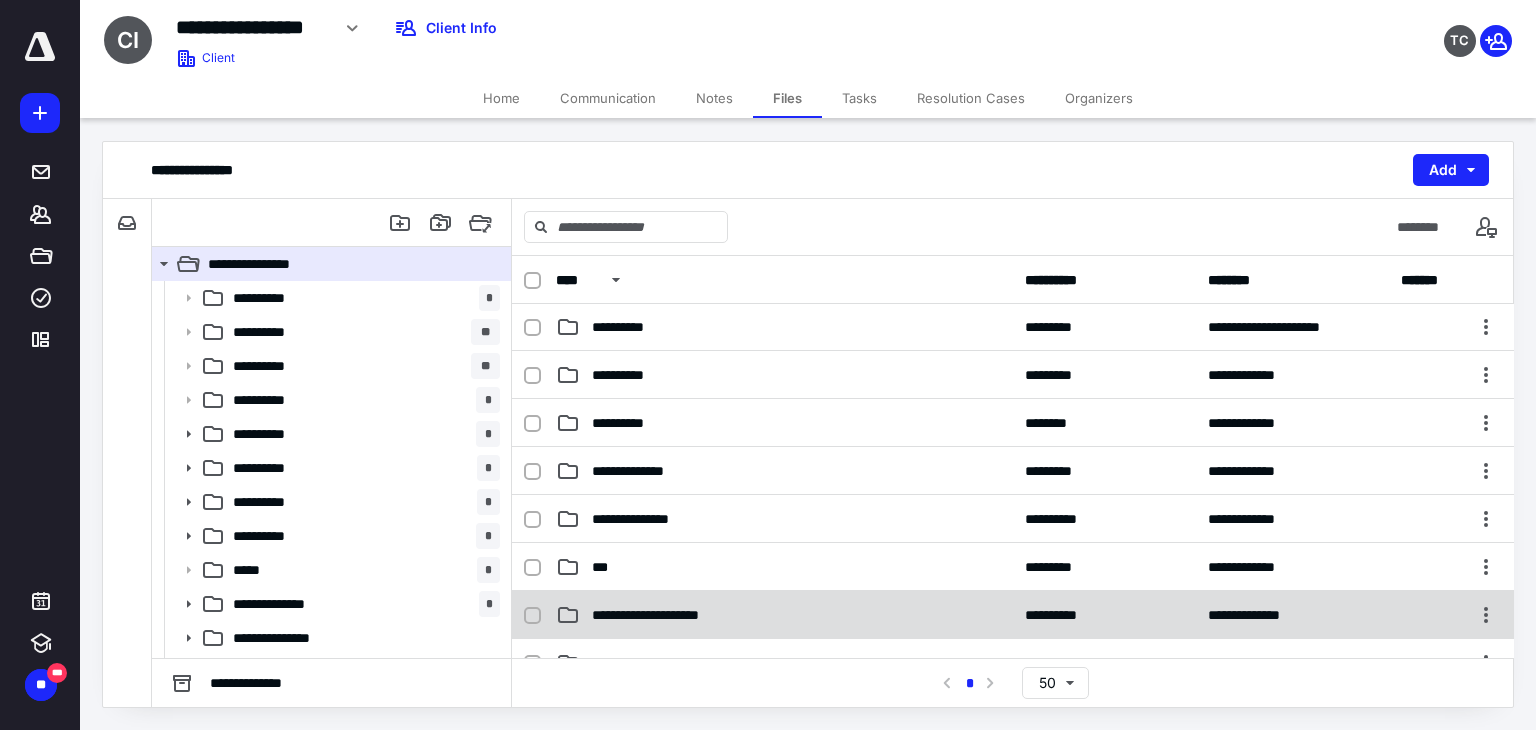 scroll, scrollTop: 300, scrollLeft: 0, axis: vertical 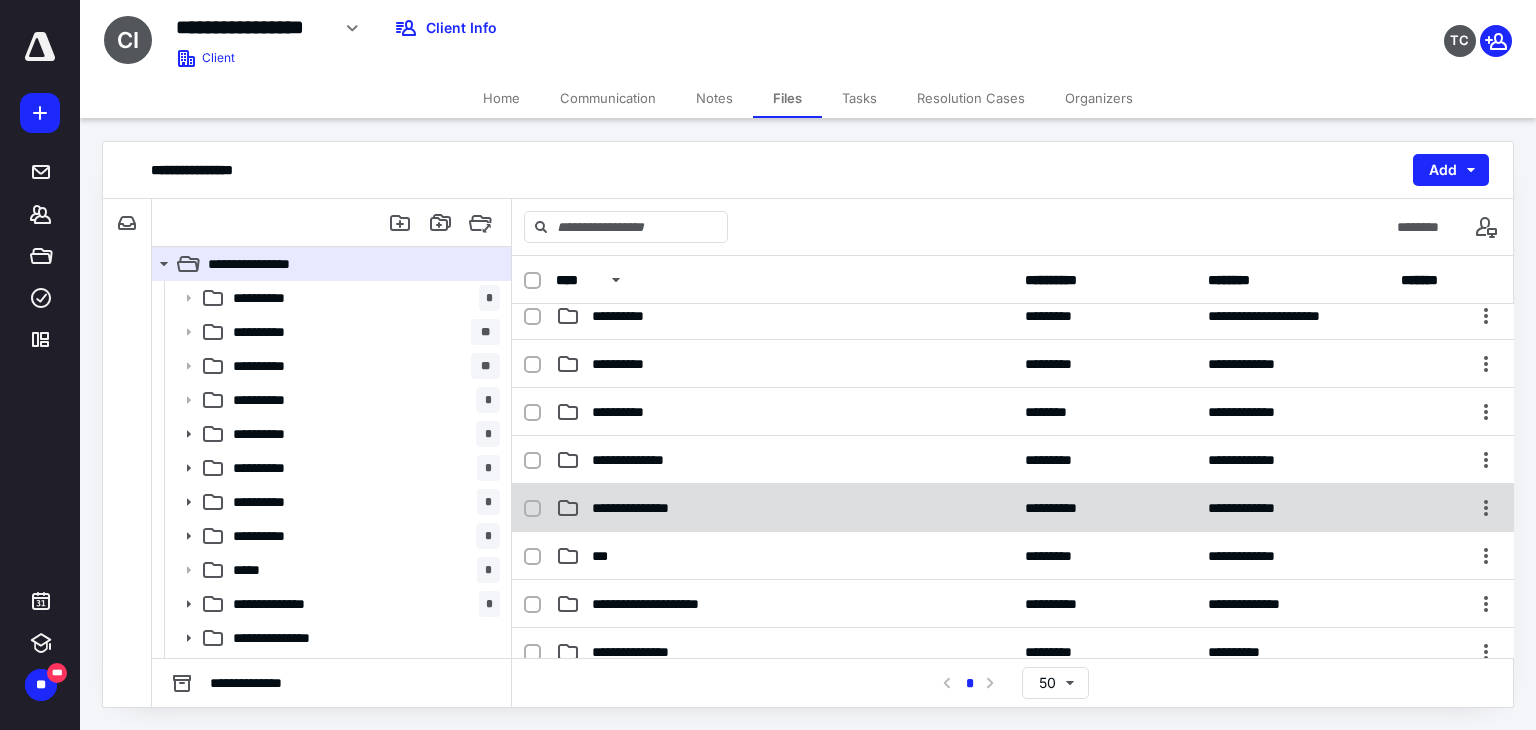 click on "**********" at bounding box center [1013, 508] 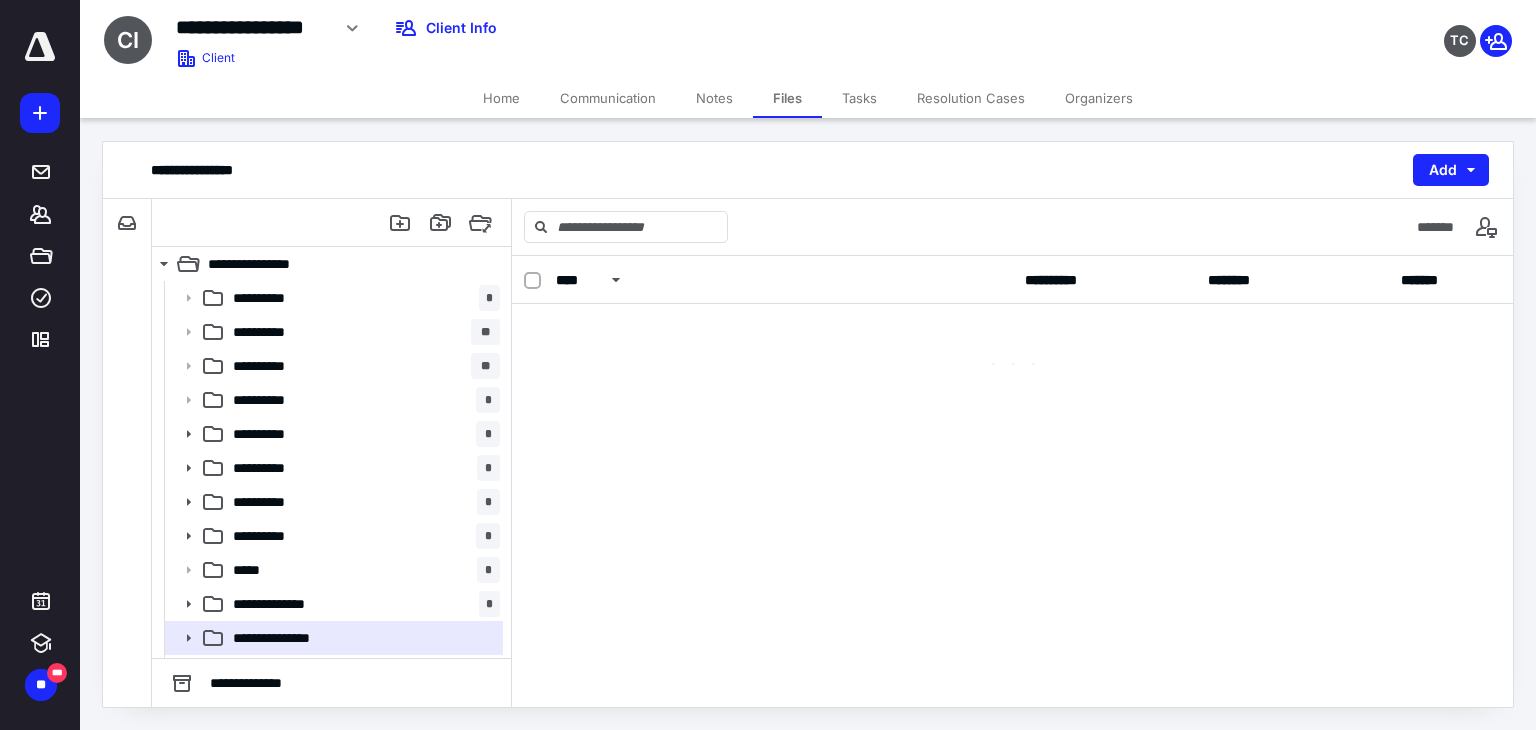 scroll, scrollTop: 0, scrollLeft: 0, axis: both 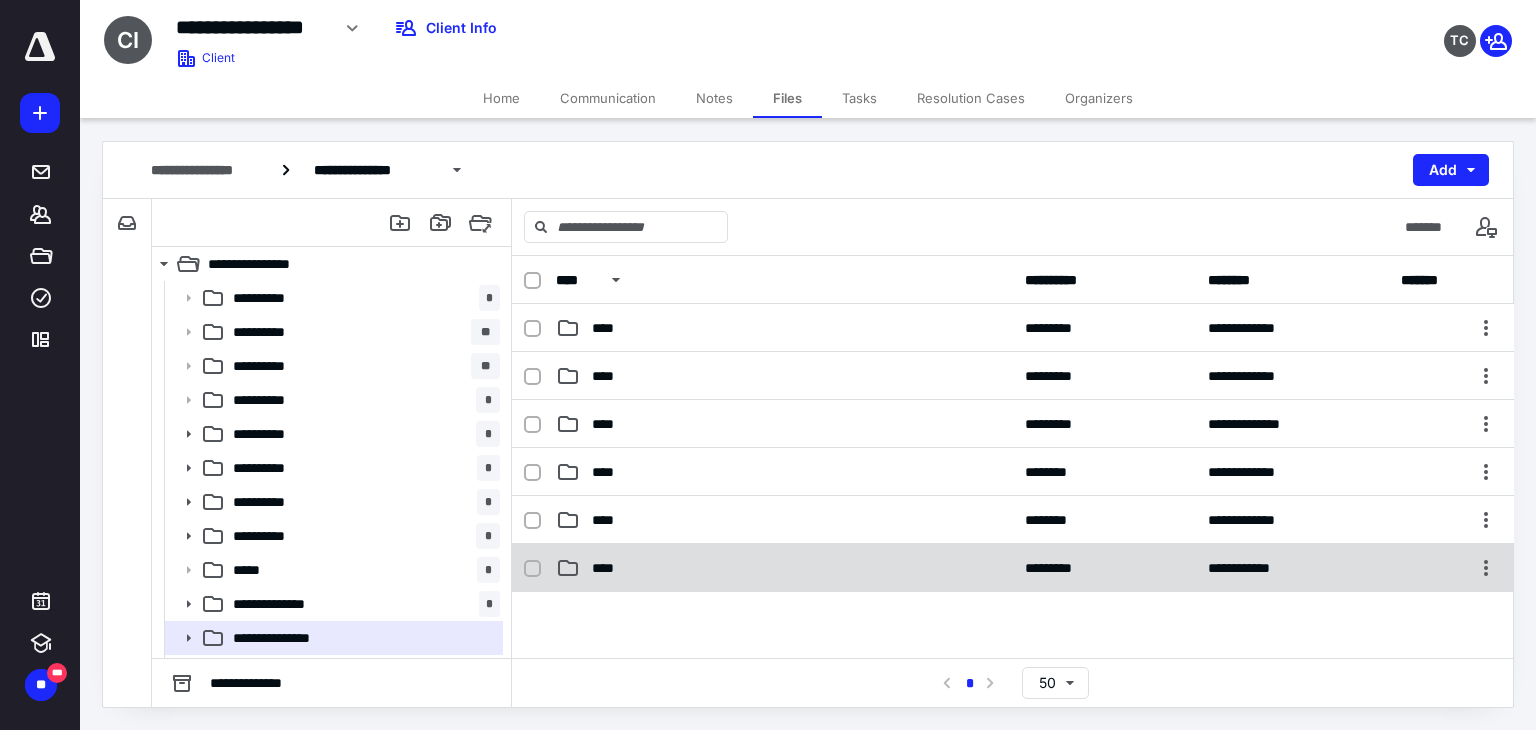 click on "****" at bounding box center (784, 568) 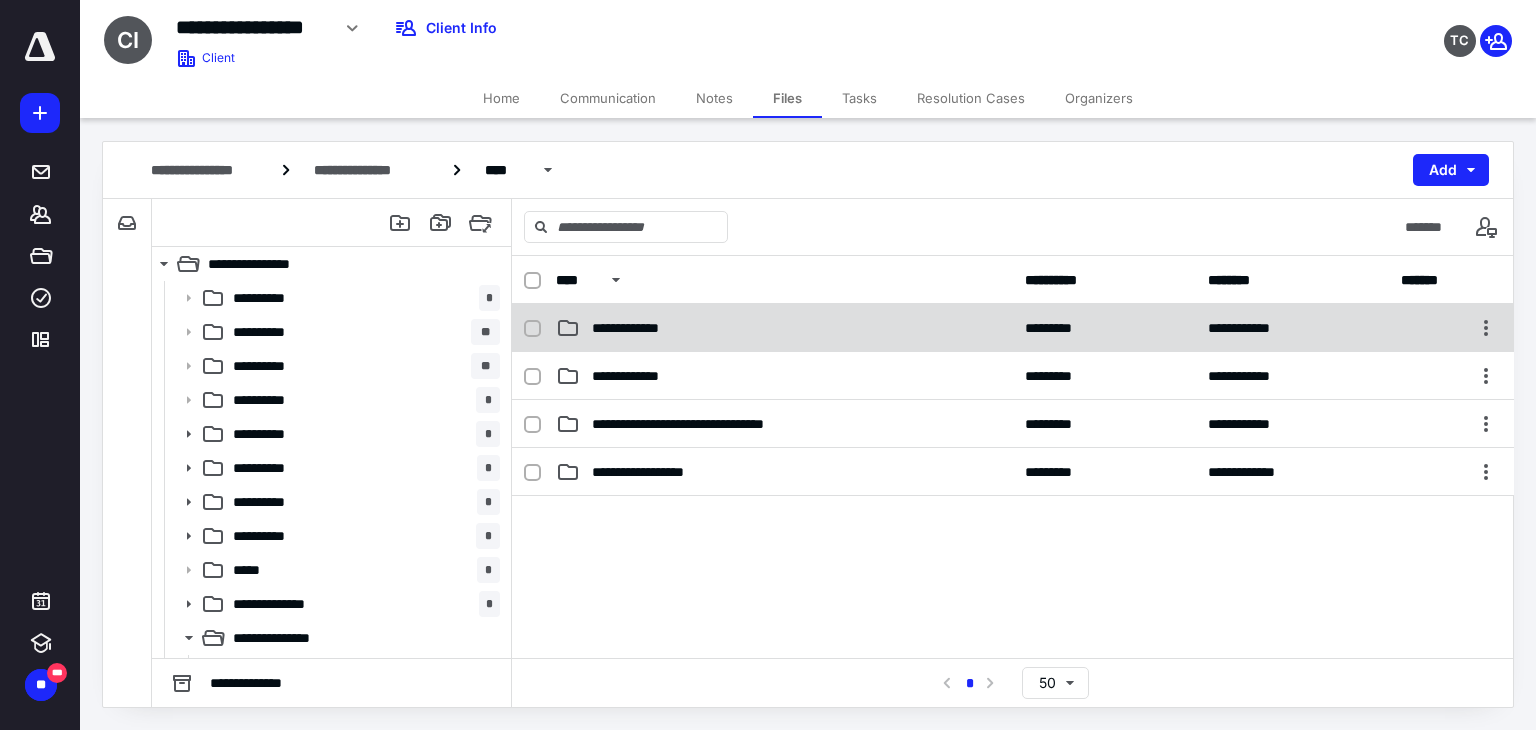 click on "**********" at bounding box center (784, 328) 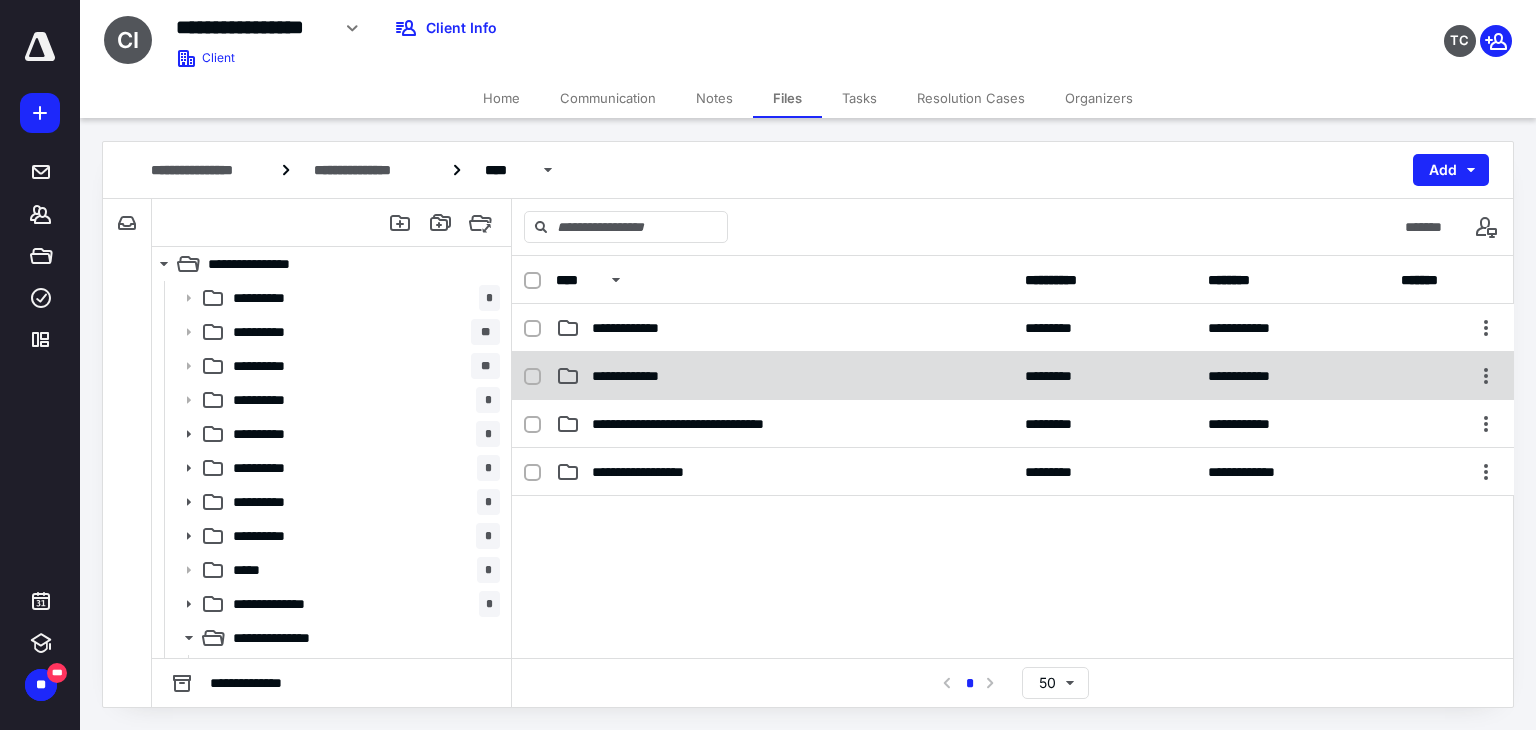 click on "**********" at bounding box center [648, 376] 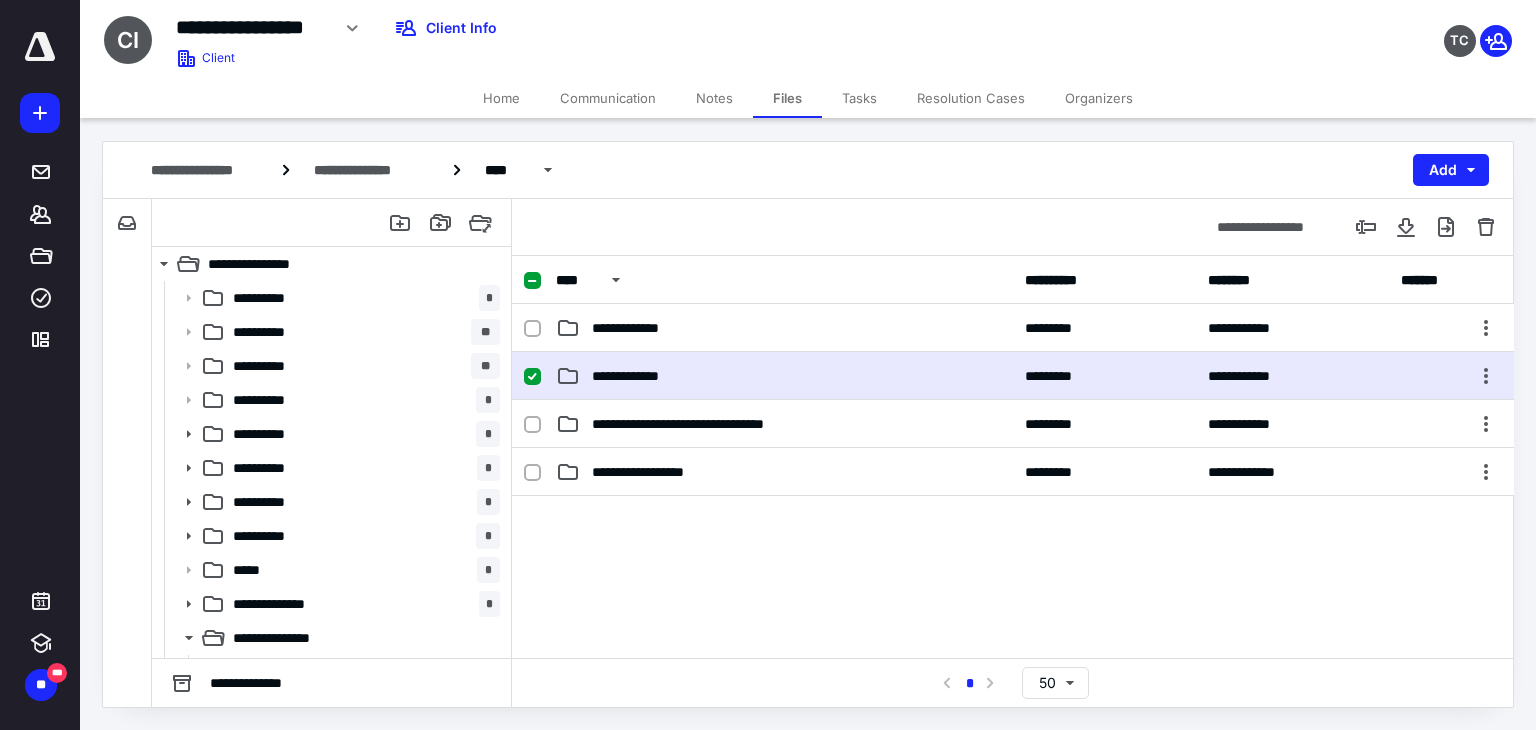 click on "**********" at bounding box center (648, 376) 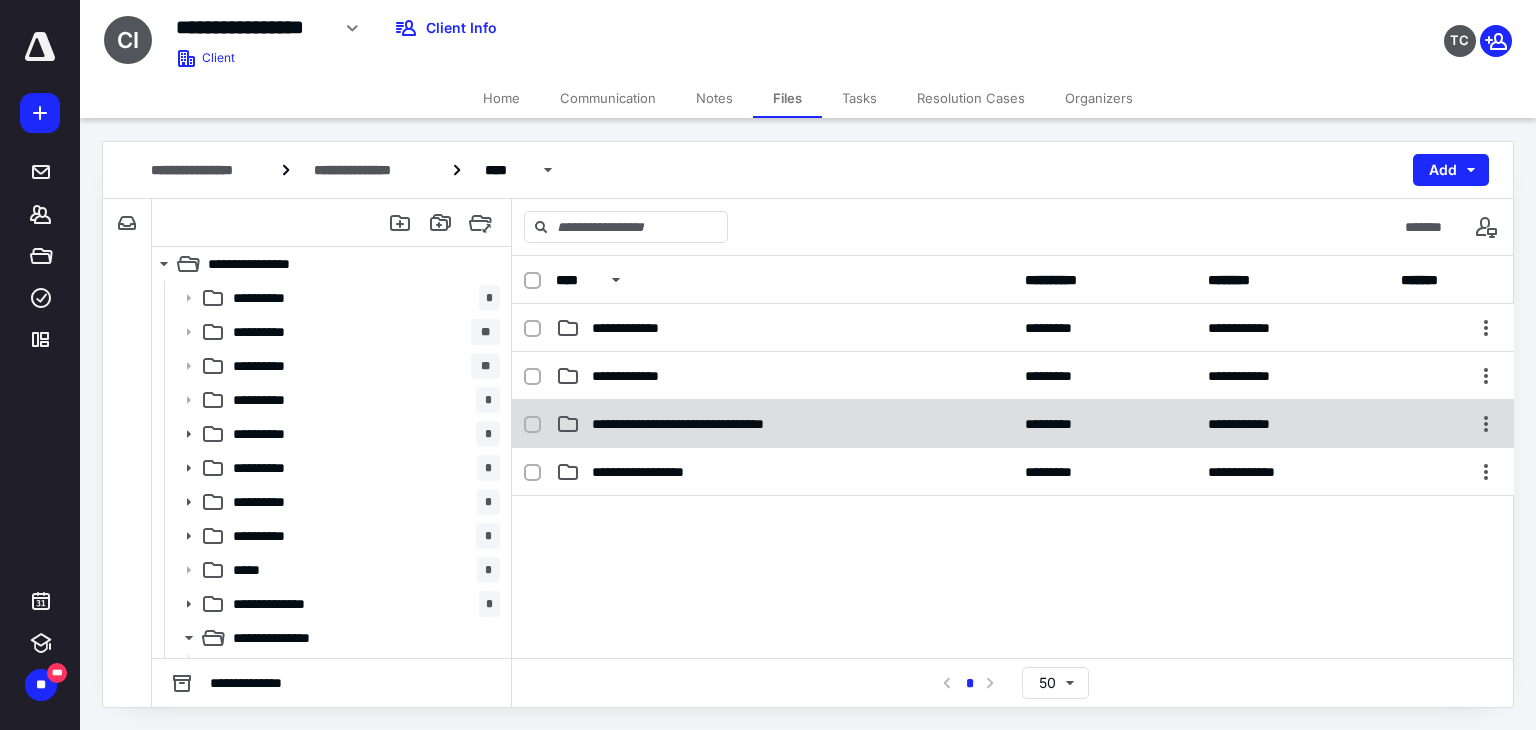 click on "**********" at bounding box center (784, 424) 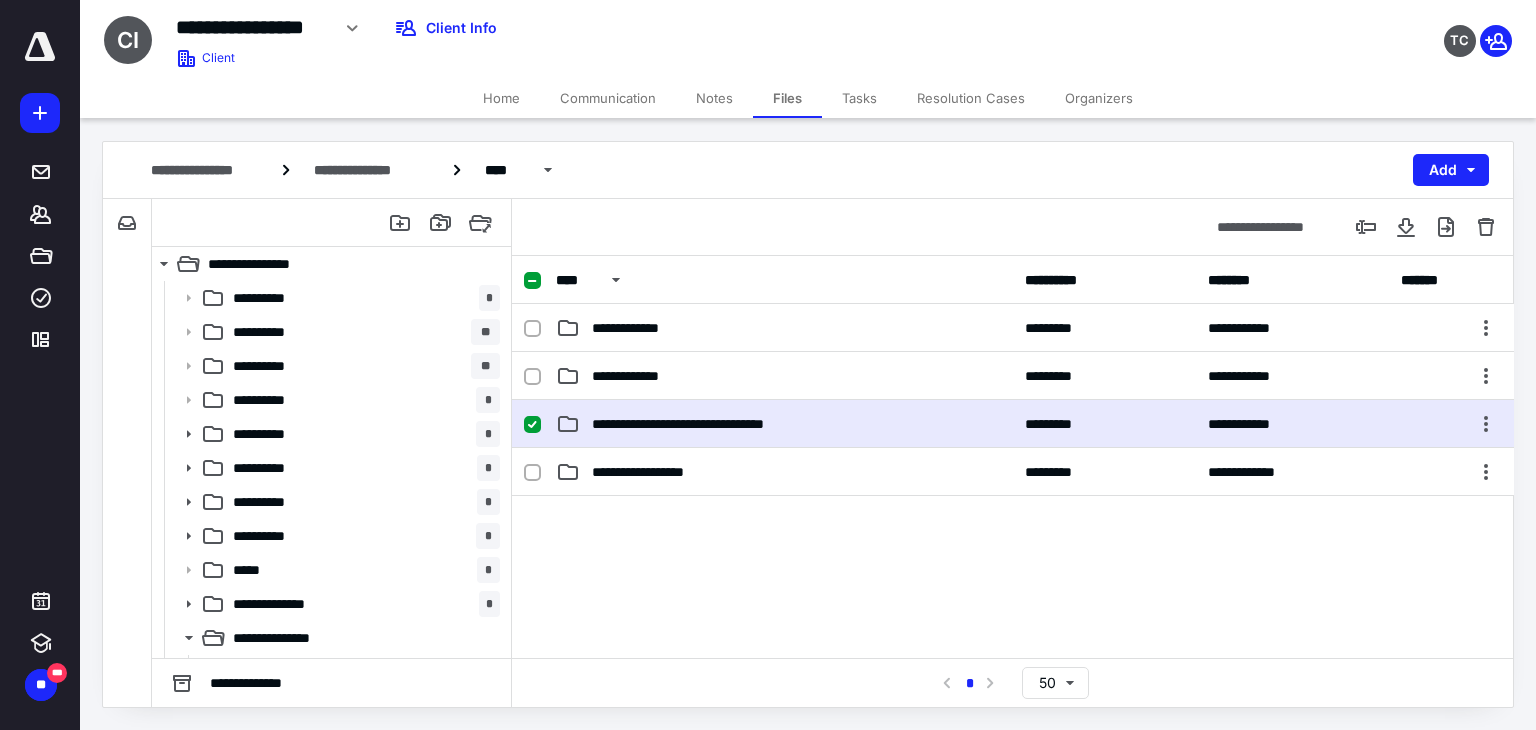 click on "**********" at bounding box center (784, 424) 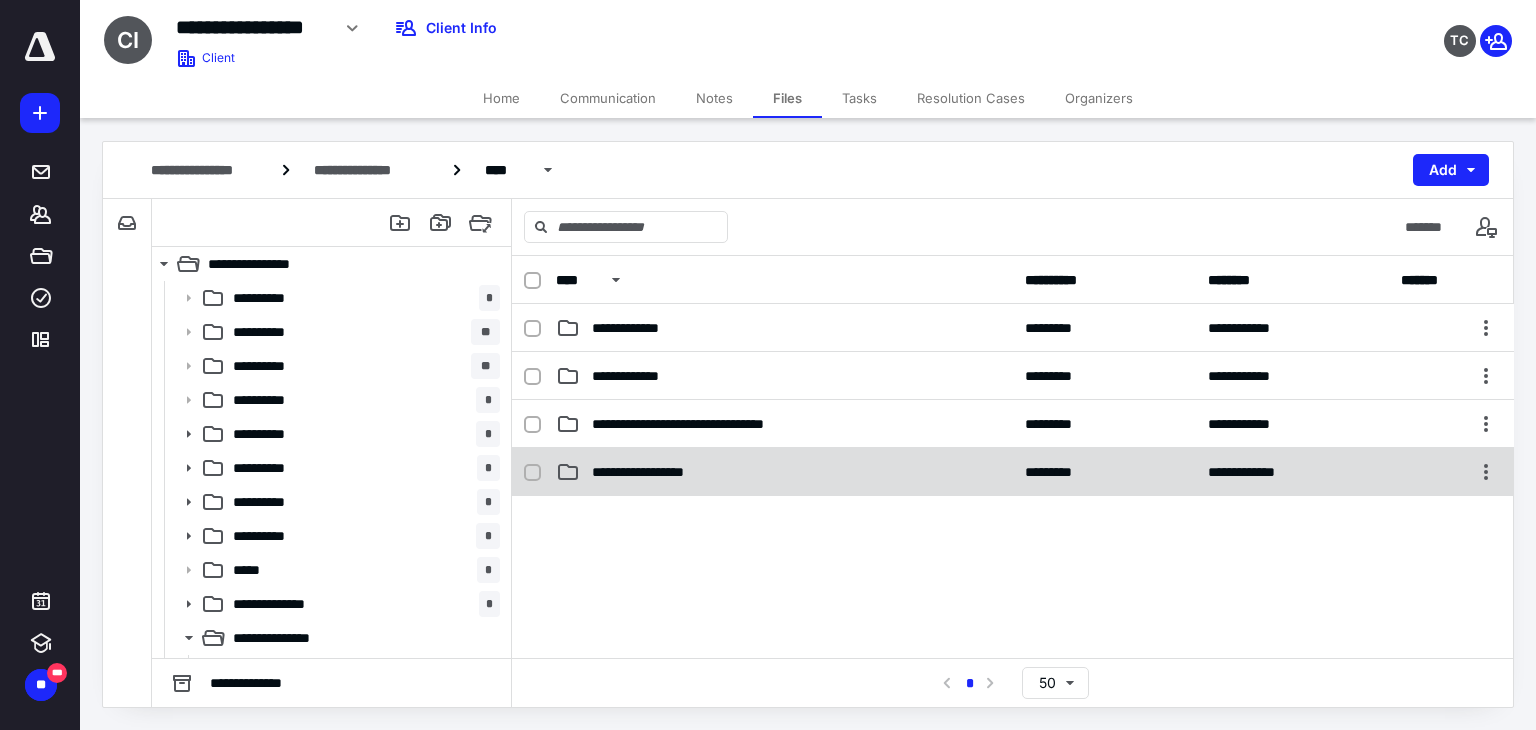 click on "**********" at bounding box center (784, 472) 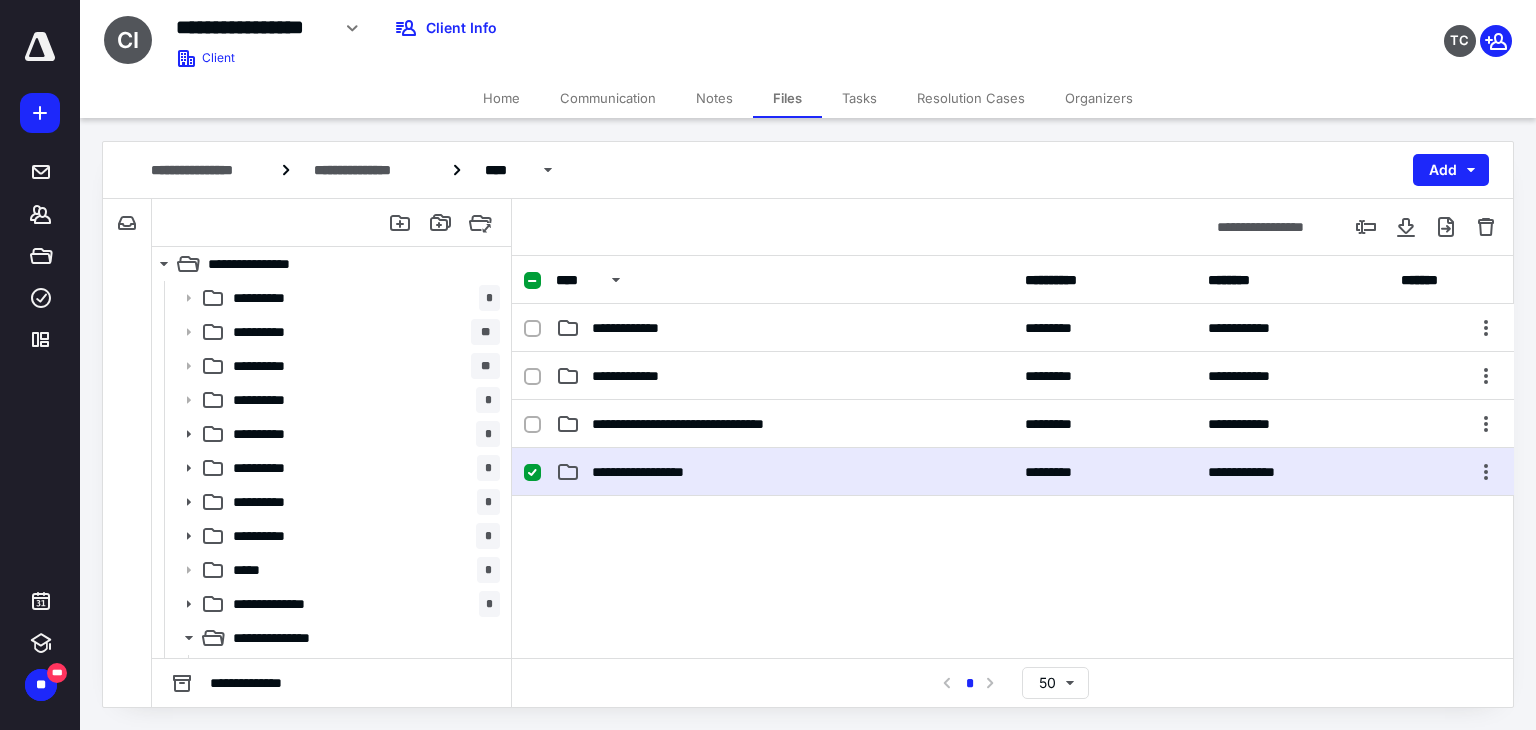 click on "**********" at bounding box center [784, 472] 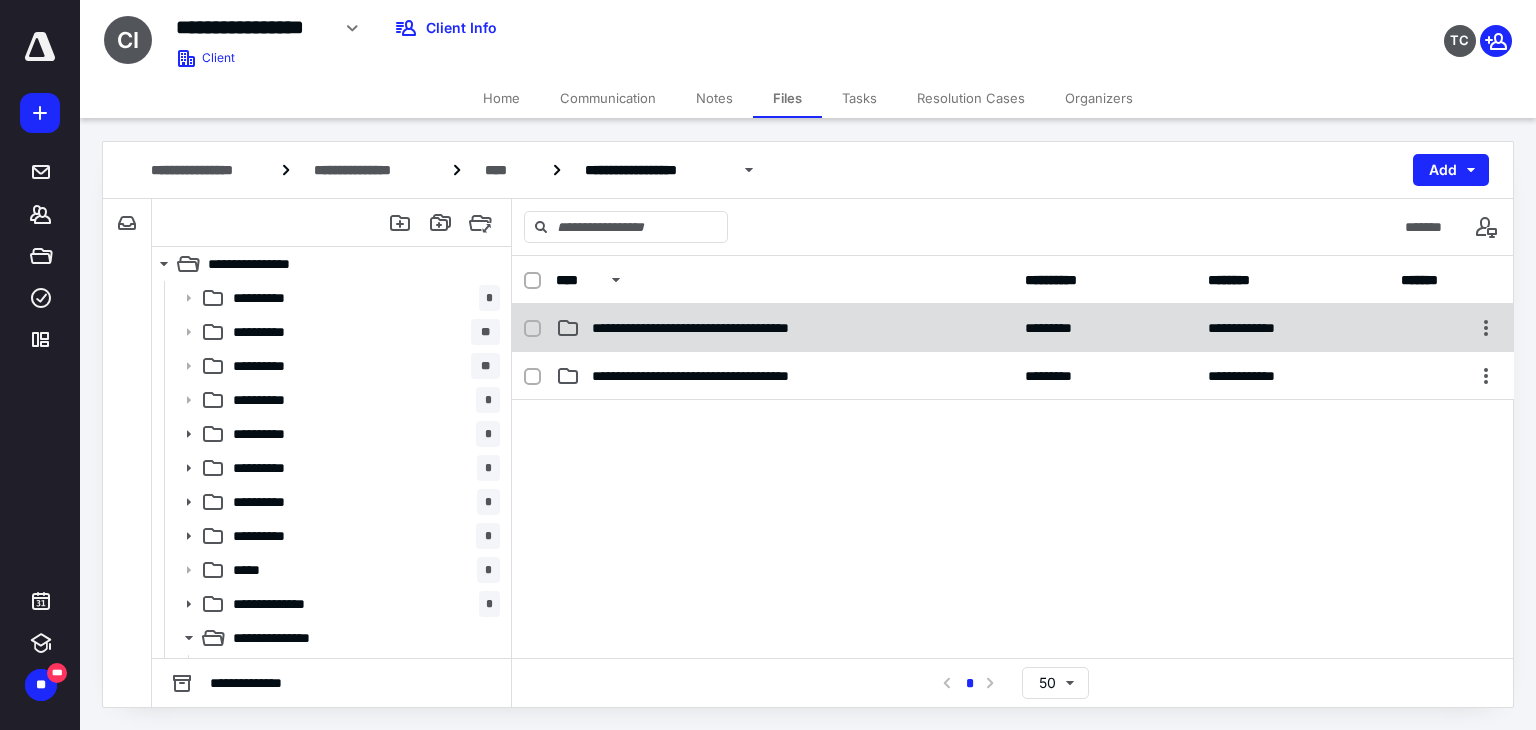 click on "**********" at bounding box center [737, 328] 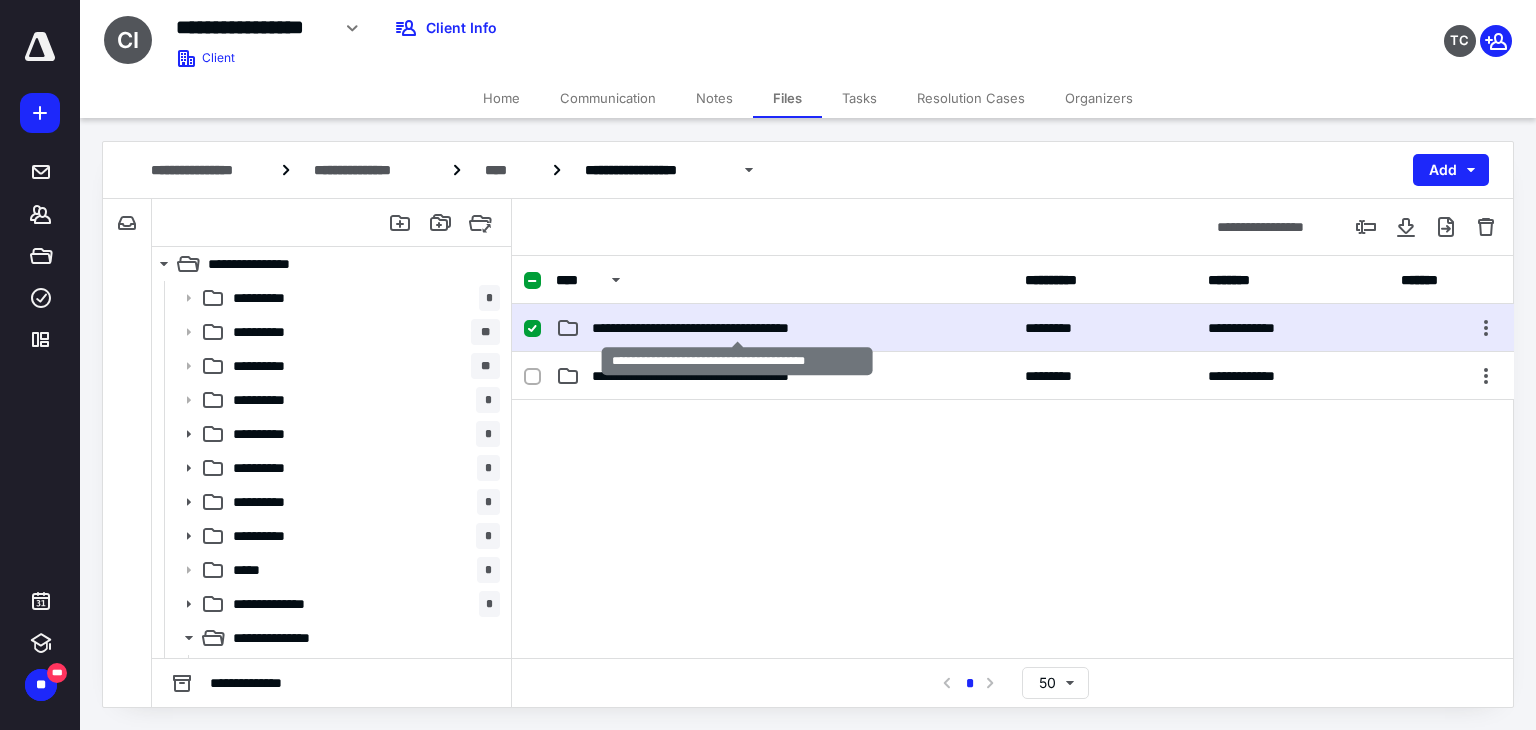 click on "**********" at bounding box center (737, 328) 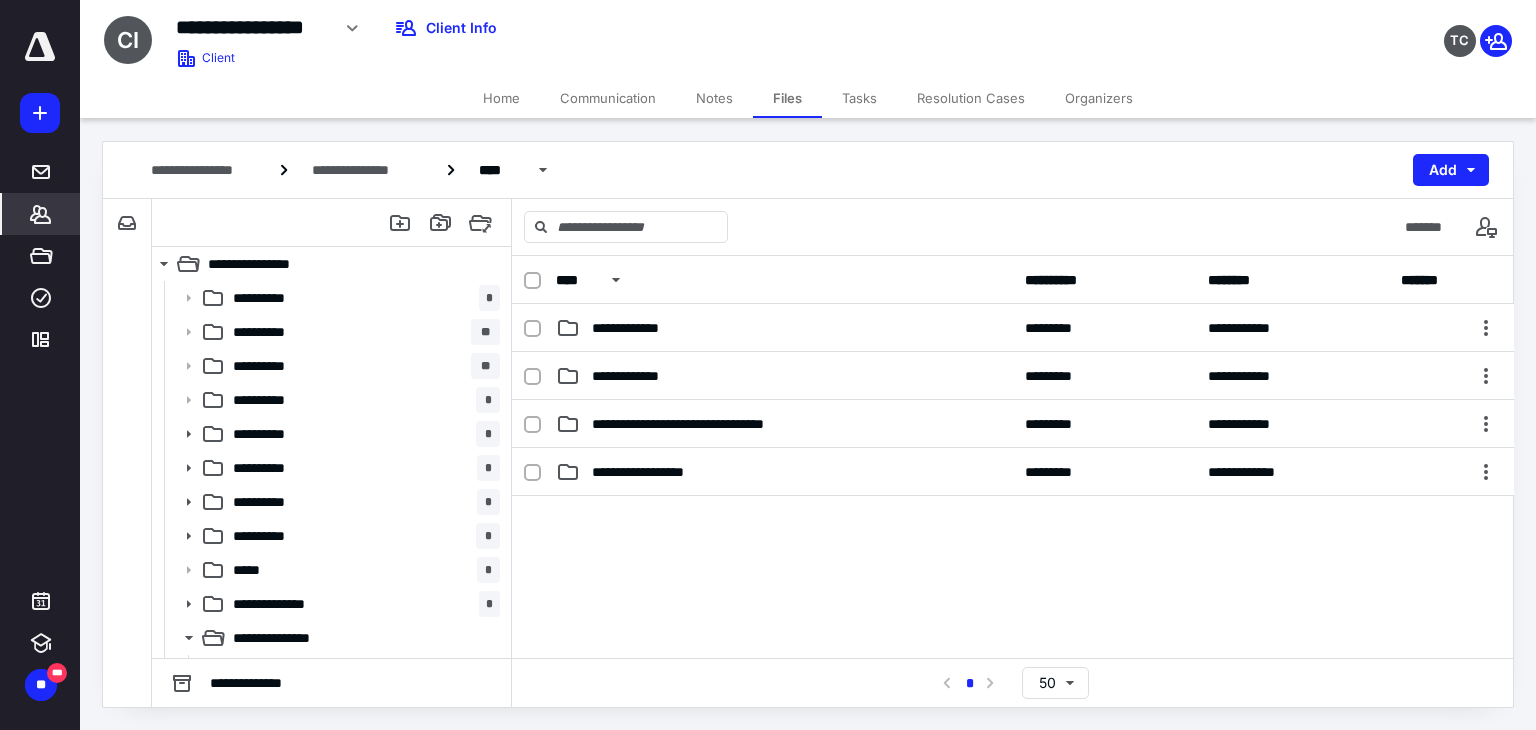 click 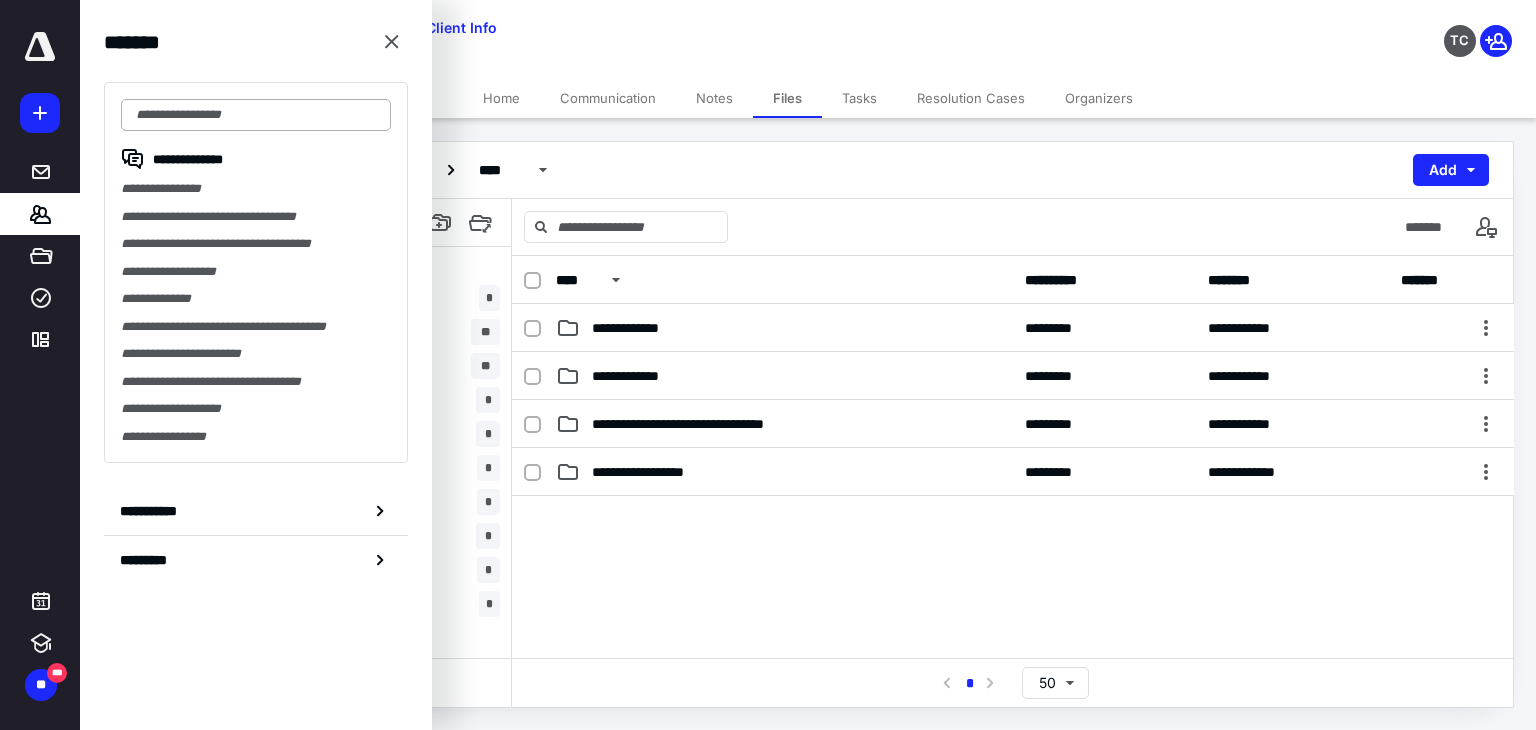 click at bounding box center [256, 115] 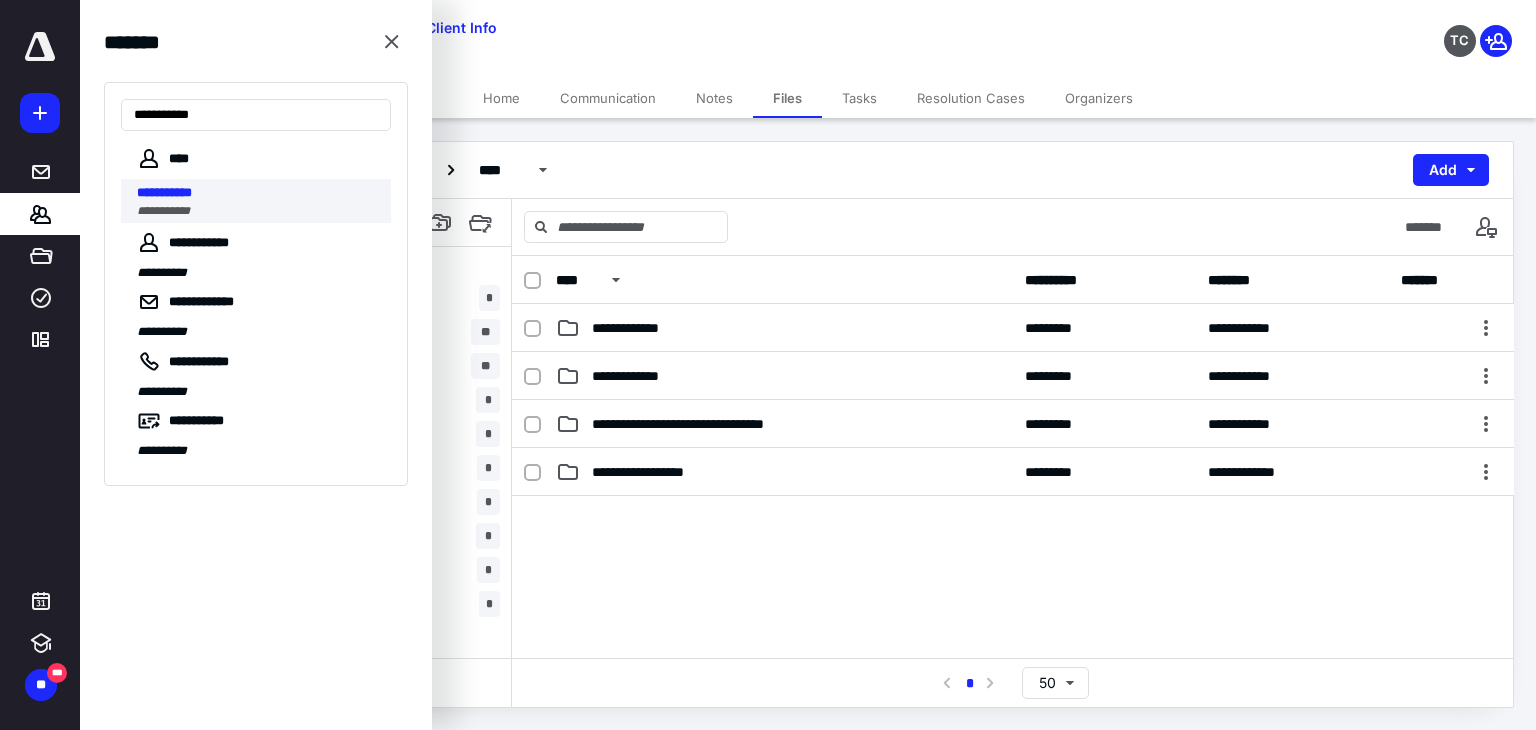 type on "**********" 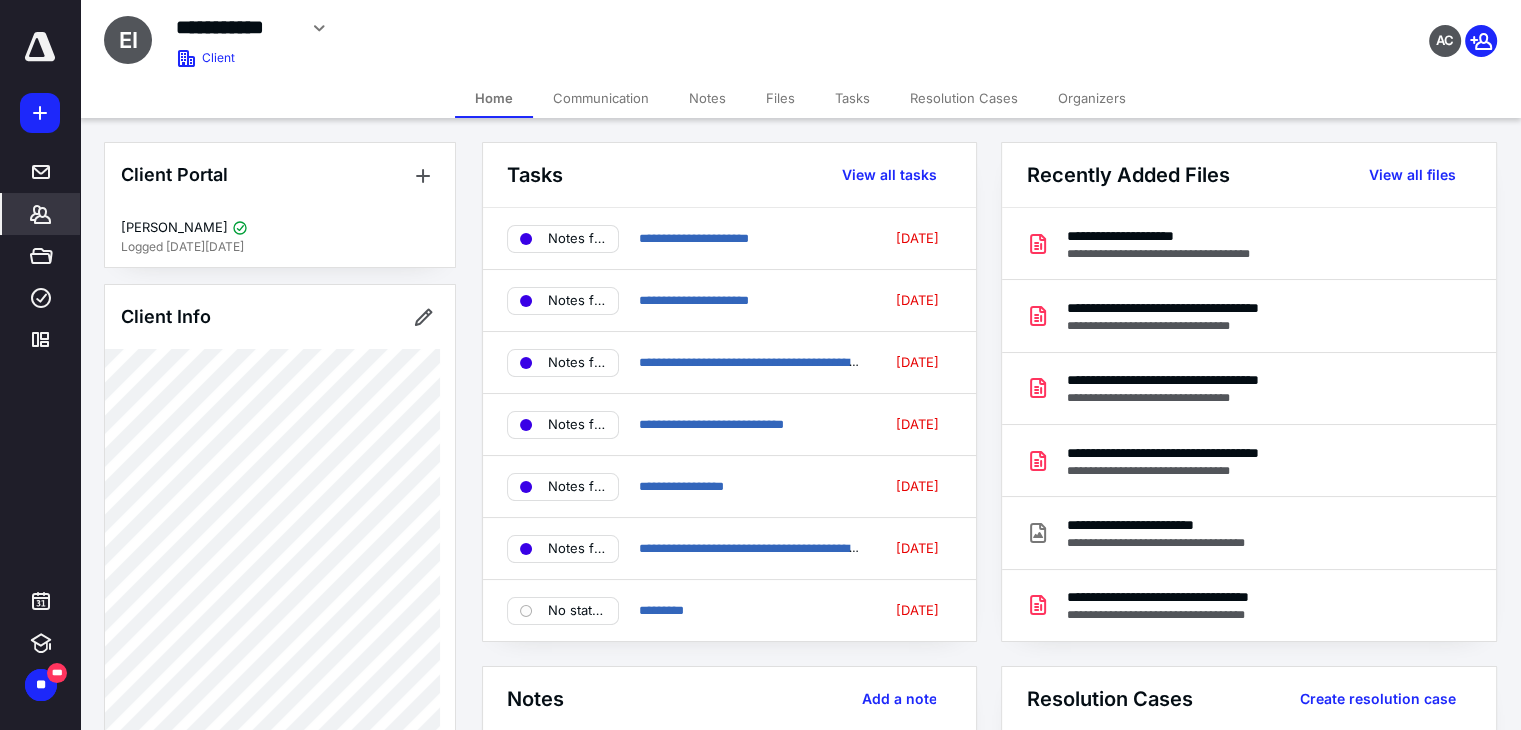 click on "Files" at bounding box center [780, 98] 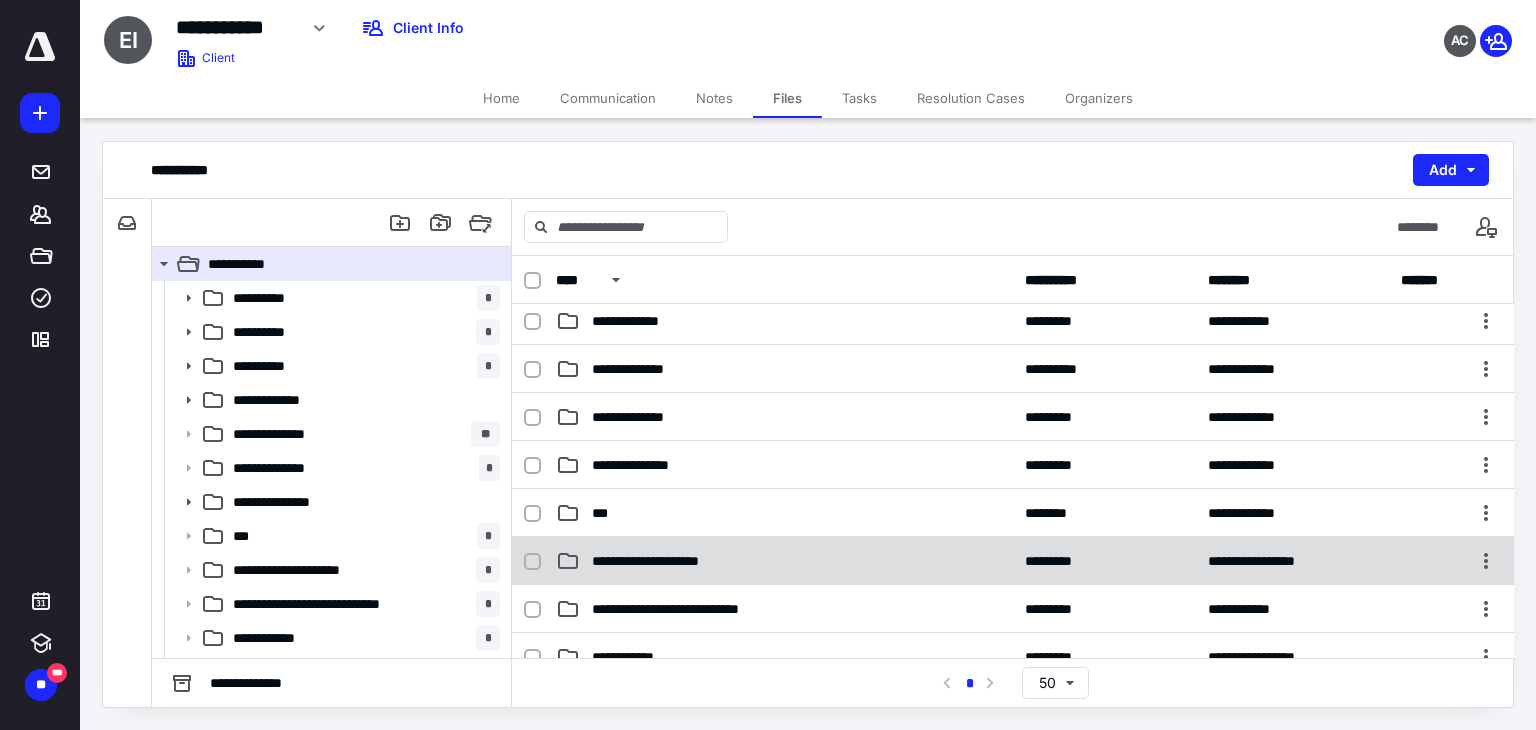scroll, scrollTop: 200, scrollLeft: 0, axis: vertical 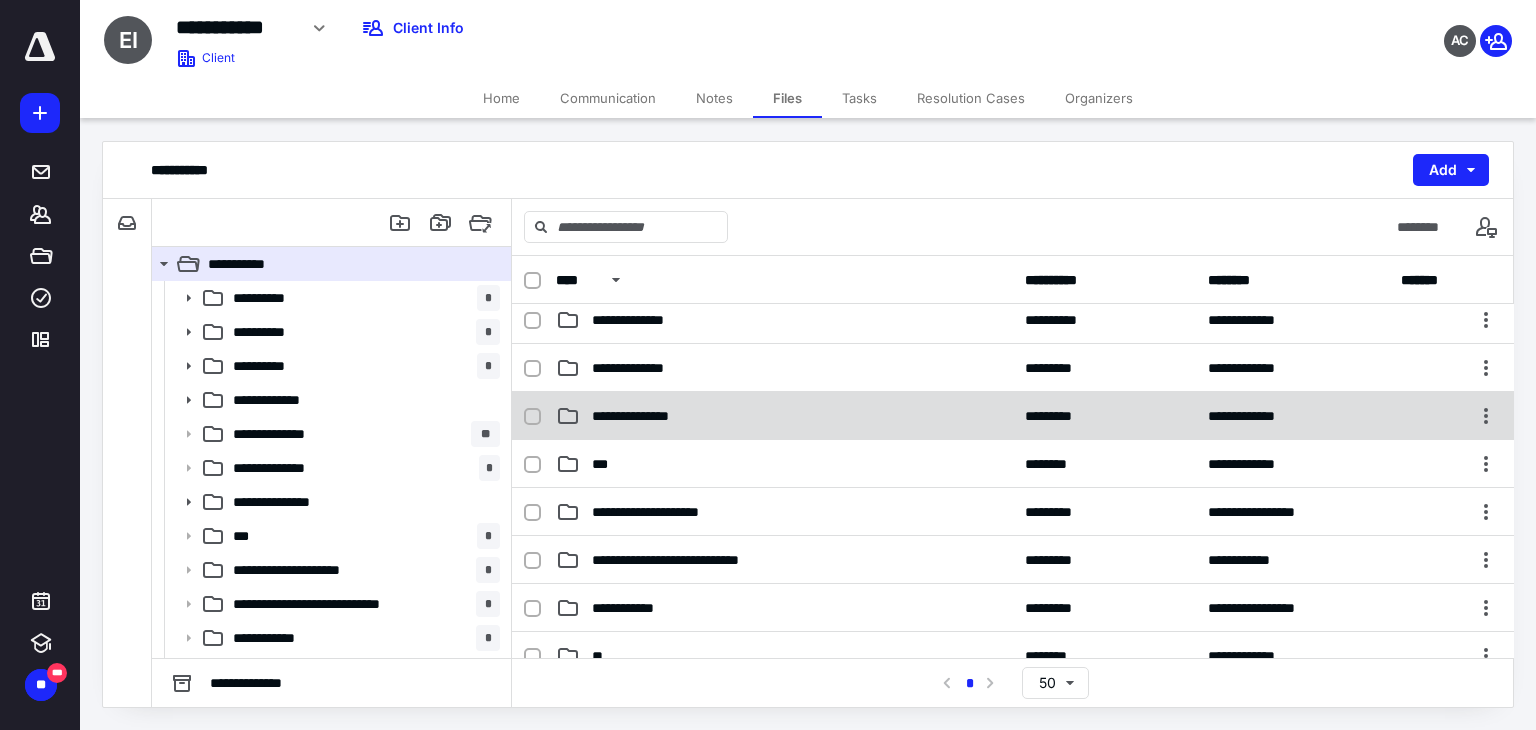 click on "**********" at bounding box center (784, 416) 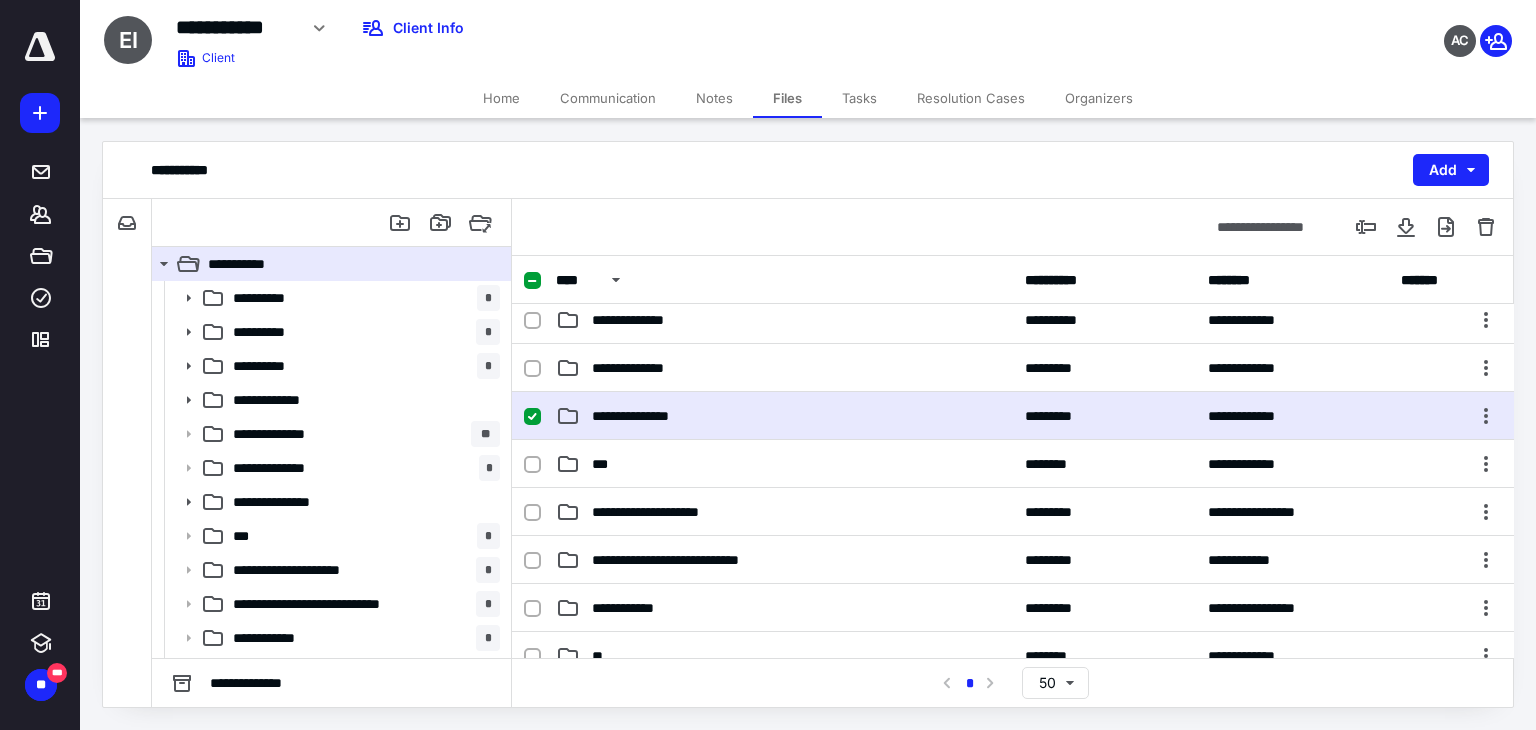 click on "**********" at bounding box center (784, 416) 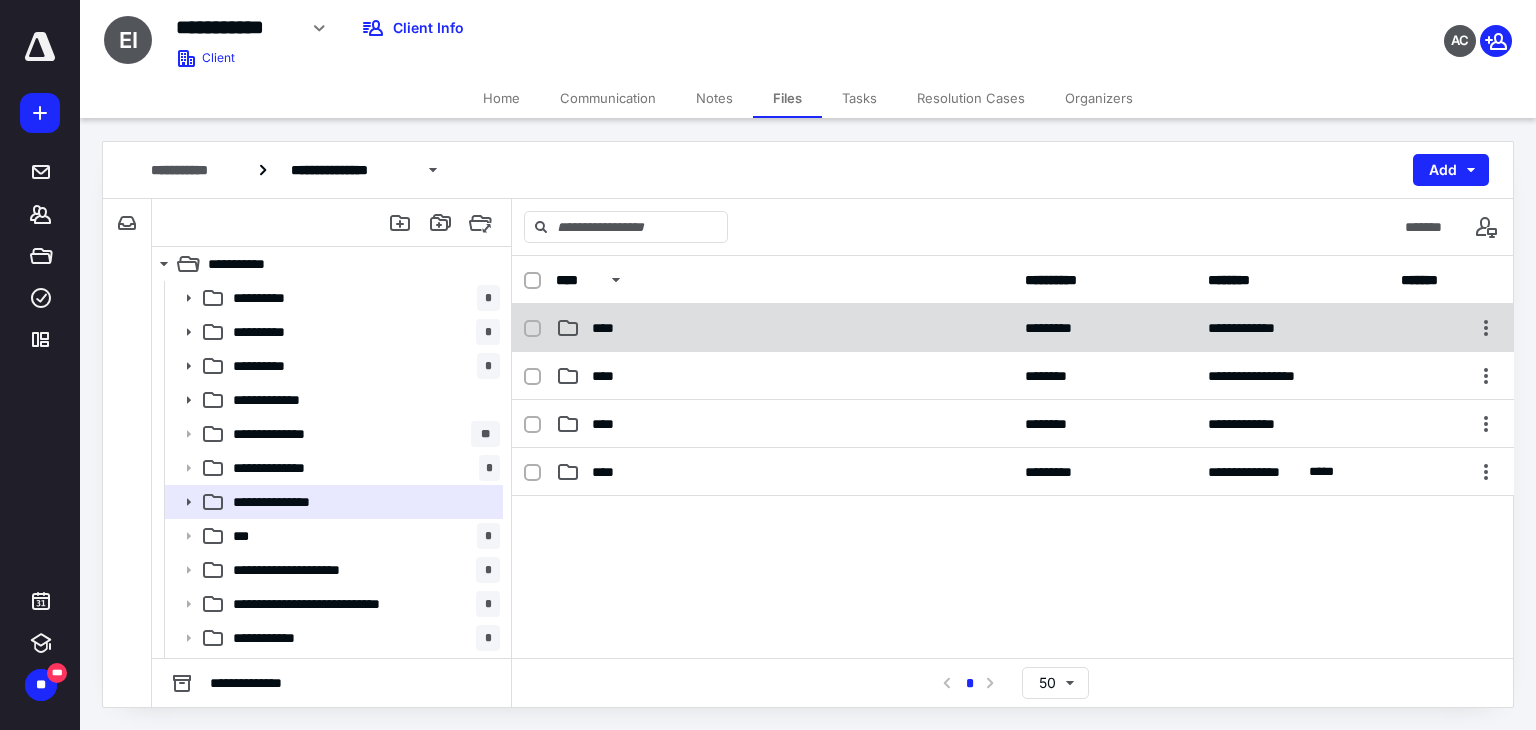 click on "****" at bounding box center (784, 328) 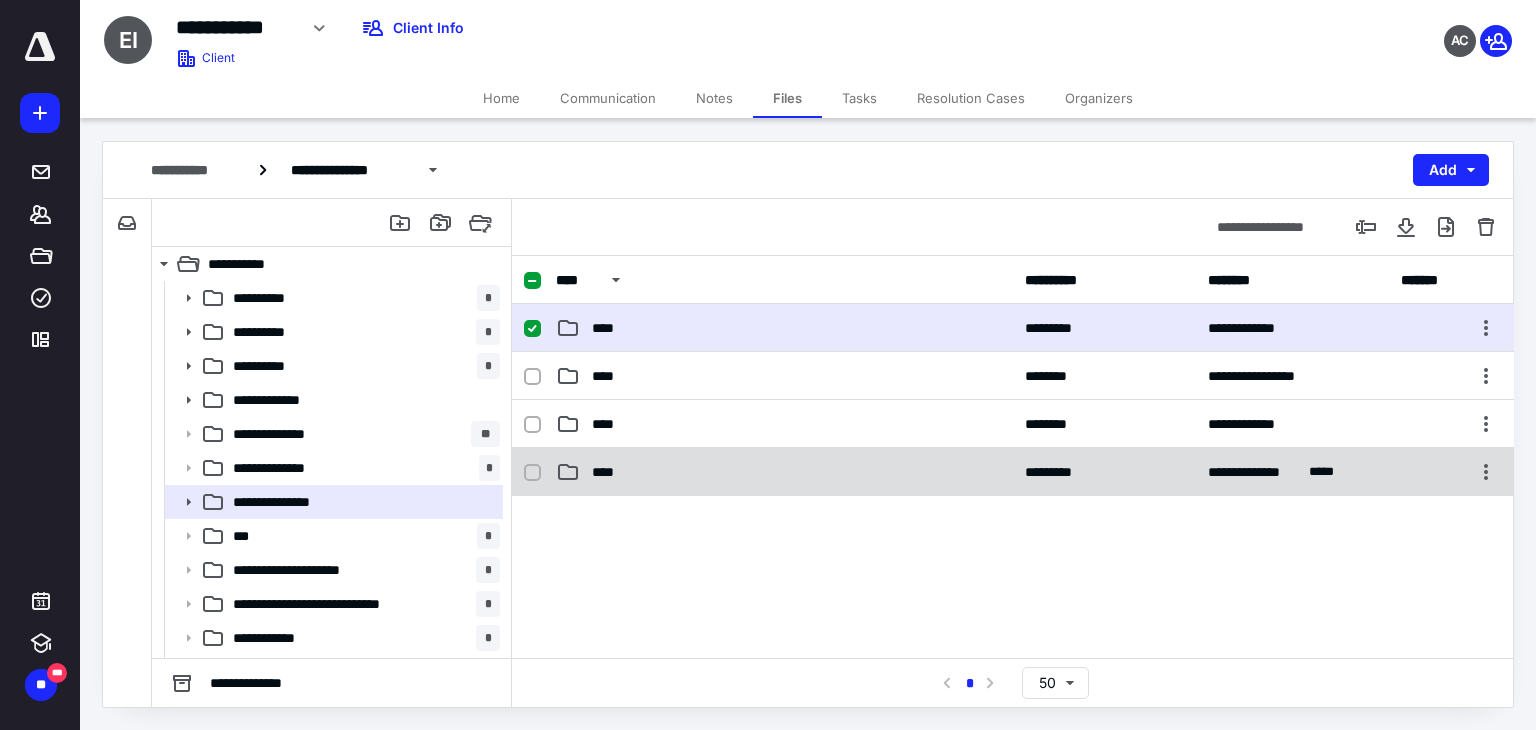 click on "****" at bounding box center (784, 472) 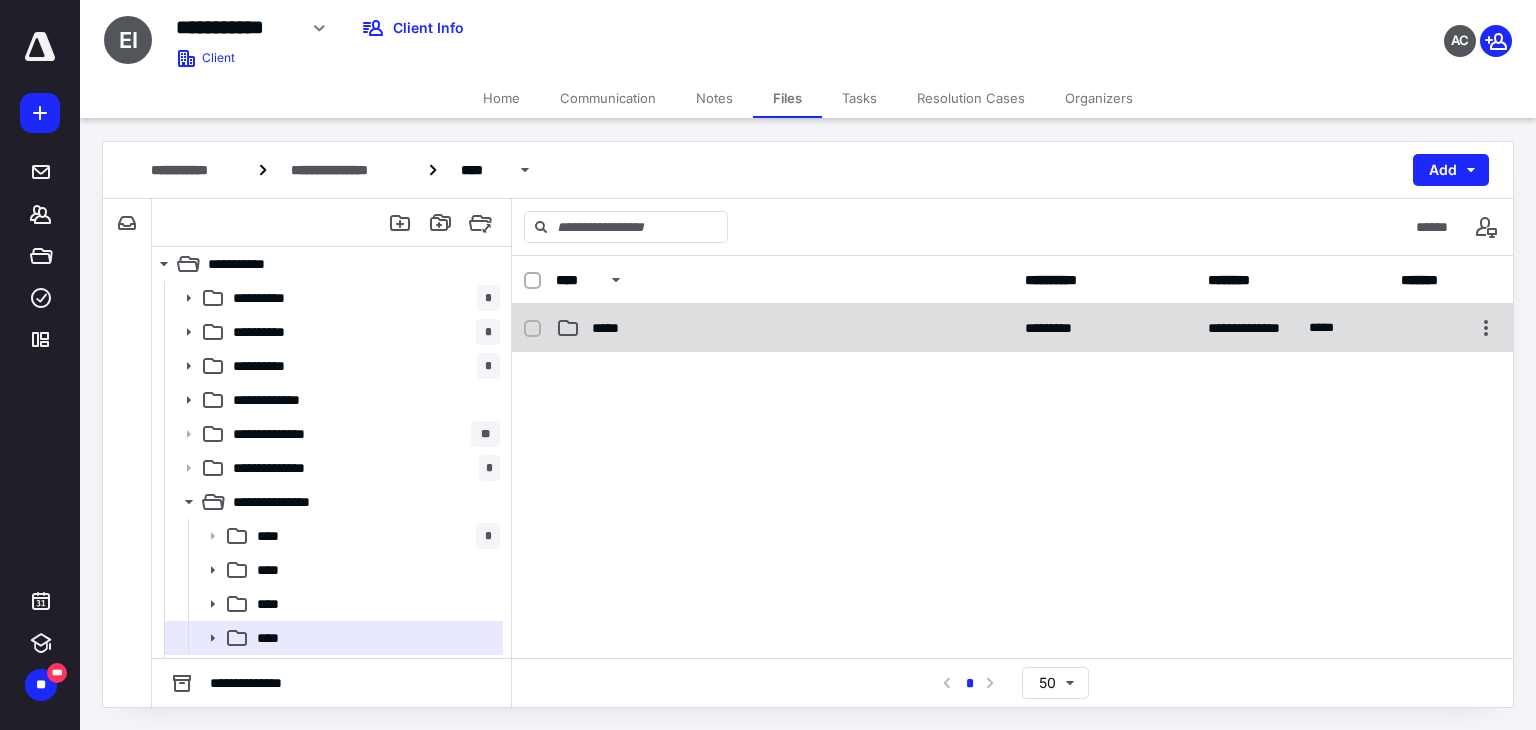 click on "*****" at bounding box center [784, 328] 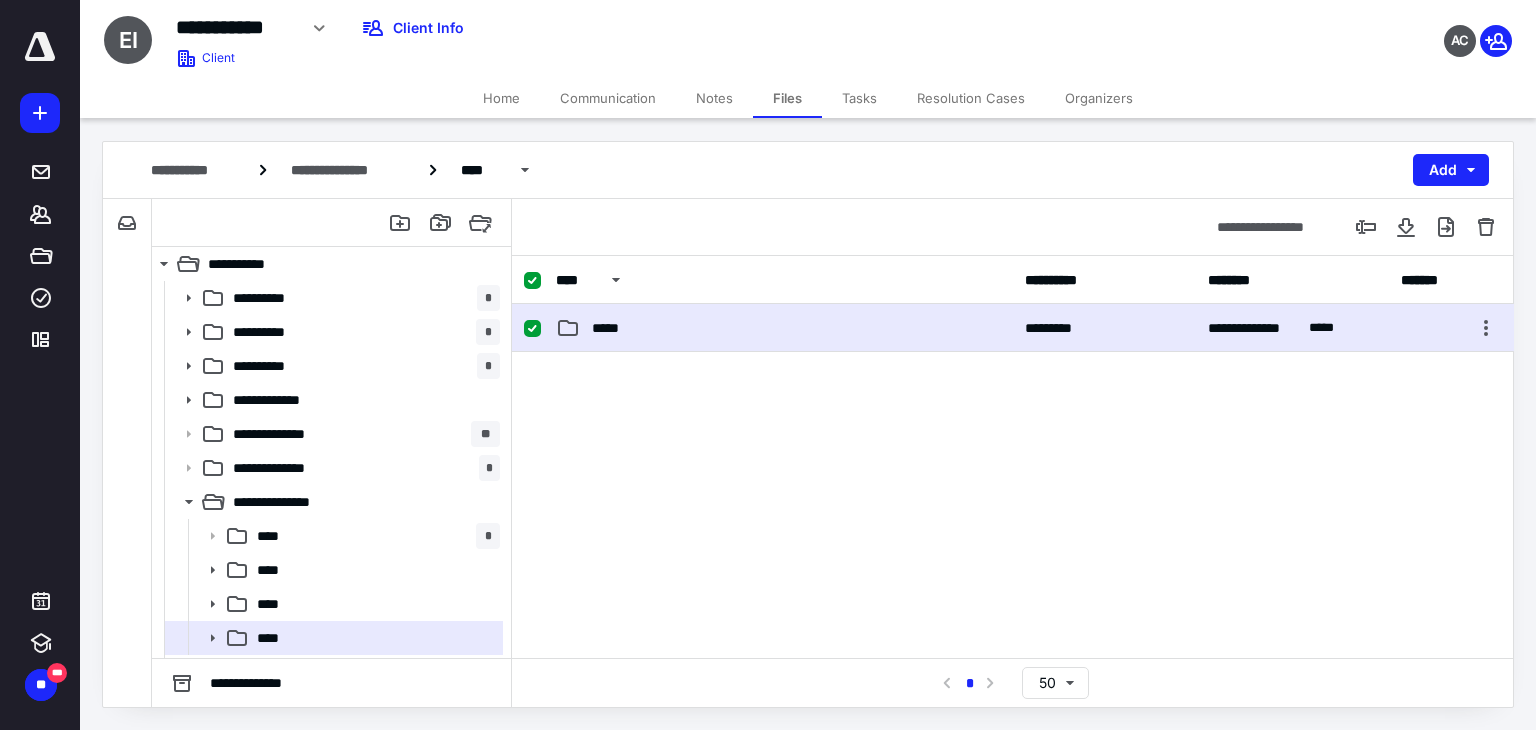 click on "*****" at bounding box center (784, 328) 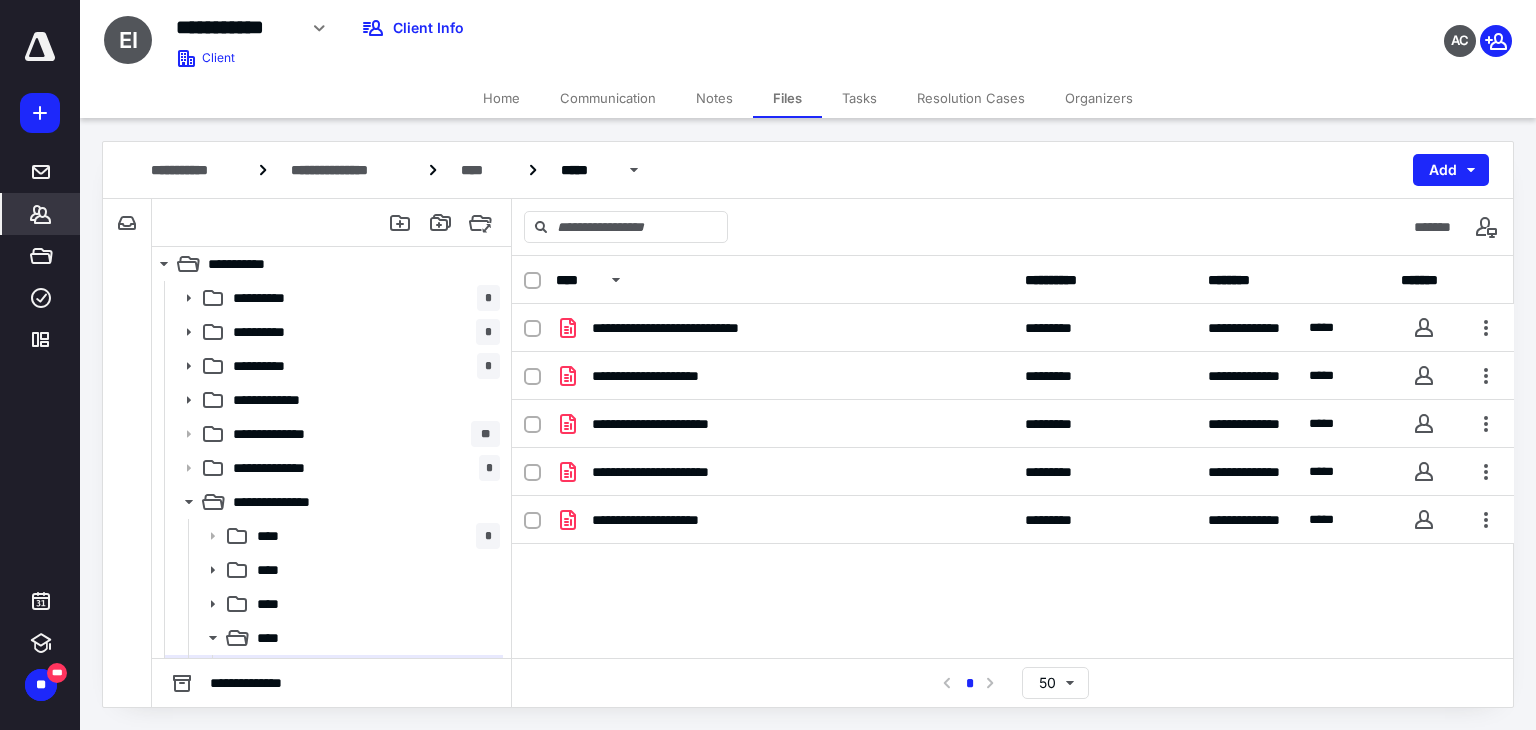 click 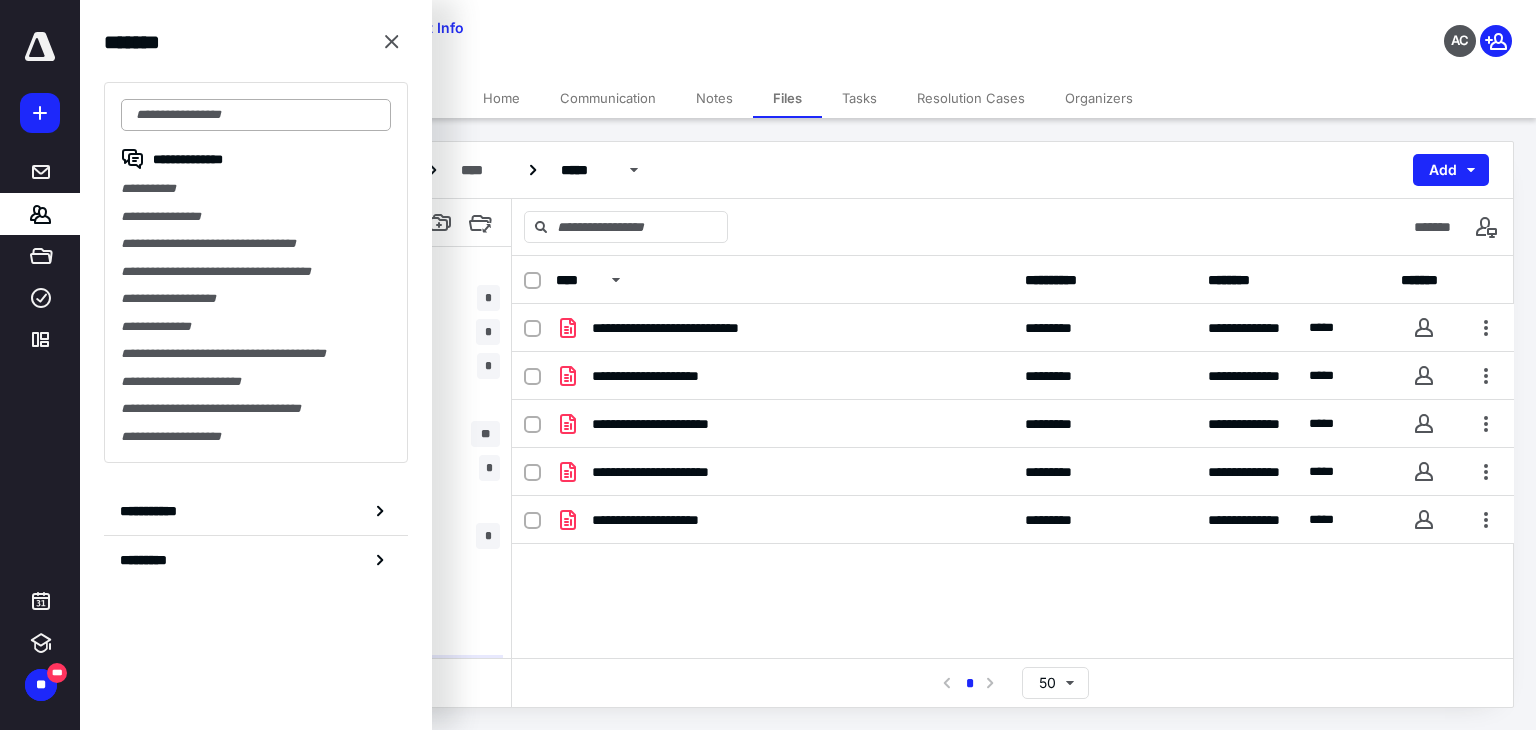 click at bounding box center (256, 115) 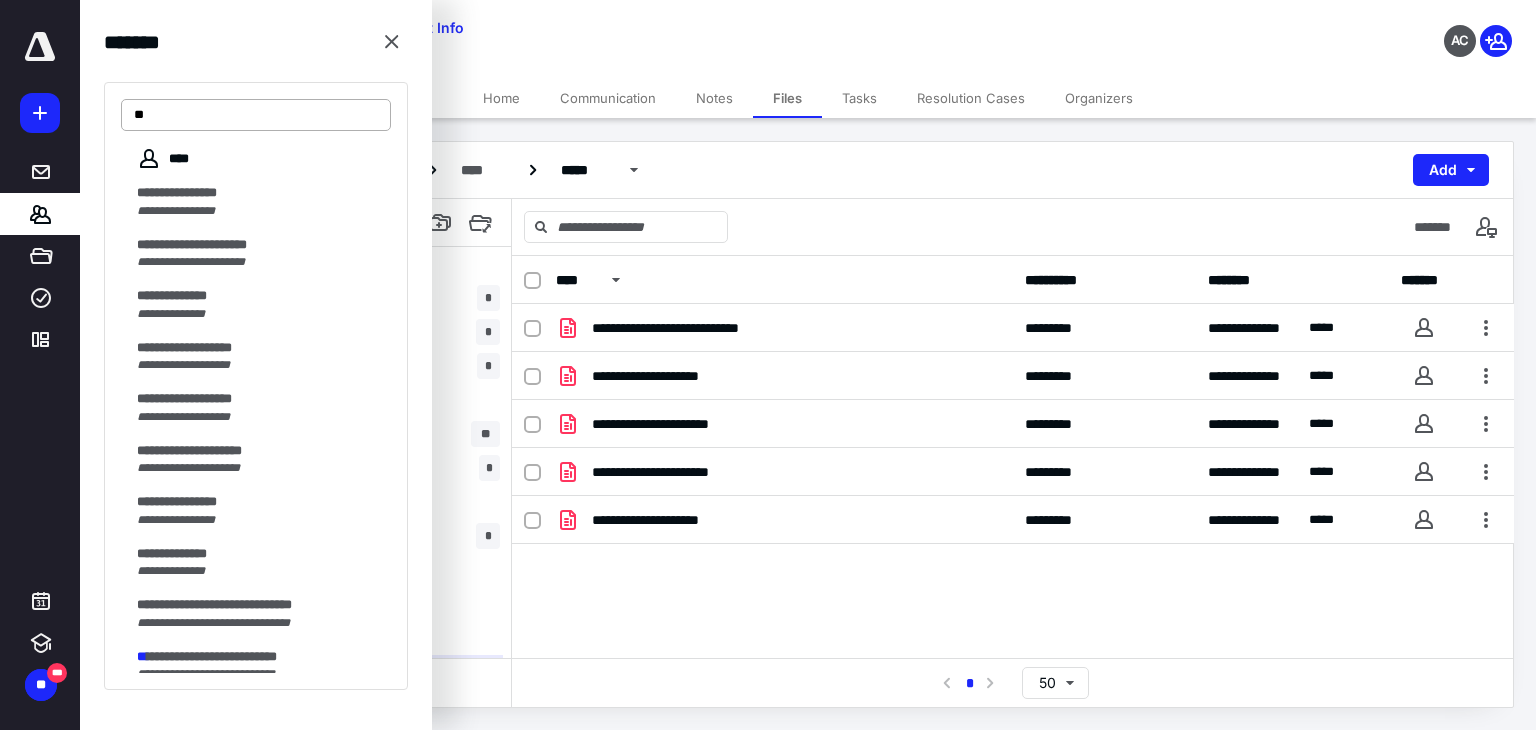 type on "*" 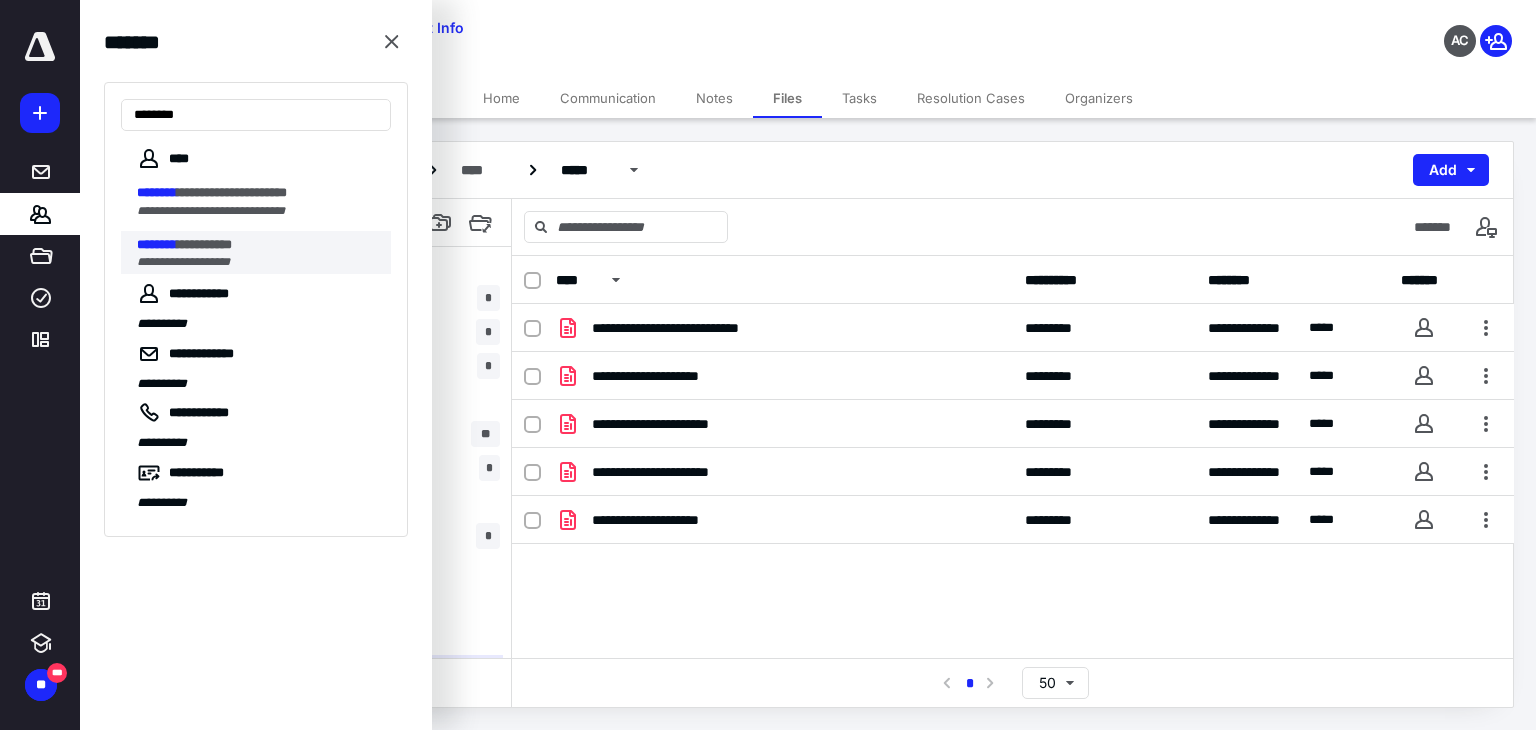 type on "********" 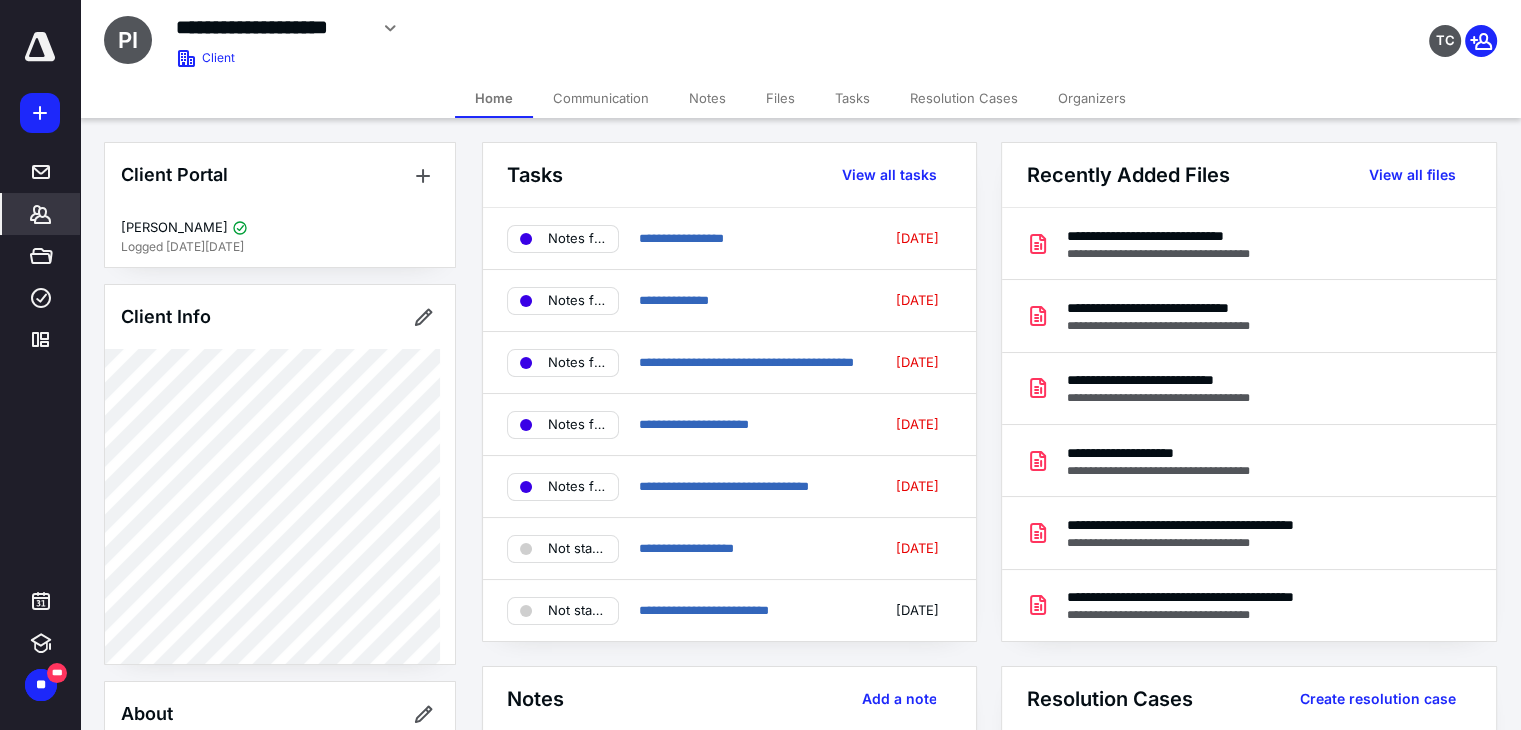 click on "Files" at bounding box center (780, 98) 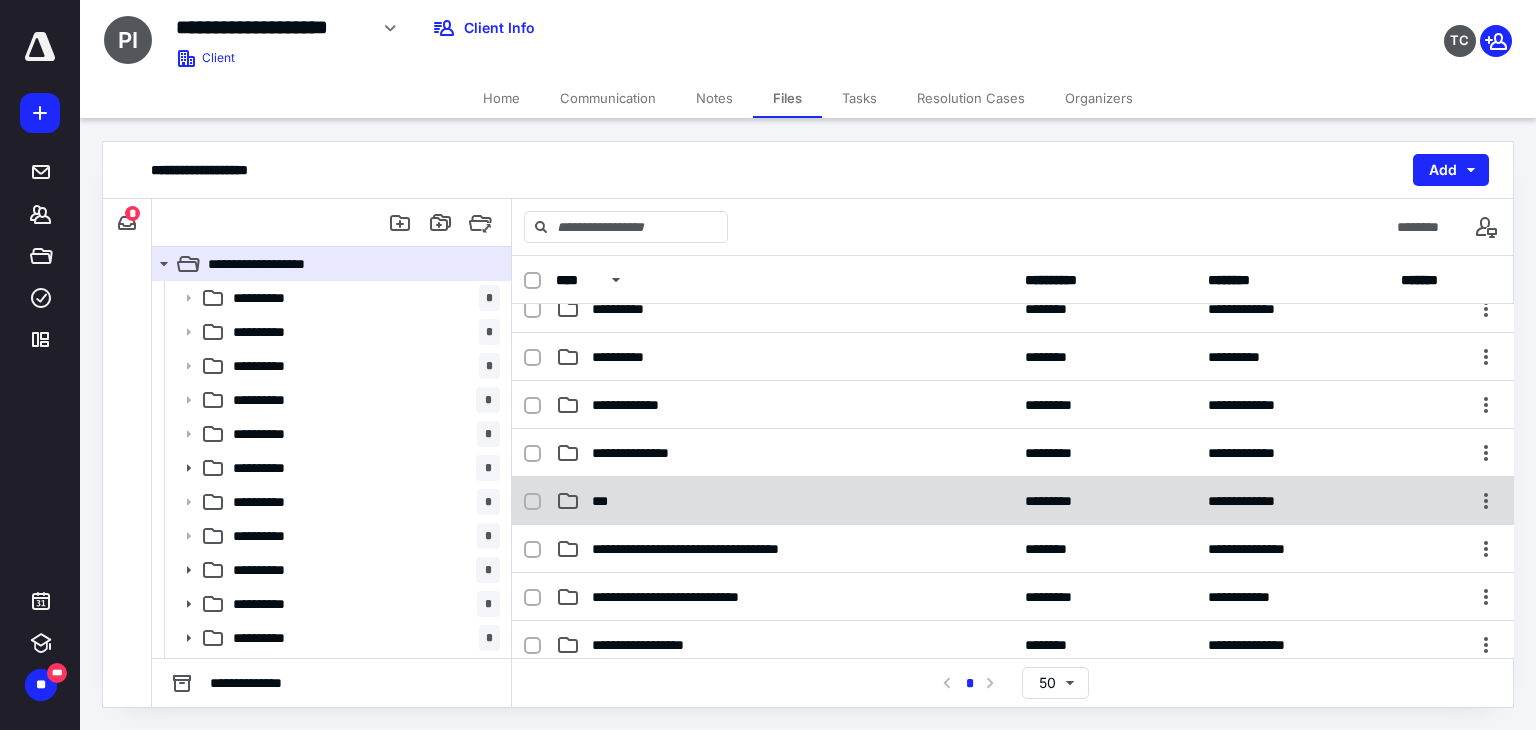 scroll, scrollTop: 500, scrollLeft: 0, axis: vertical 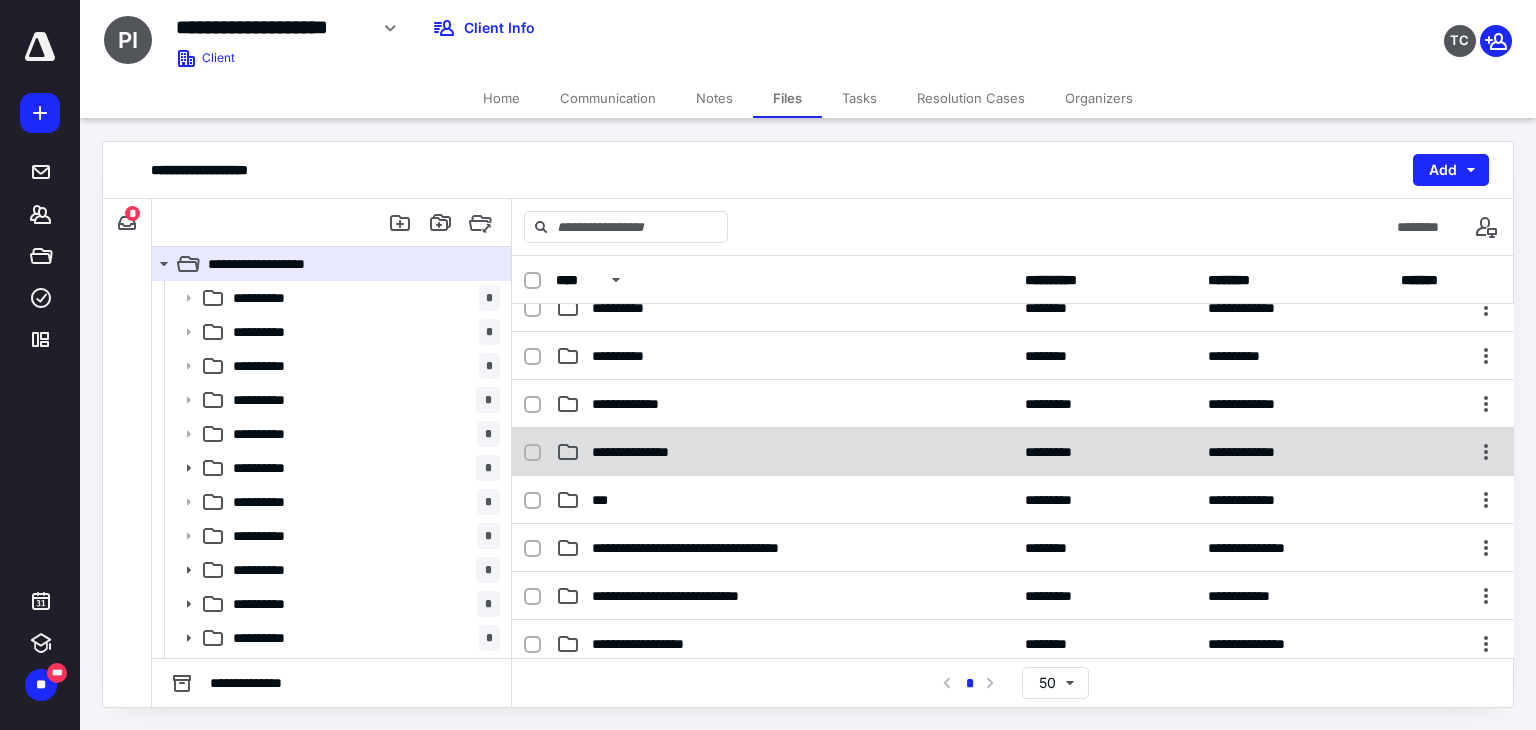 click on "**********" at bounding box center [1013, 452] 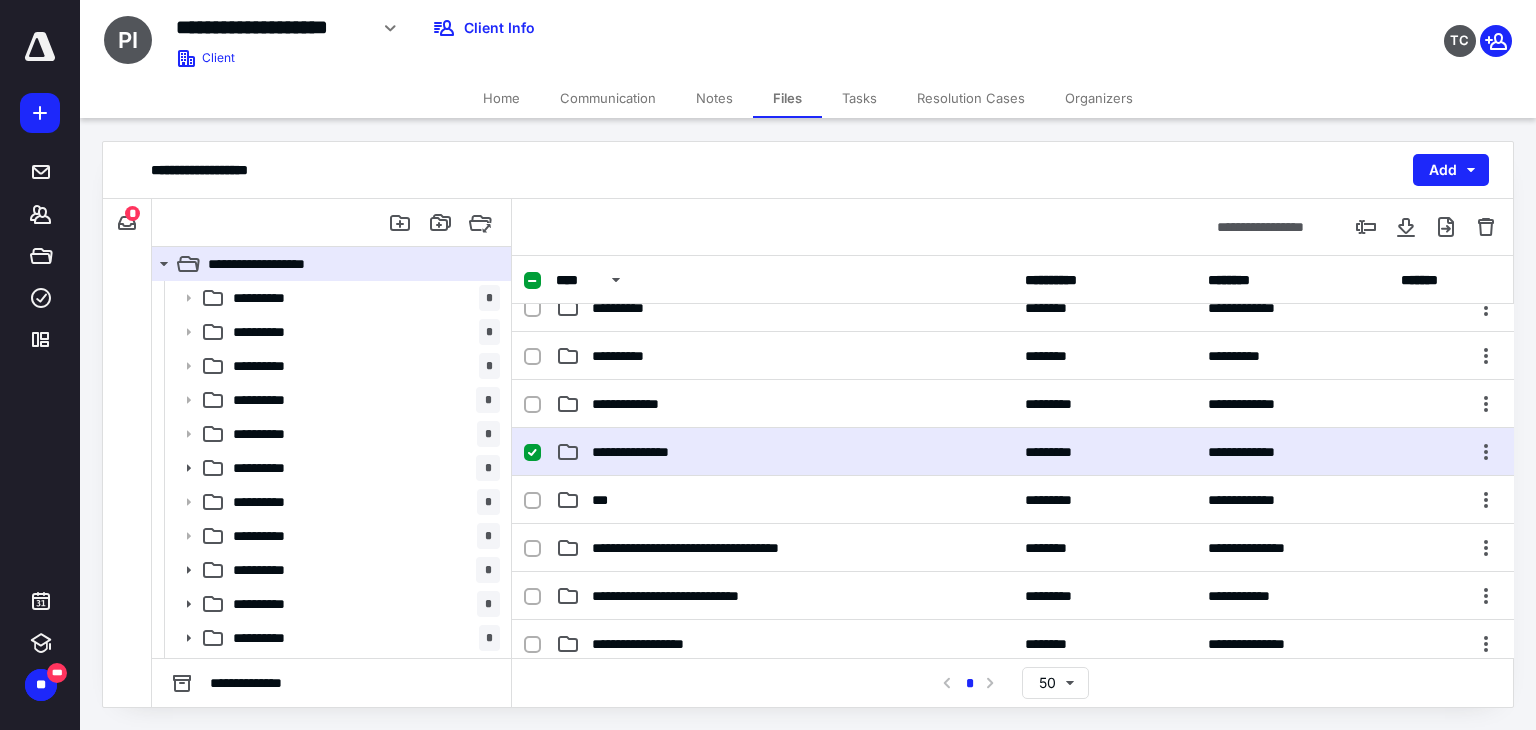 click on "**********" at bounding box center [1013, 452] 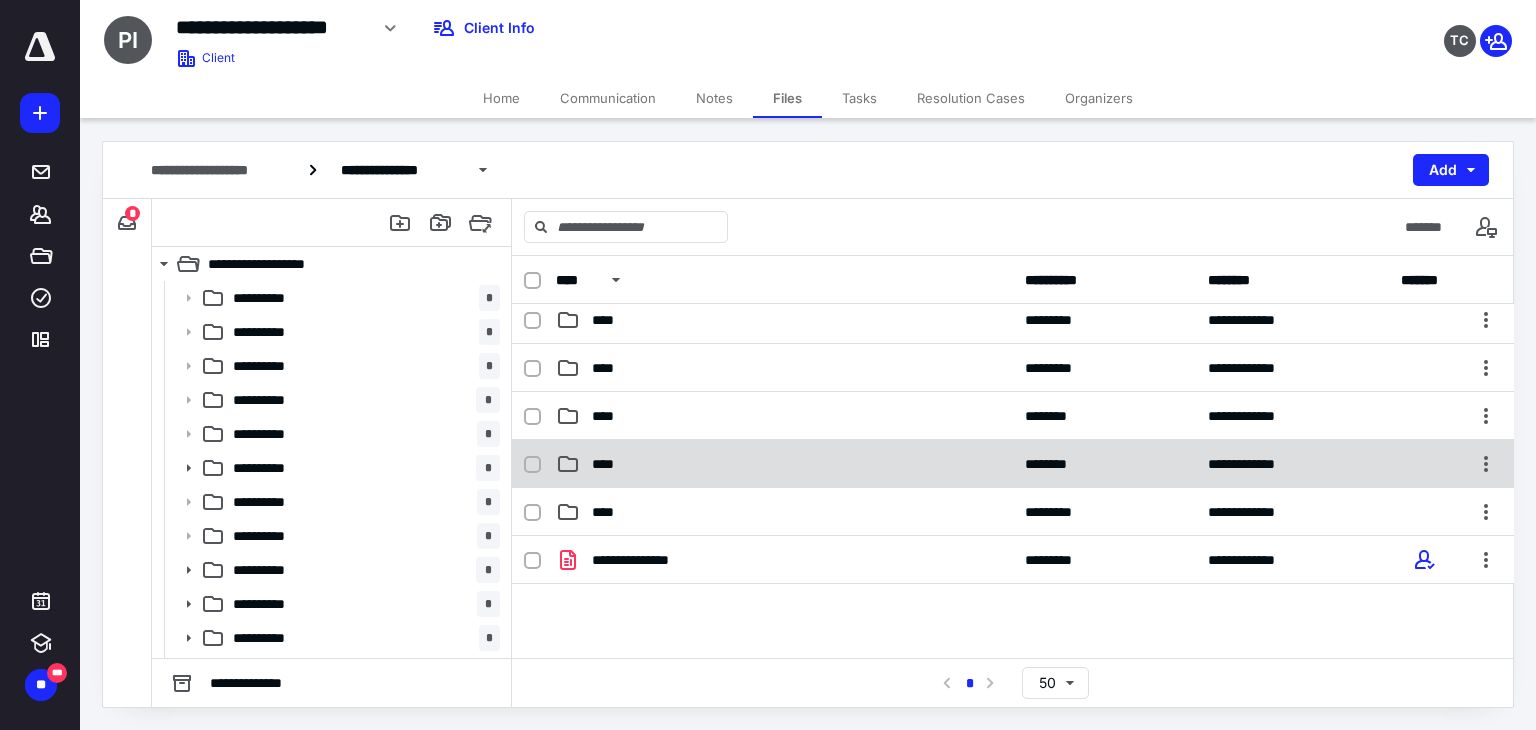 scroll, scrollTop: 100, scrollLeft: 0, axis: vertical 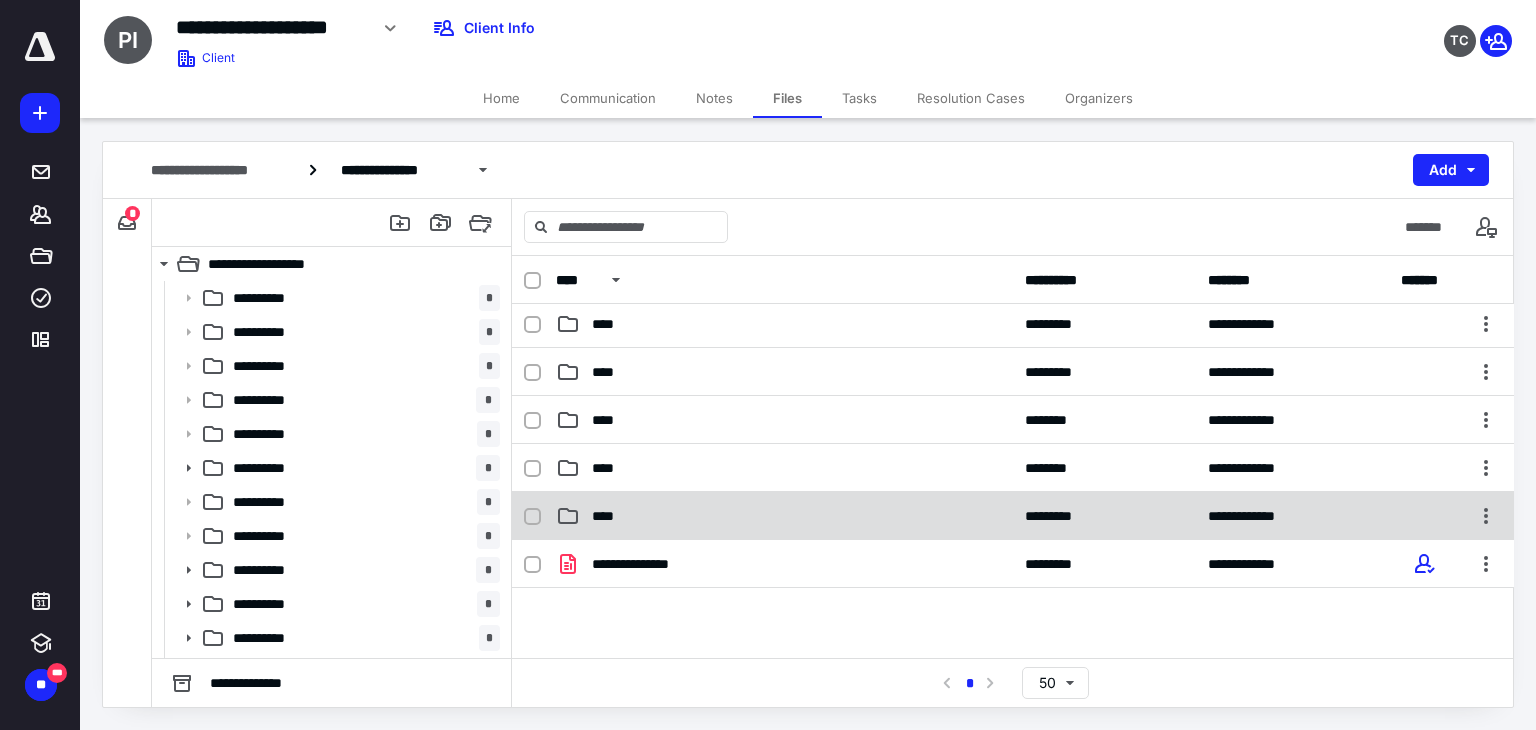 click on "****" at bounding box center (784, 516) 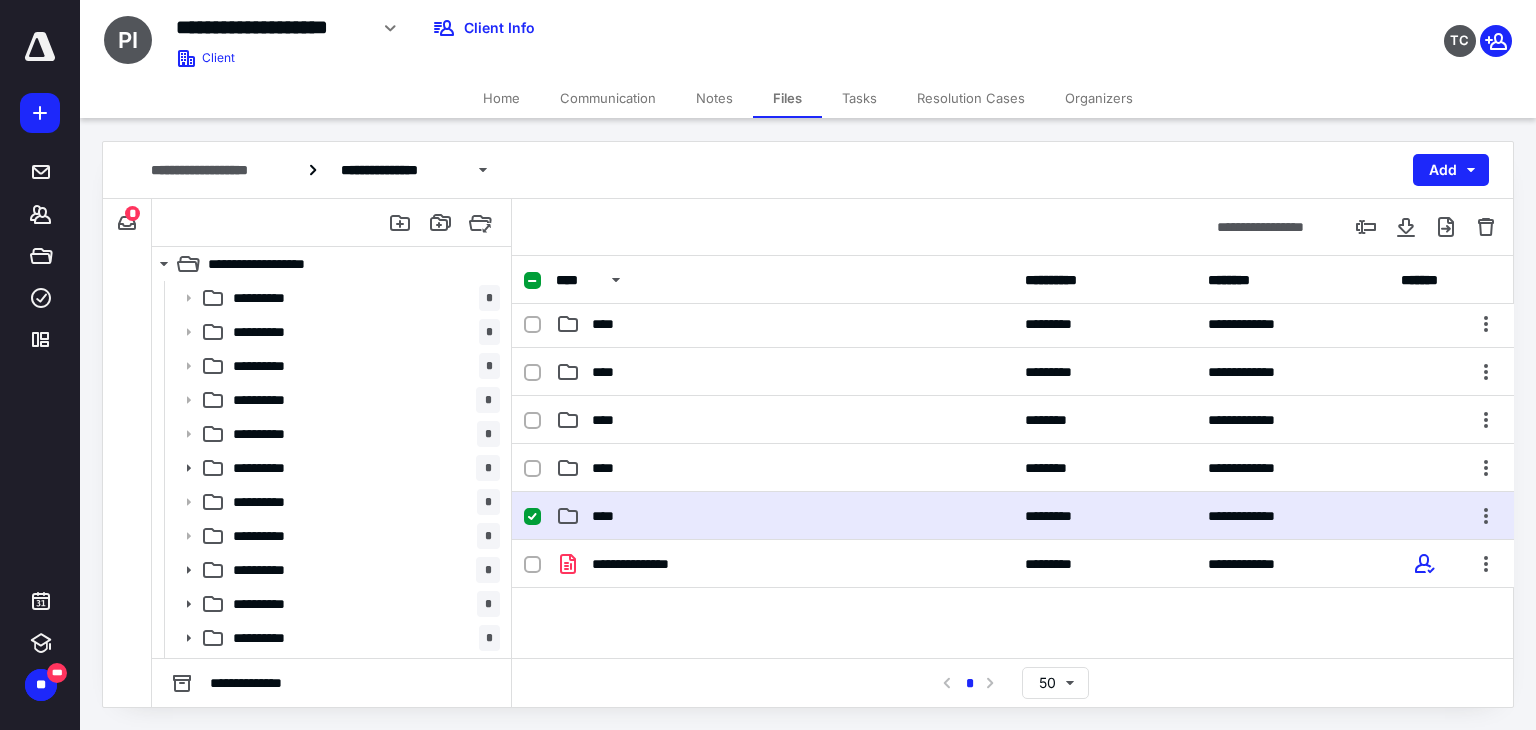 click on "****" at bounding box center (784, 516) 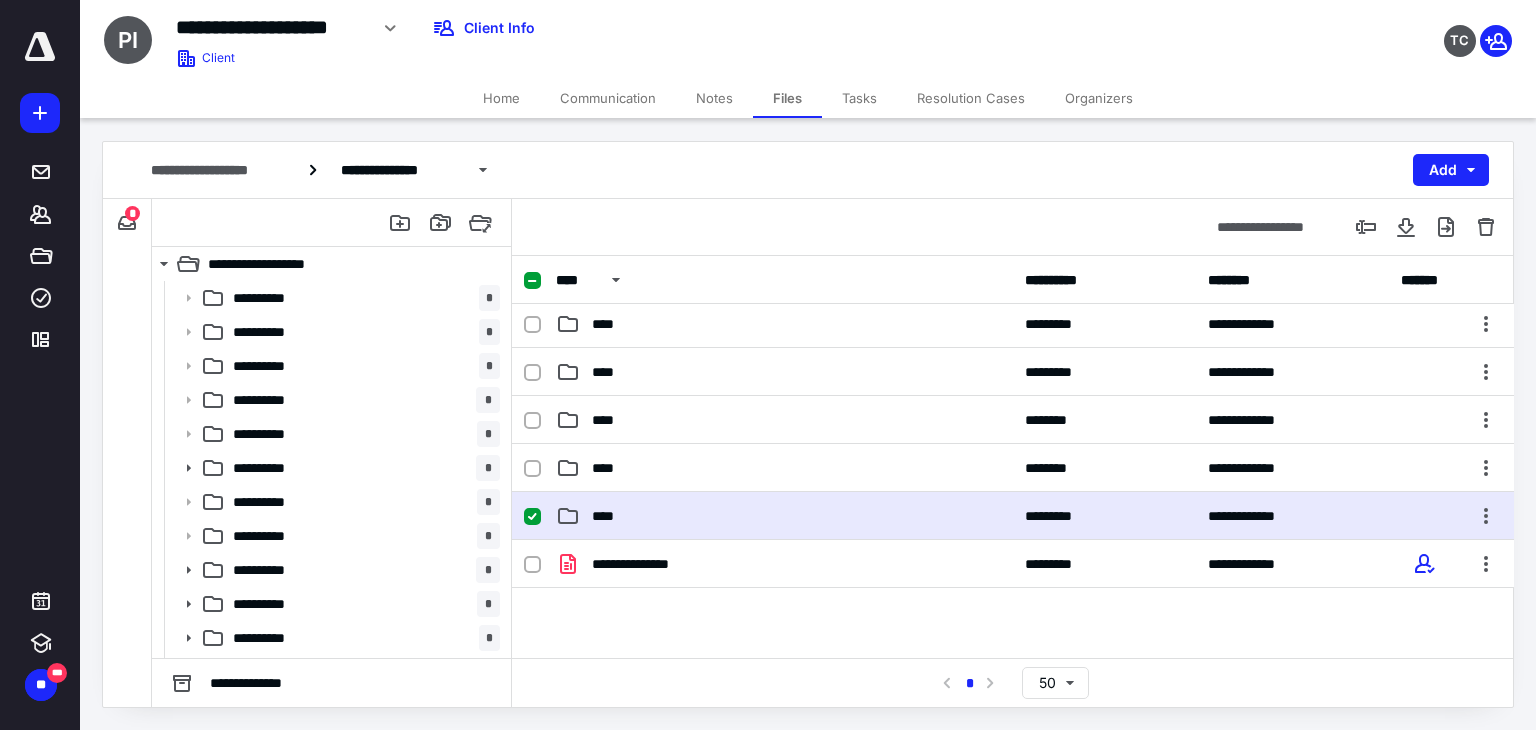 scroll, scrollTop: 0, scrollLeft: 0, axis: both 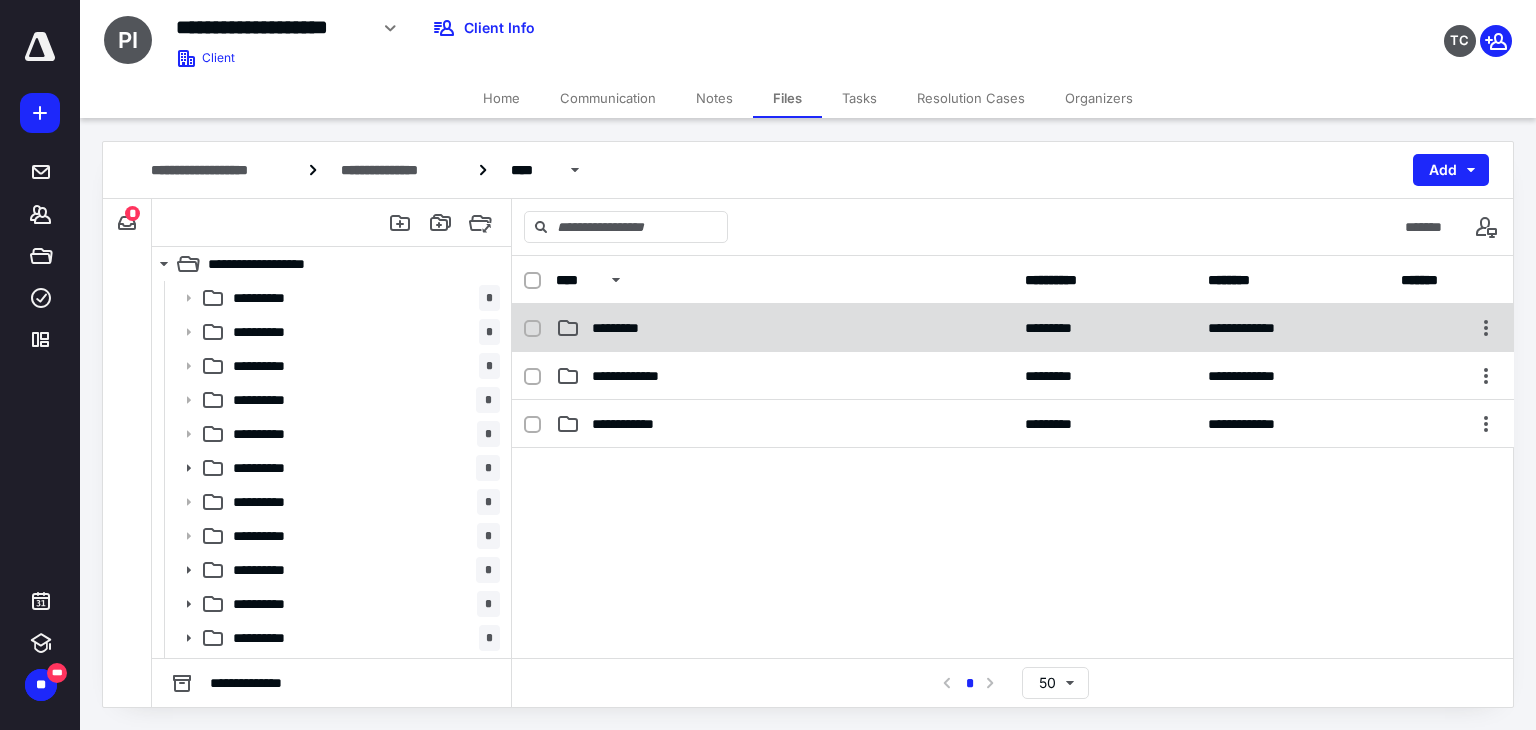 click on "*********" at bounding box center [784, 328] 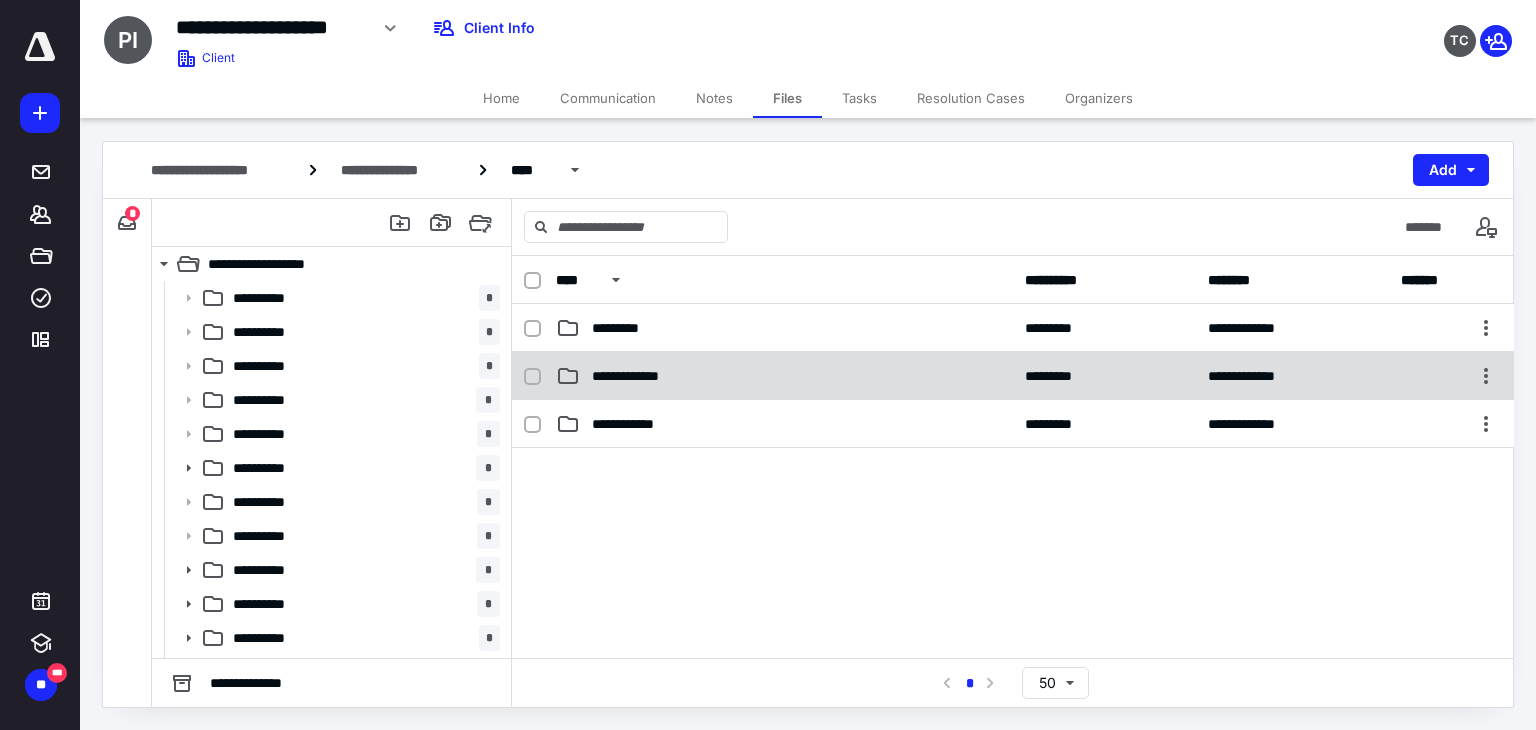 click on "**********" at bounding box center [784, 376] 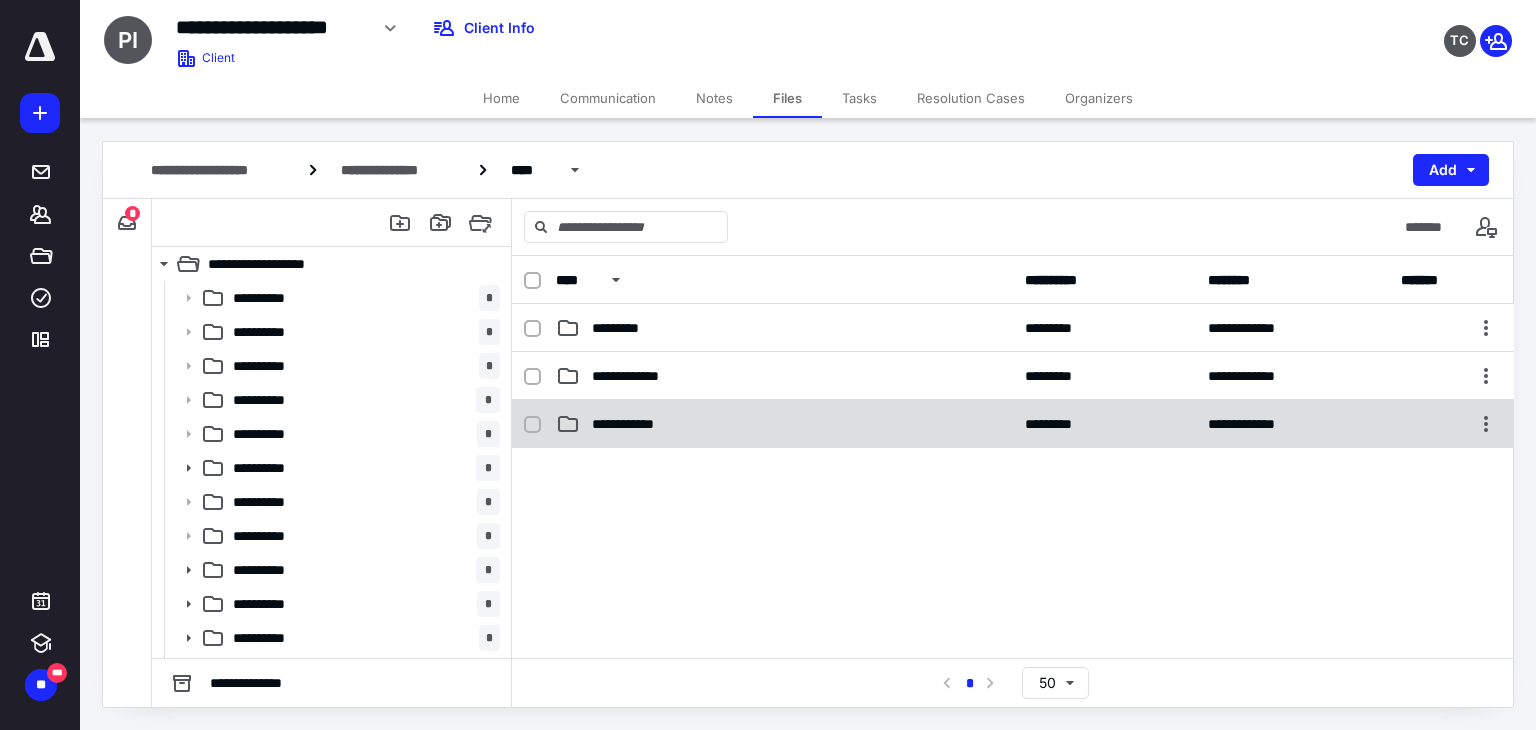 click on "**********" at bounding box center (784, 424) 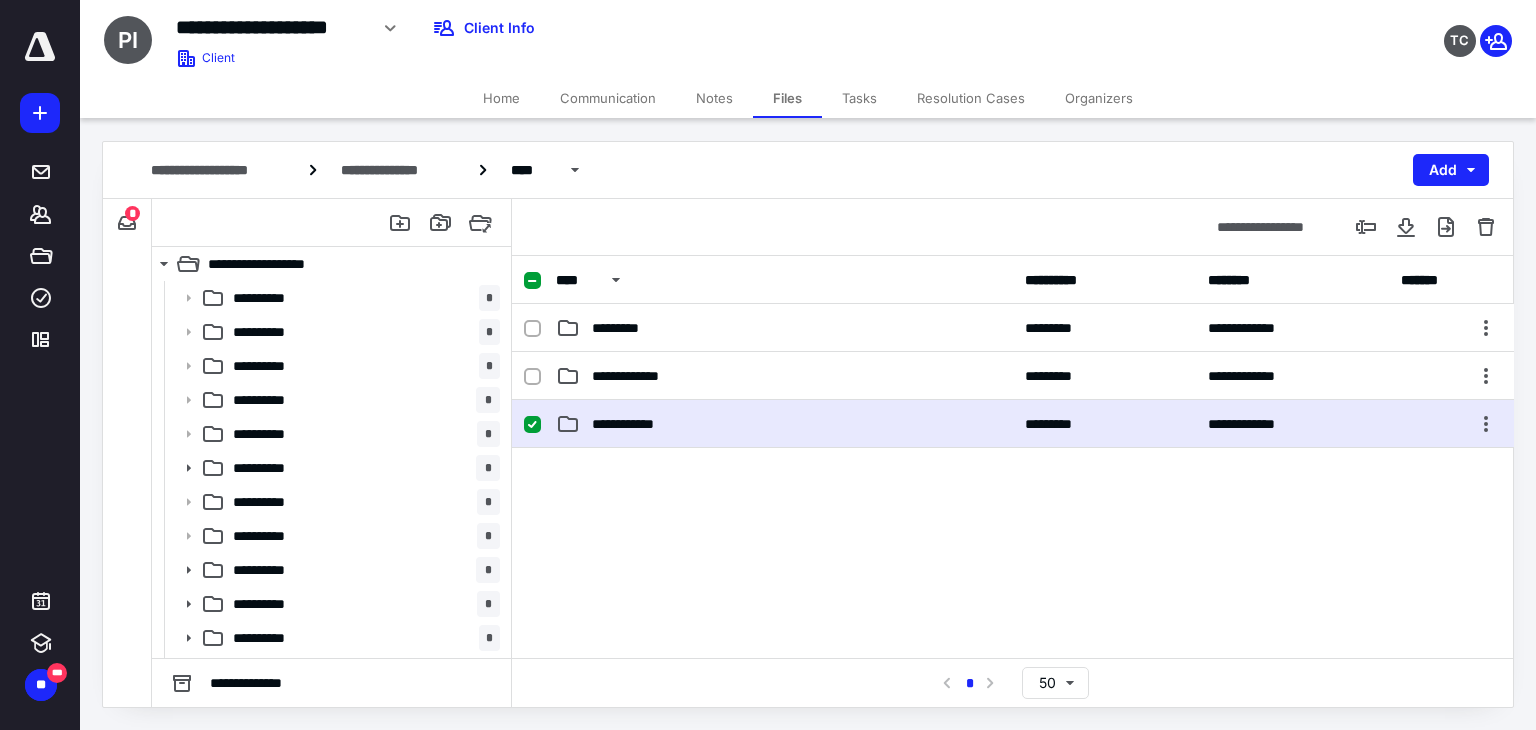 click on "**********" at bounding box center [784, 424] 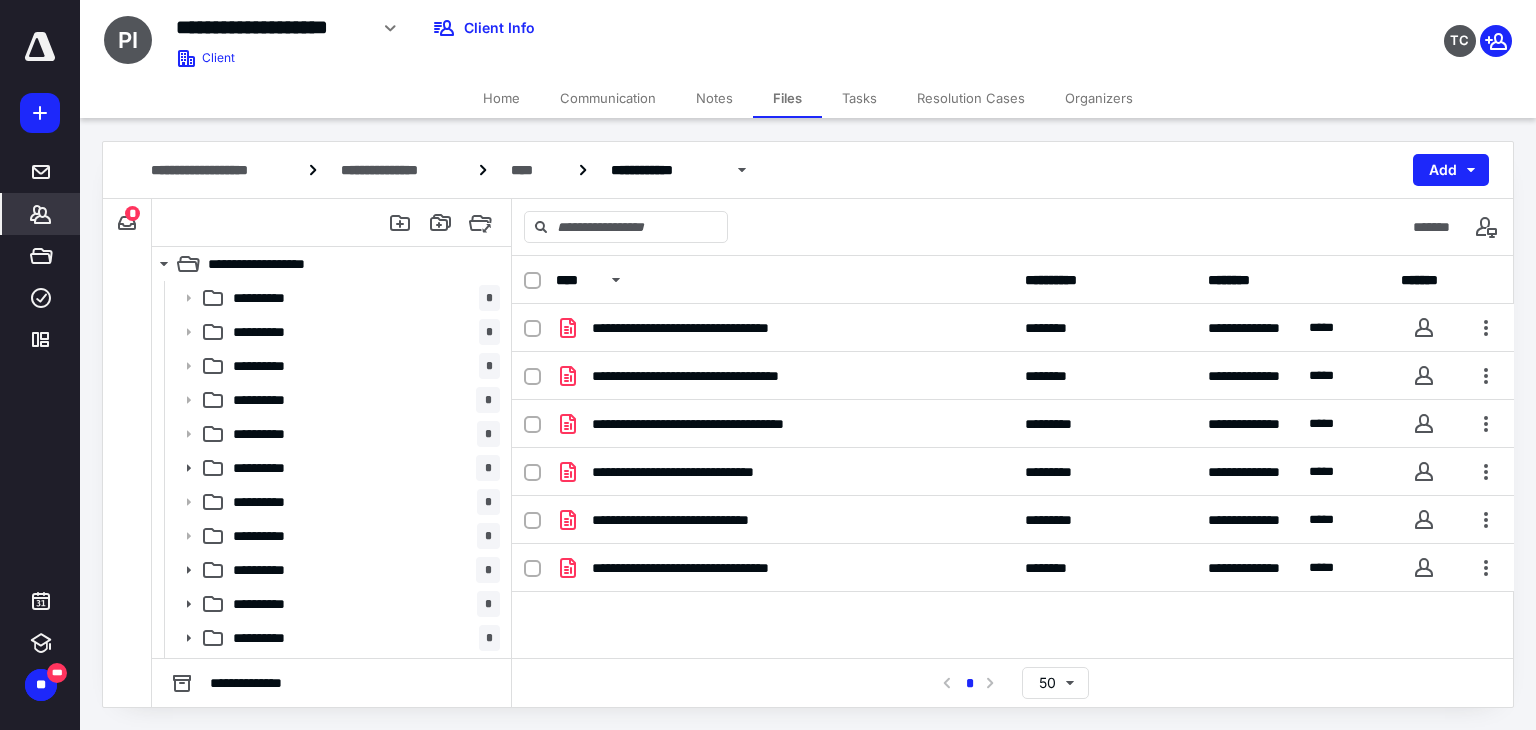click 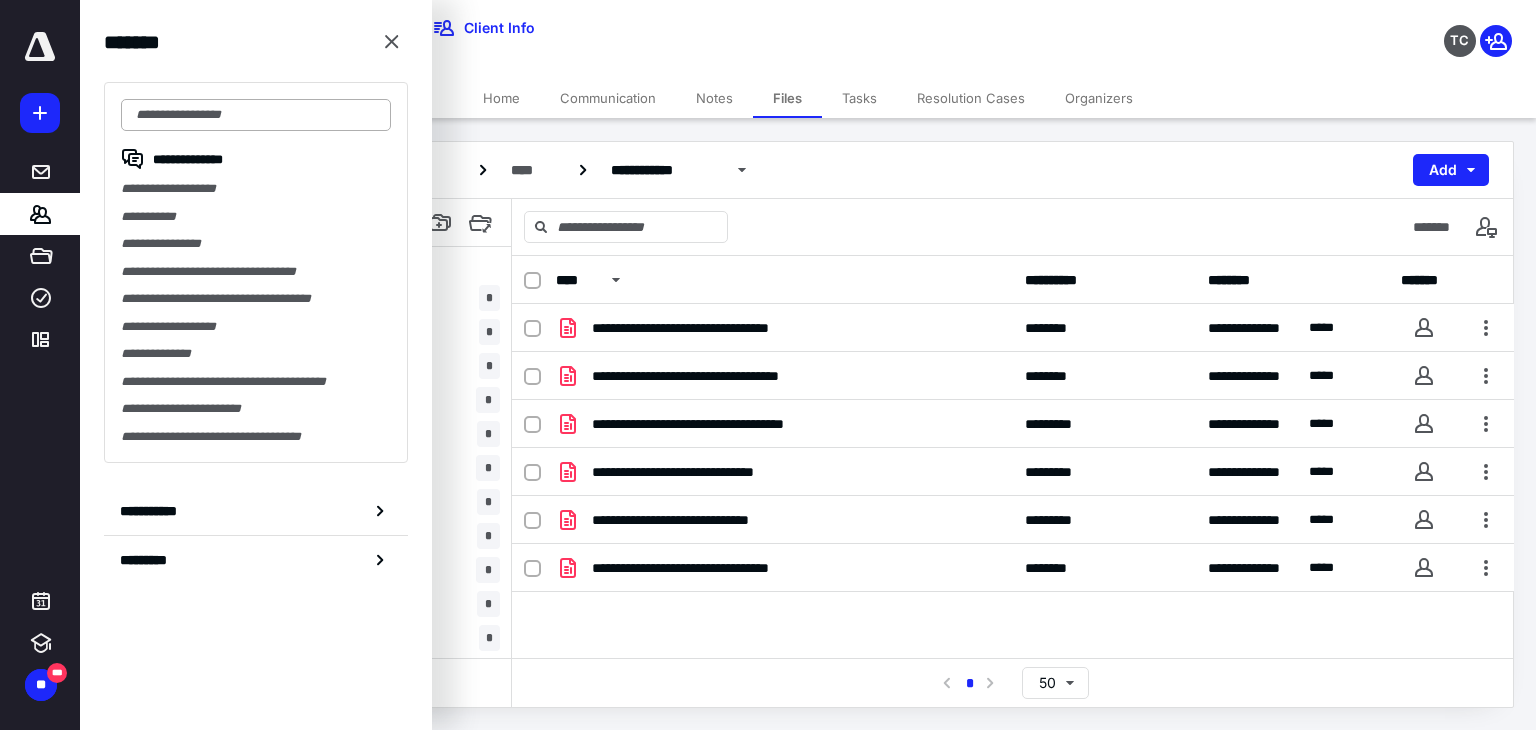 click at bounding box center [256, 115] 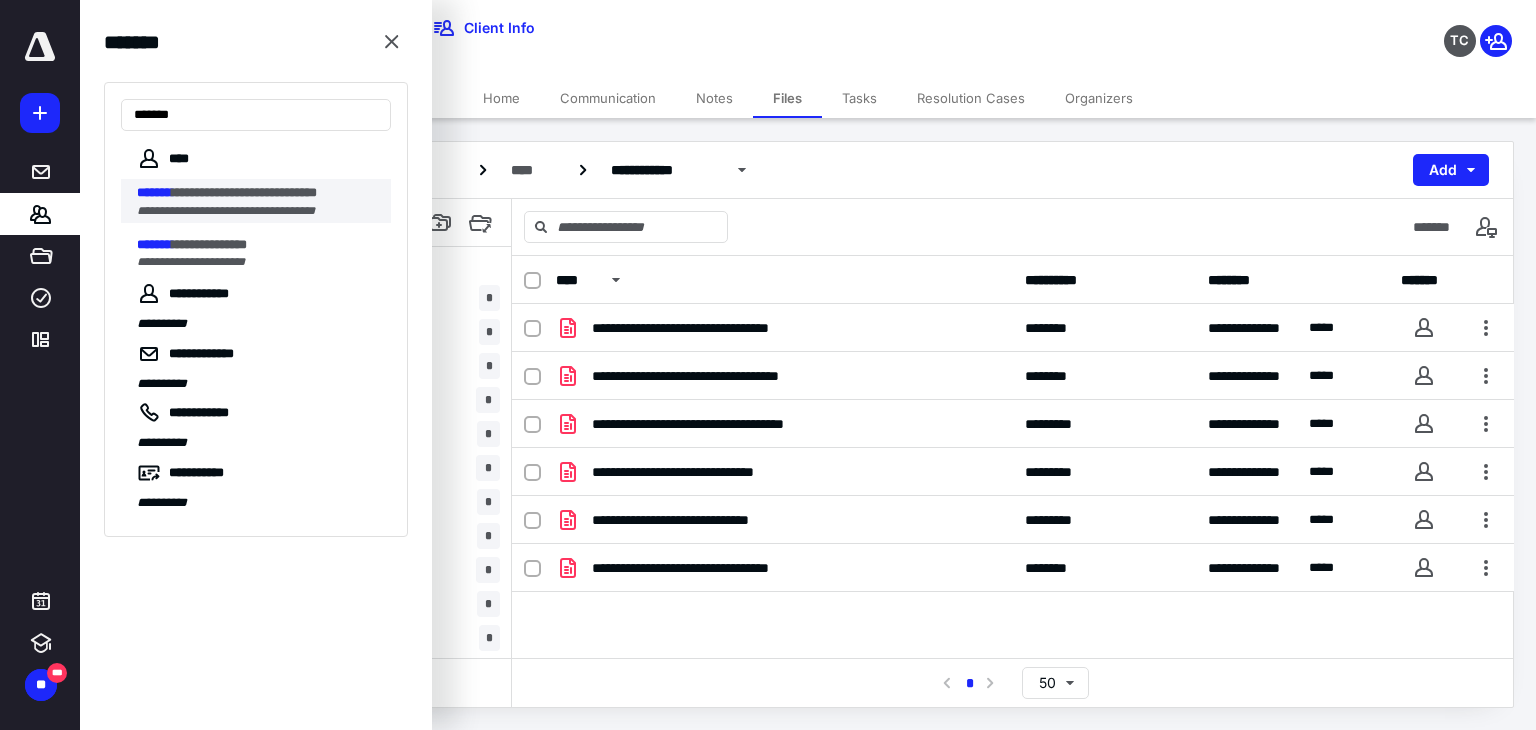 type on "*******" 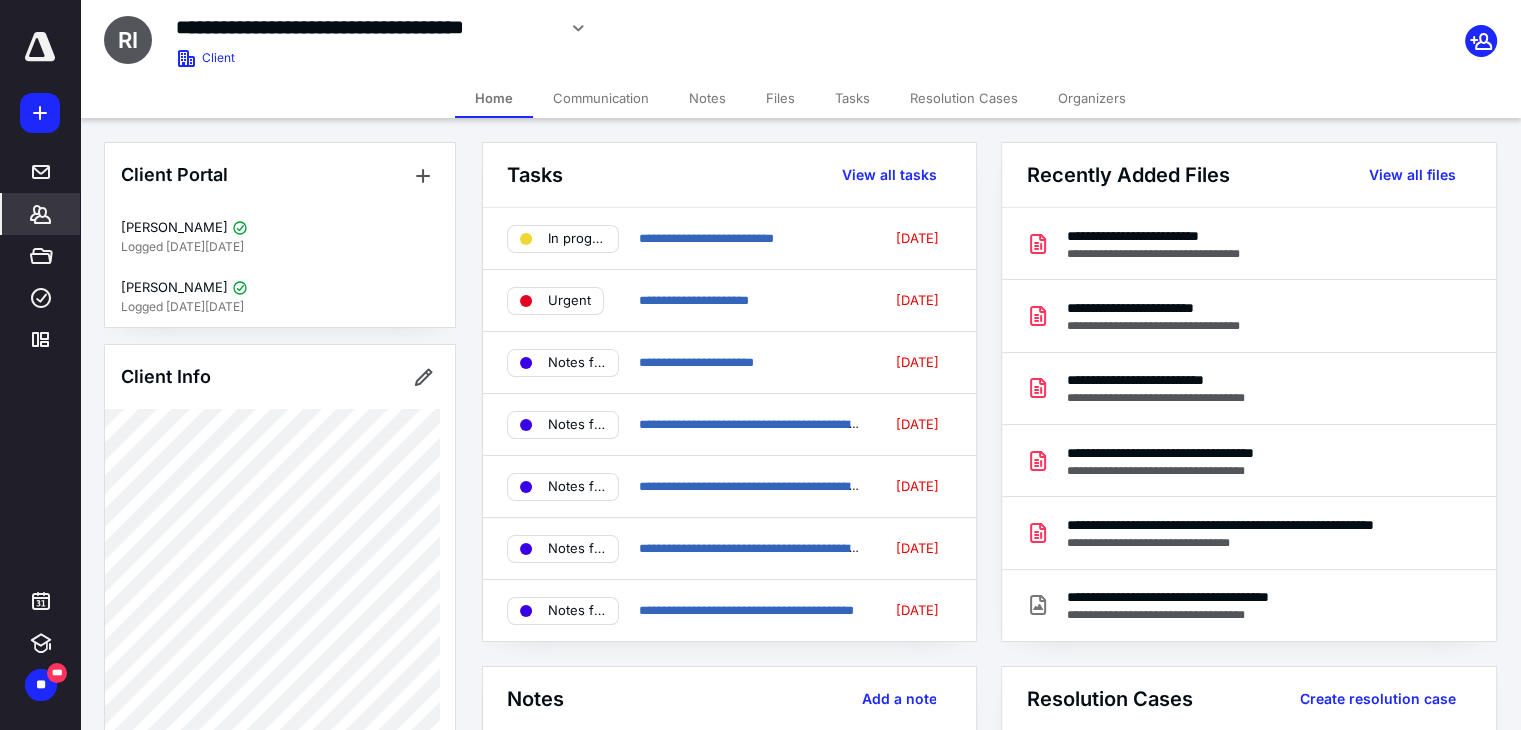 click on "Files" at bounding box center (780, 98) 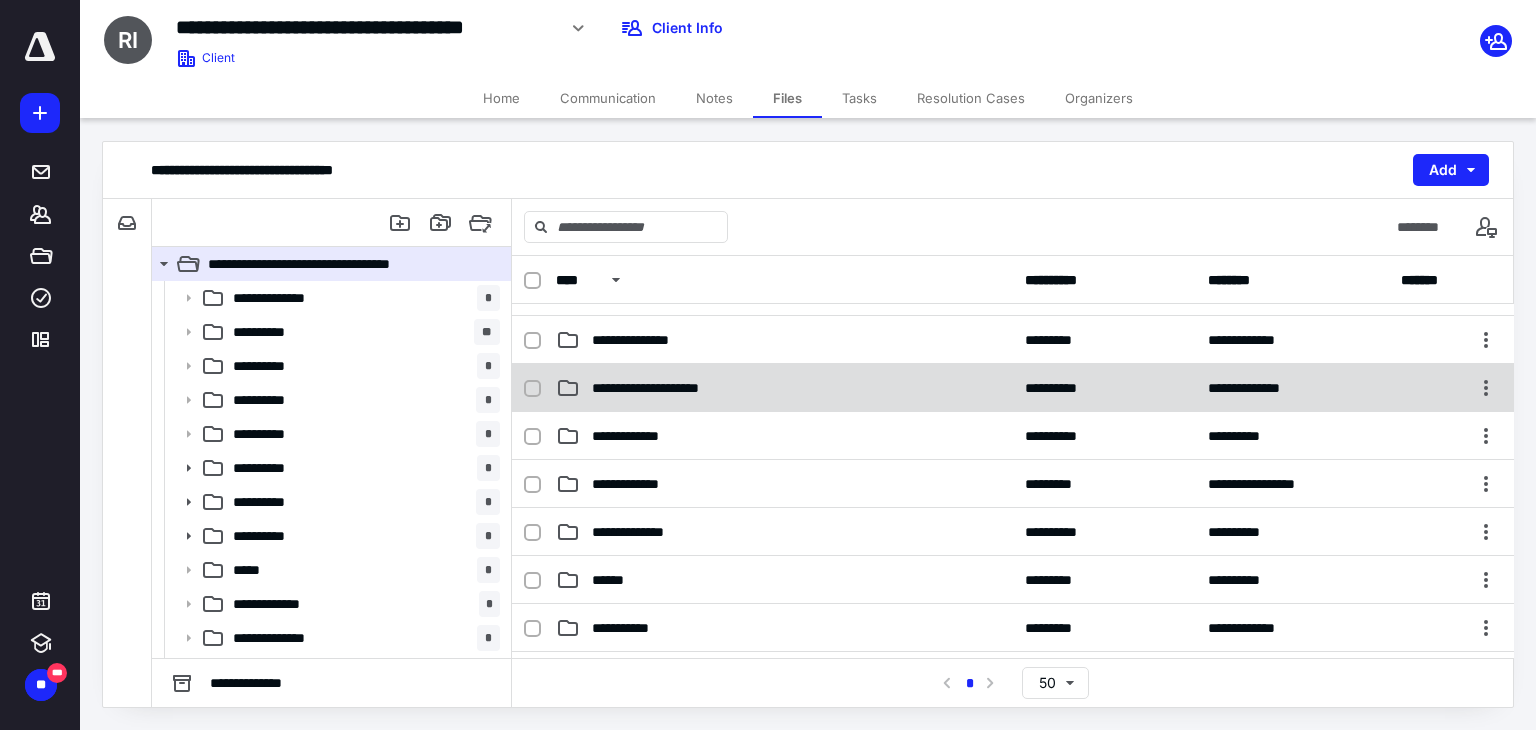 scroll, scrollTop: 800, scrollLeft: 0, axis: vertical 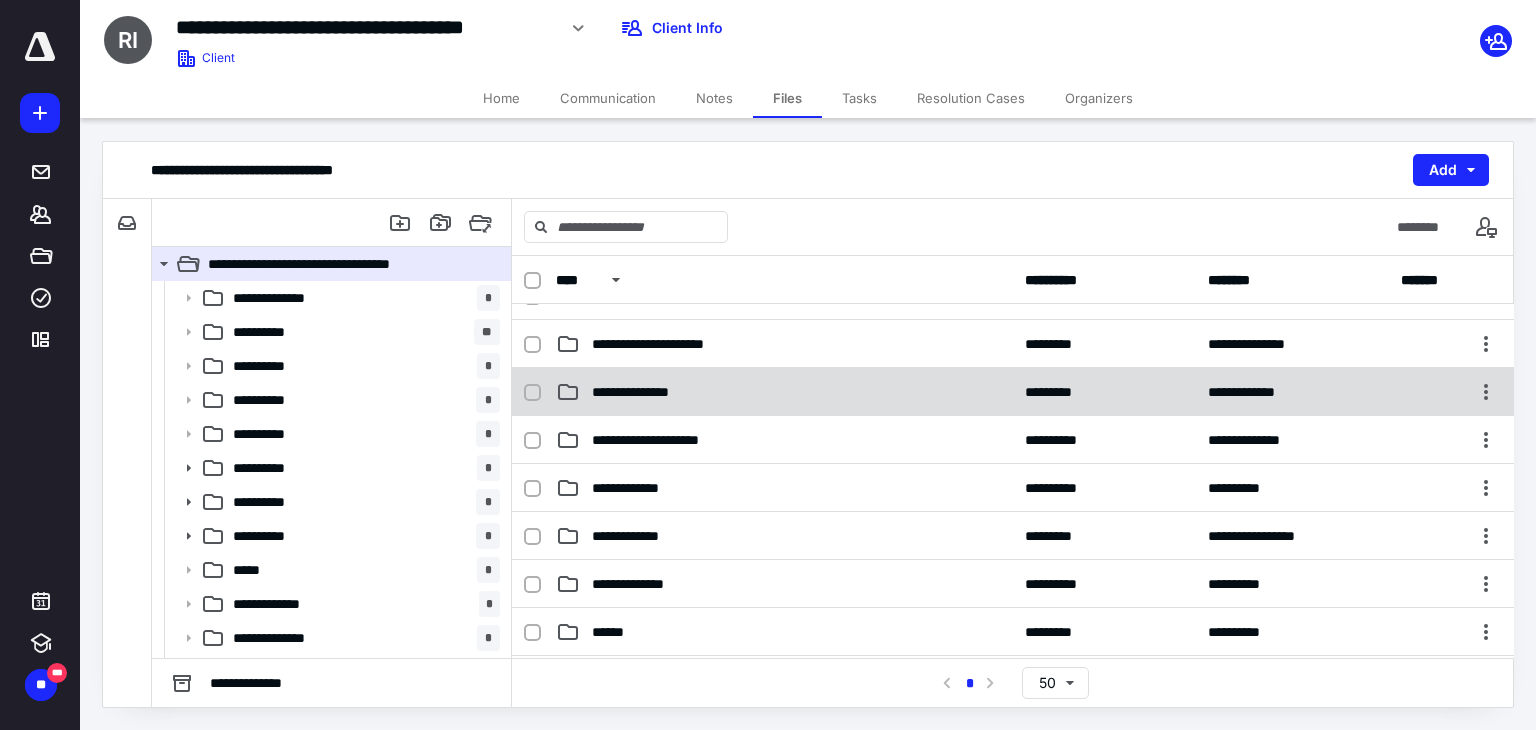 click on "**********" at bounding box center [648, 392] 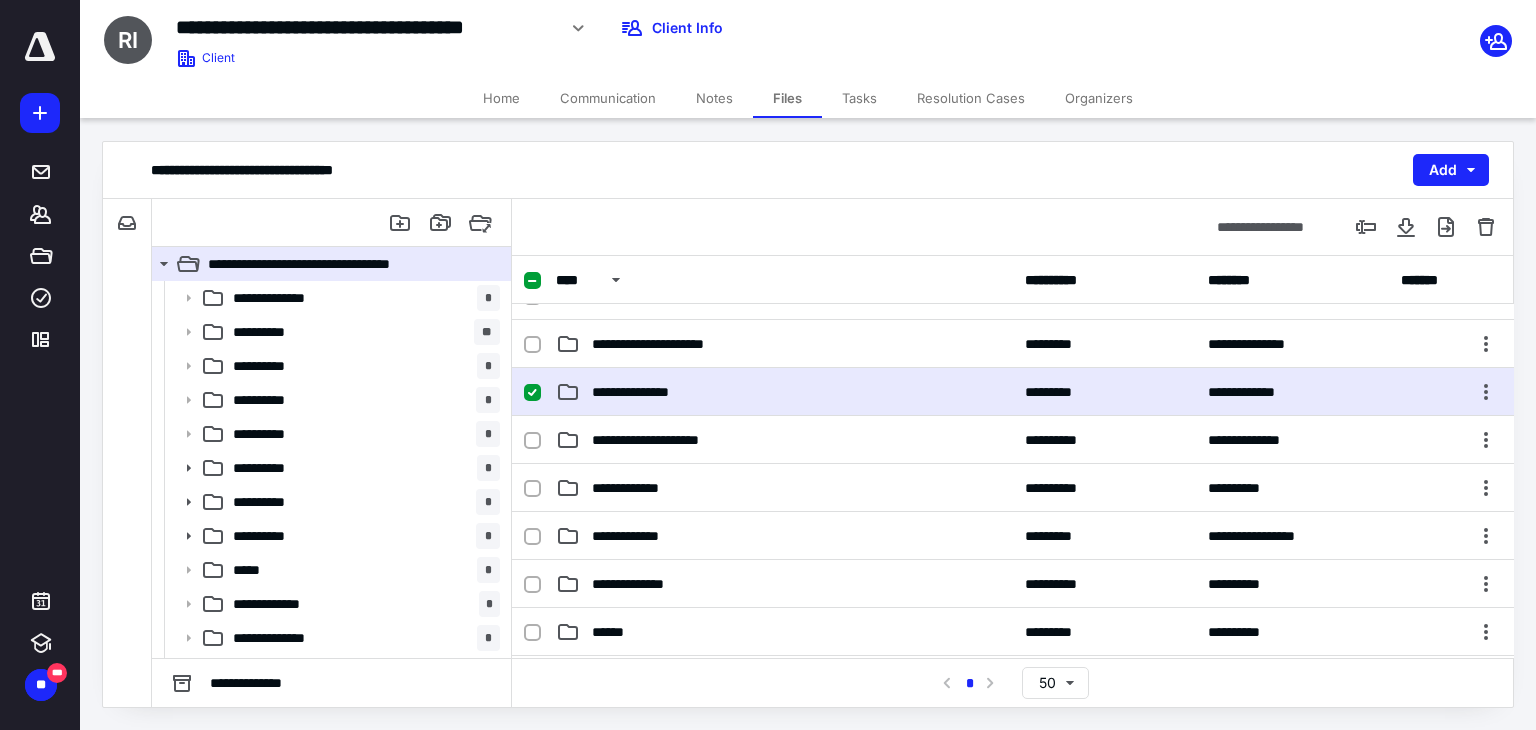 click on "**********" at bounding box center [648, 392] 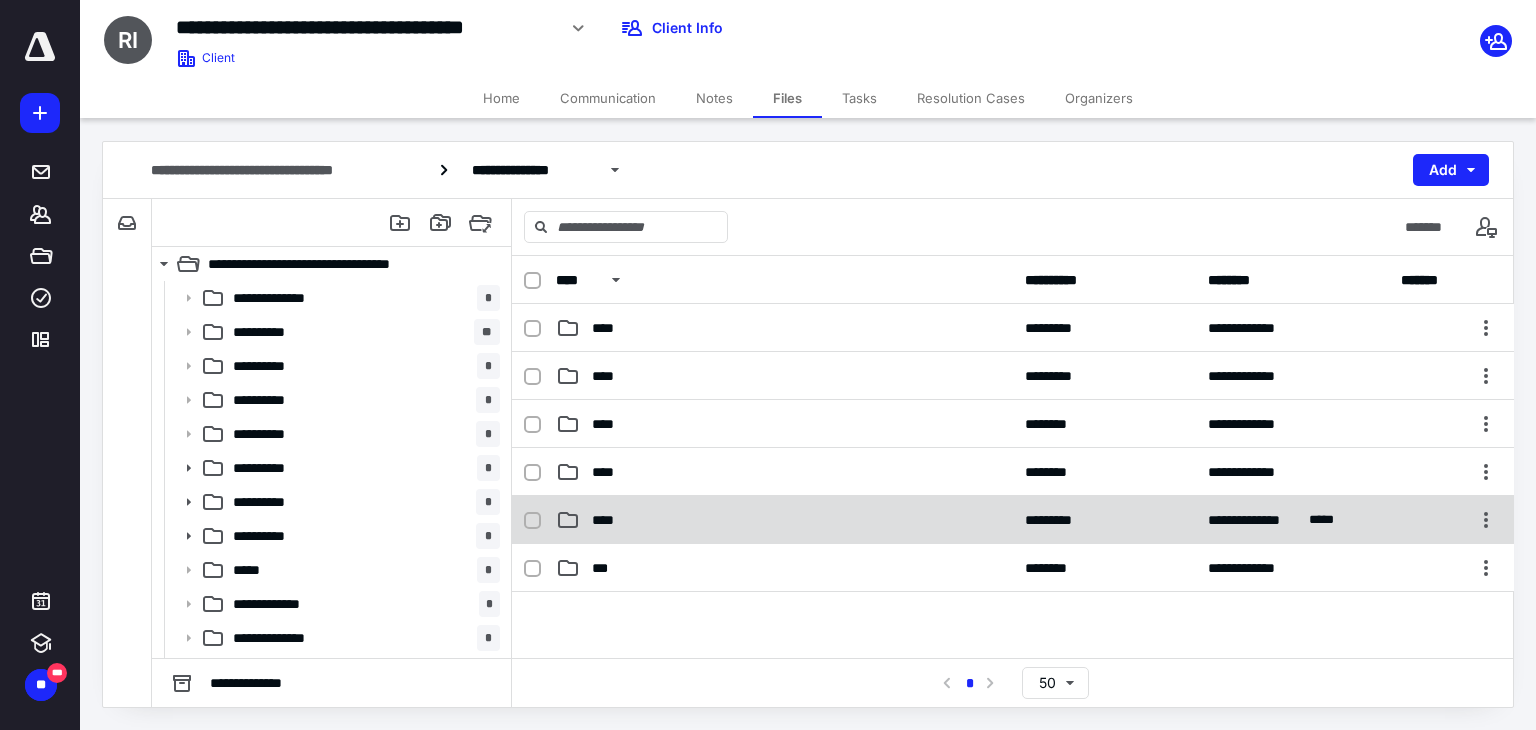 click on "****" at bounding box center (784, 520) 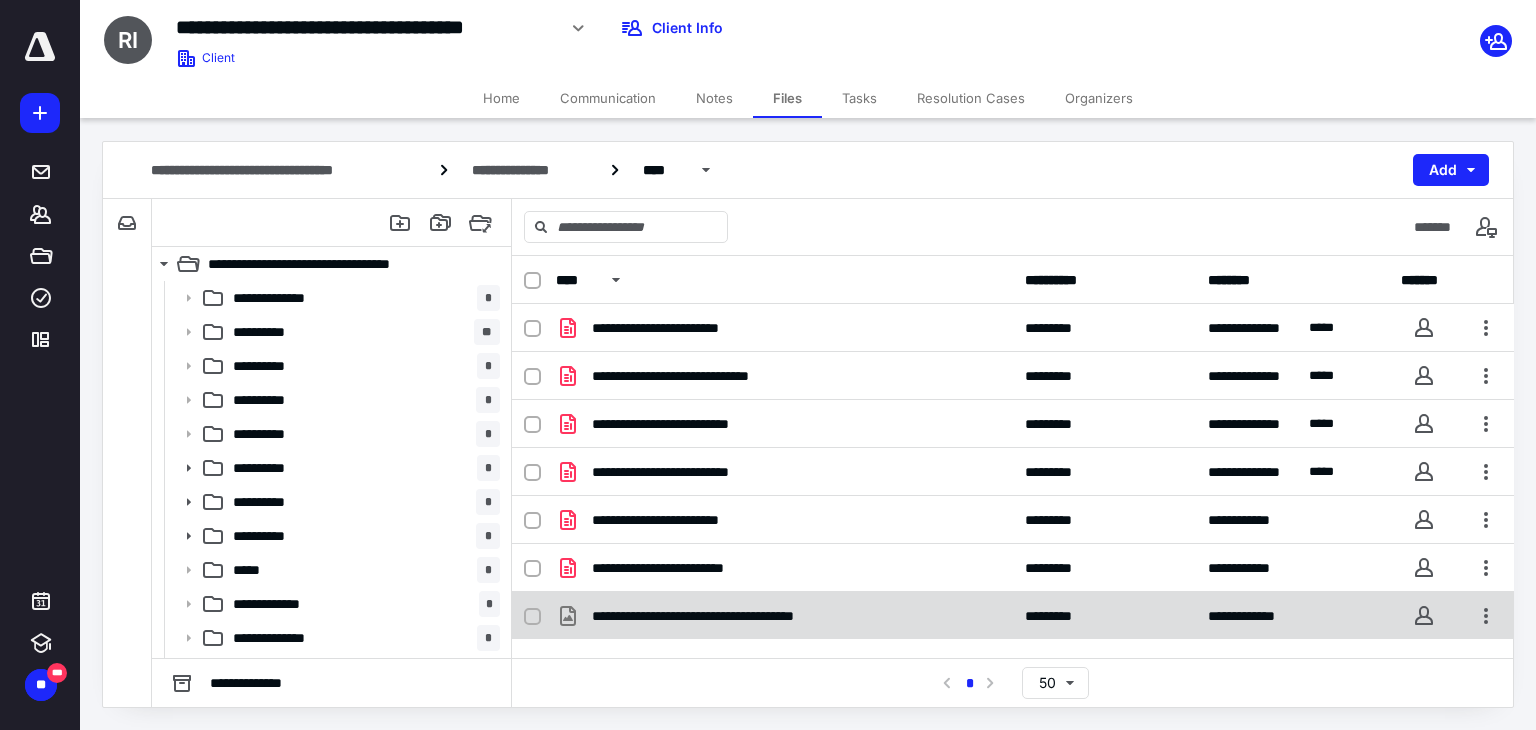 click on "**********" at bounding box center [724, 616] 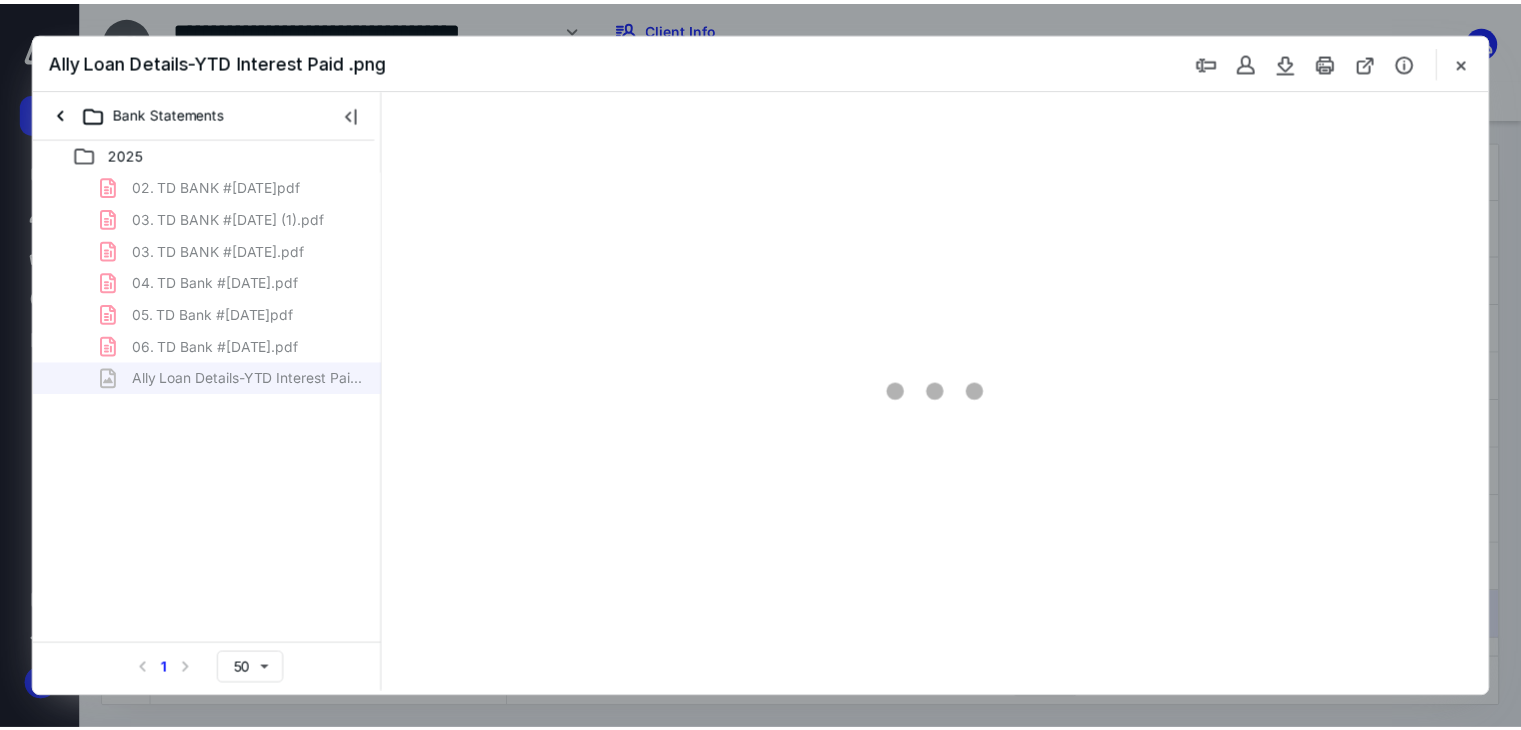 scroll, scrollTop: 0, scrollLeft: 0, axis: both 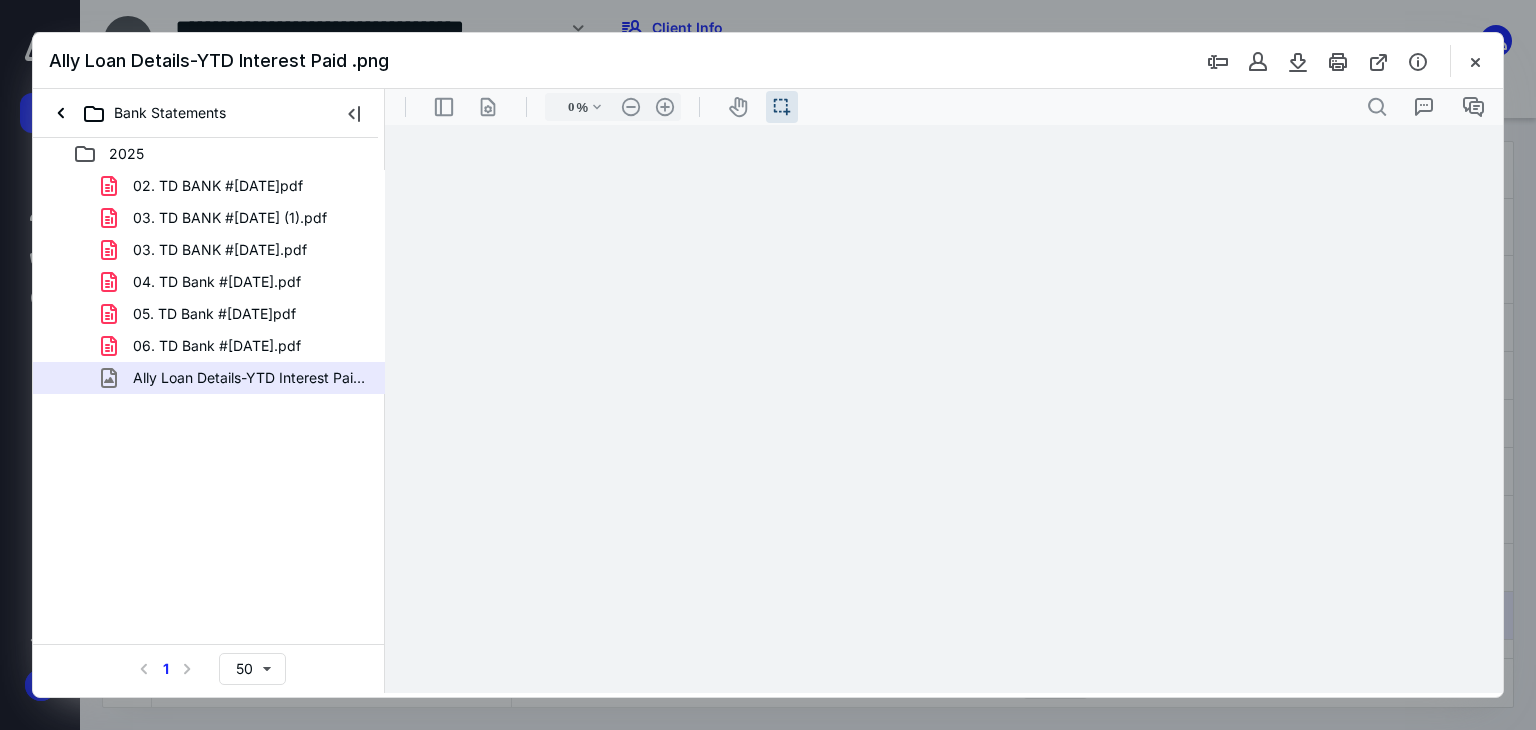 type on "71" 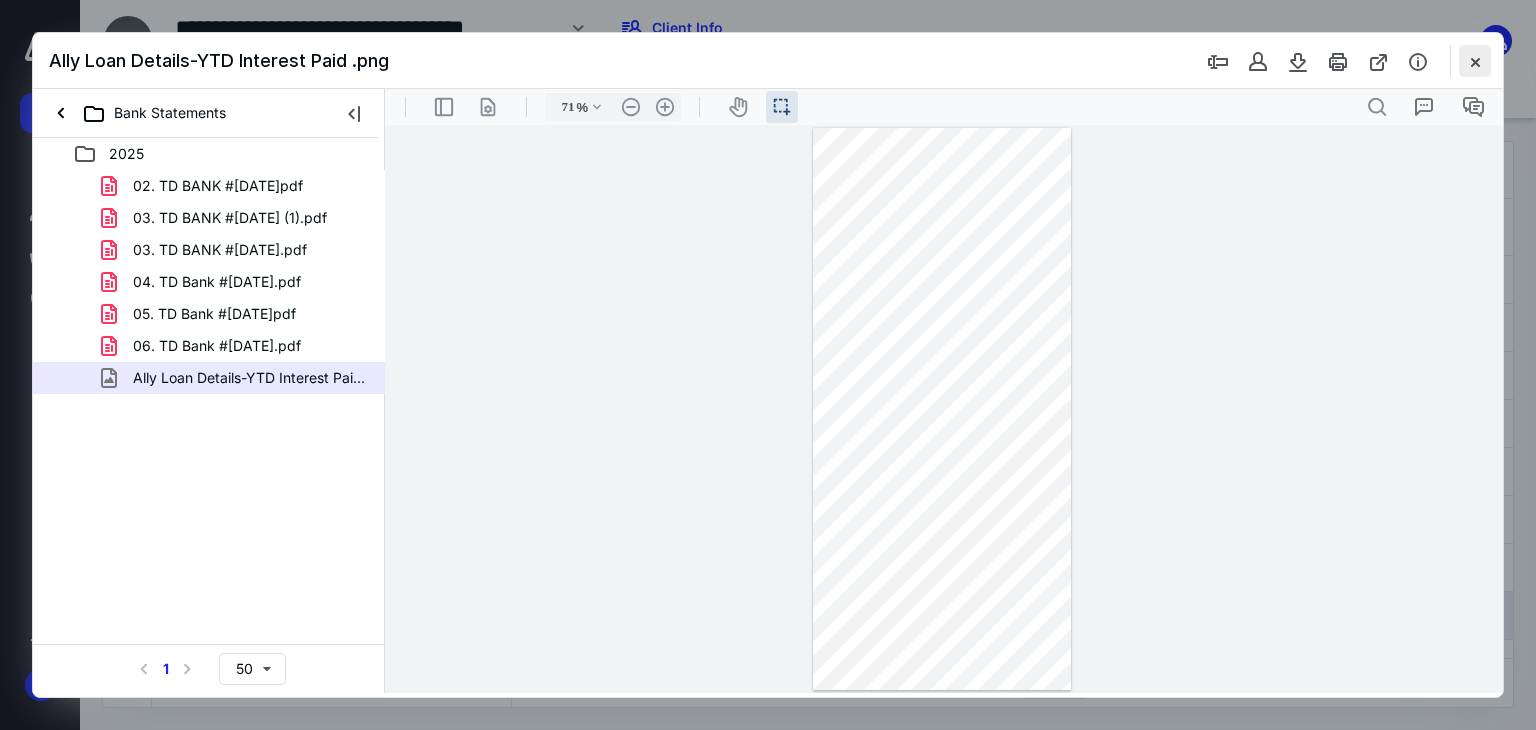 click at bounding box center [1475, 61] 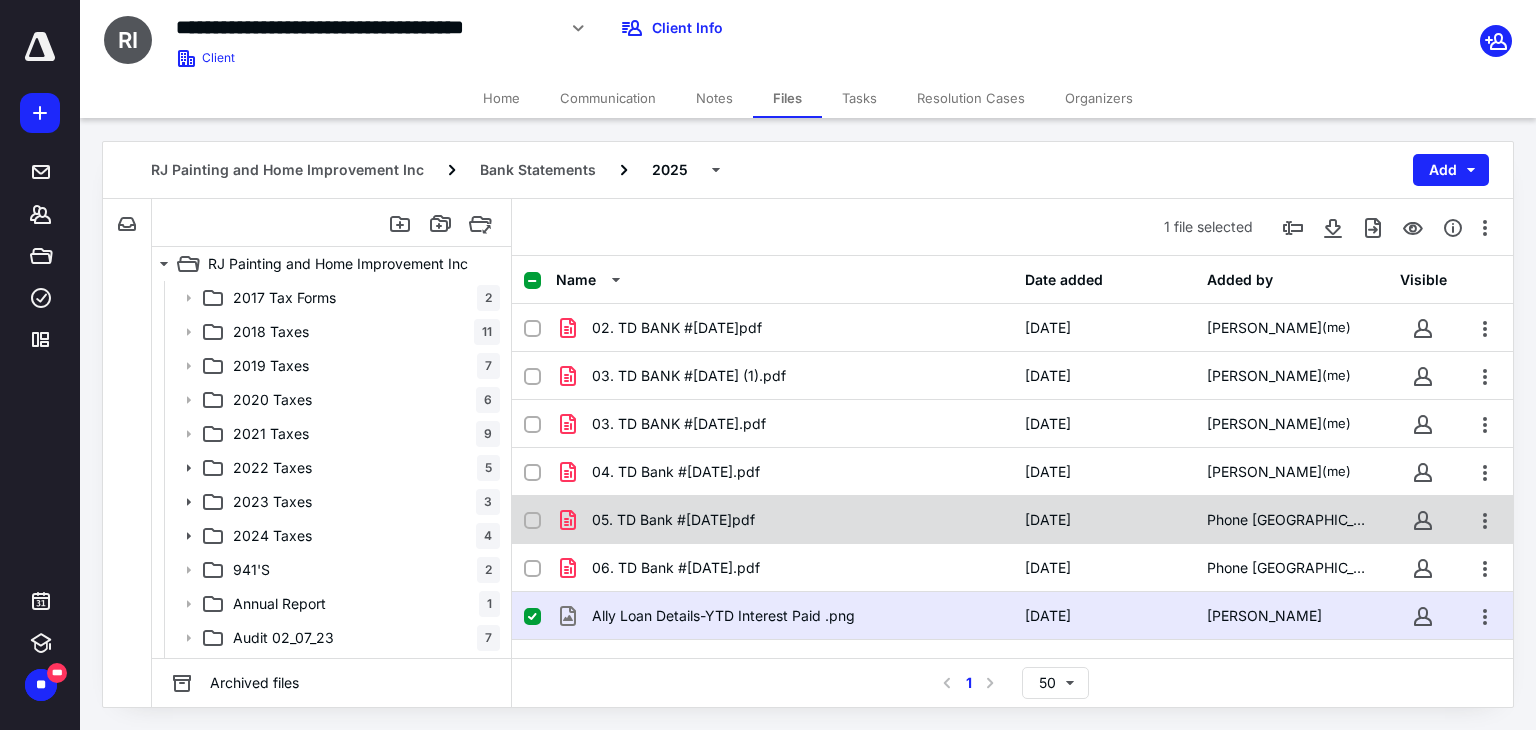 click on "Phone [GEOGRAPHIC_DATA]" at bounding box center [1286, 520] 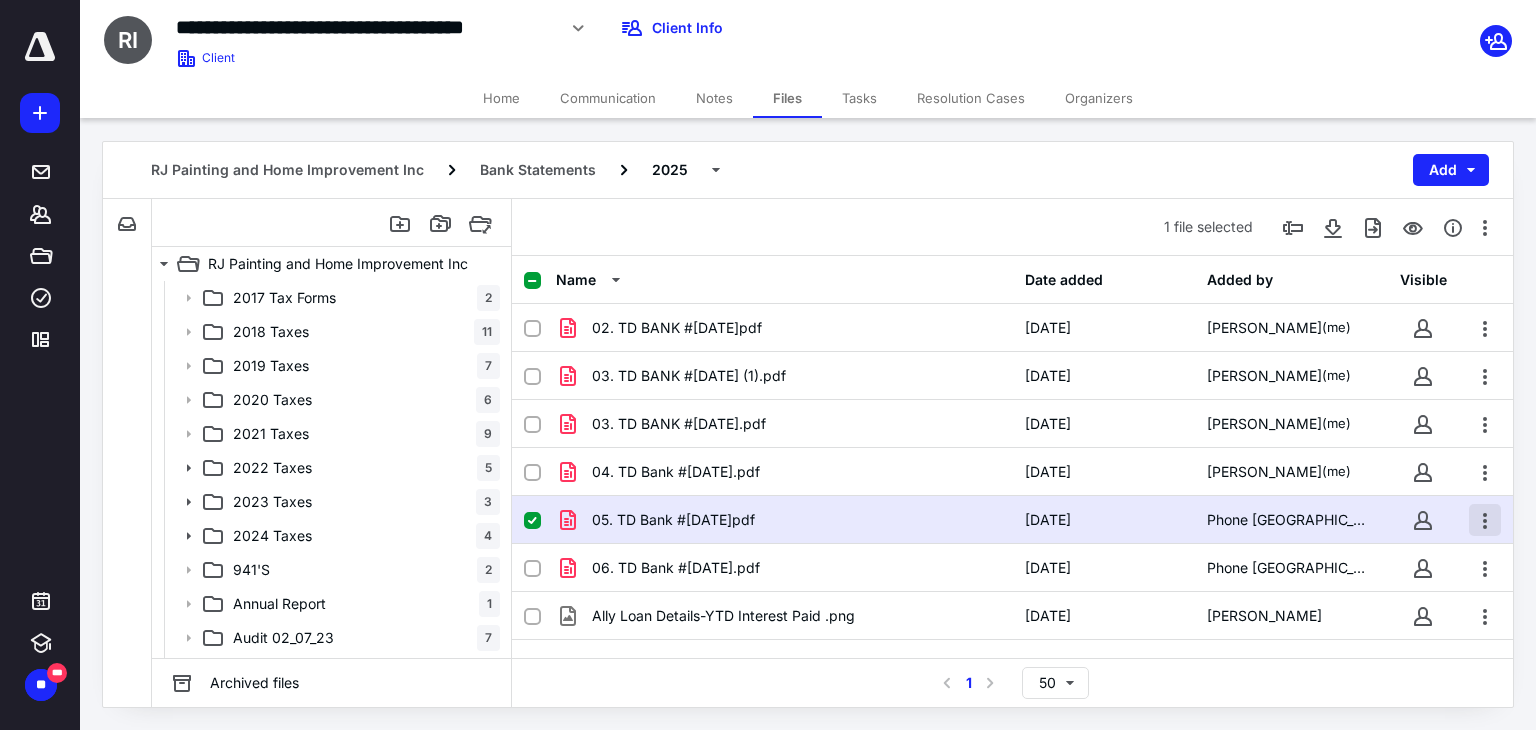 click at bounding box center (1485, 520) 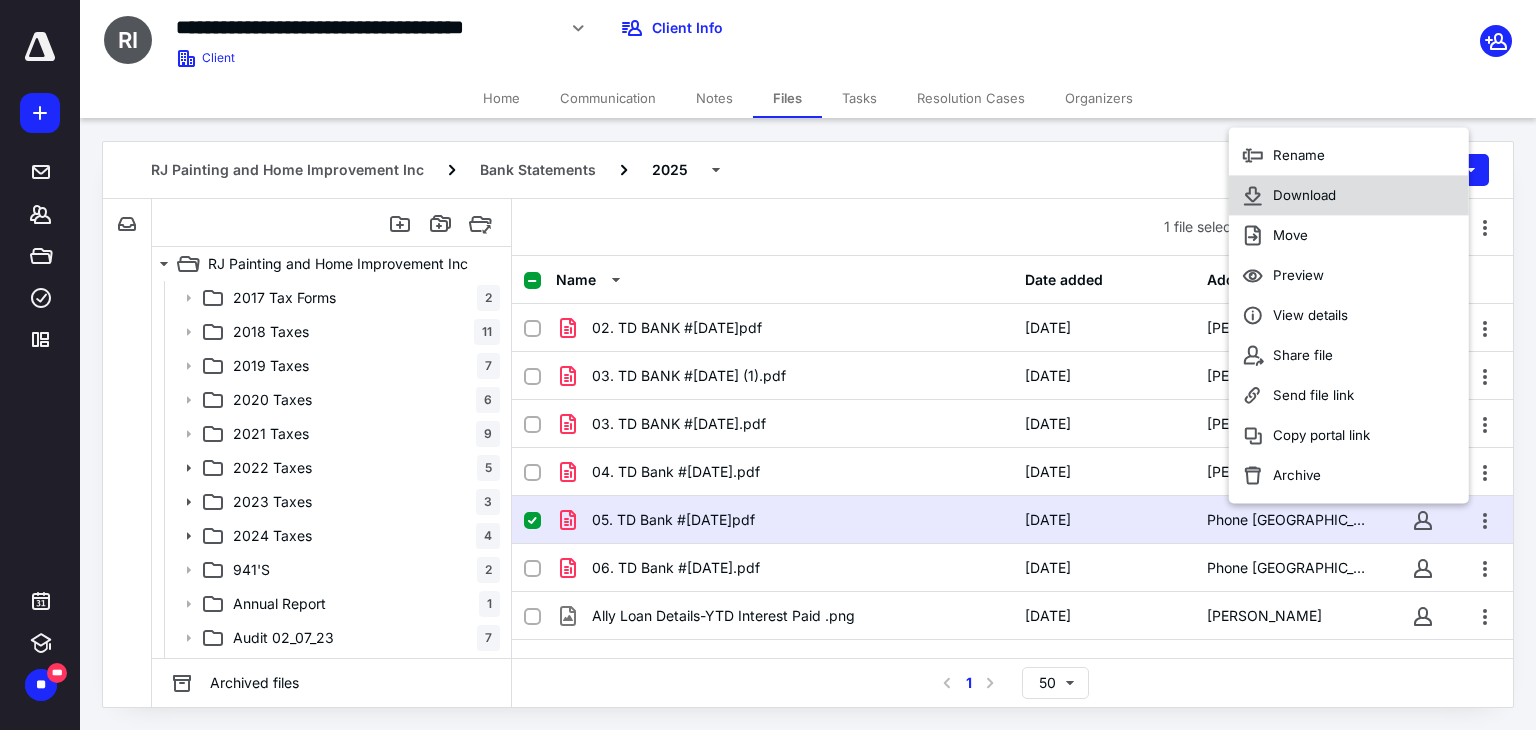 click on "Download" at bounding box center [1349, 195] 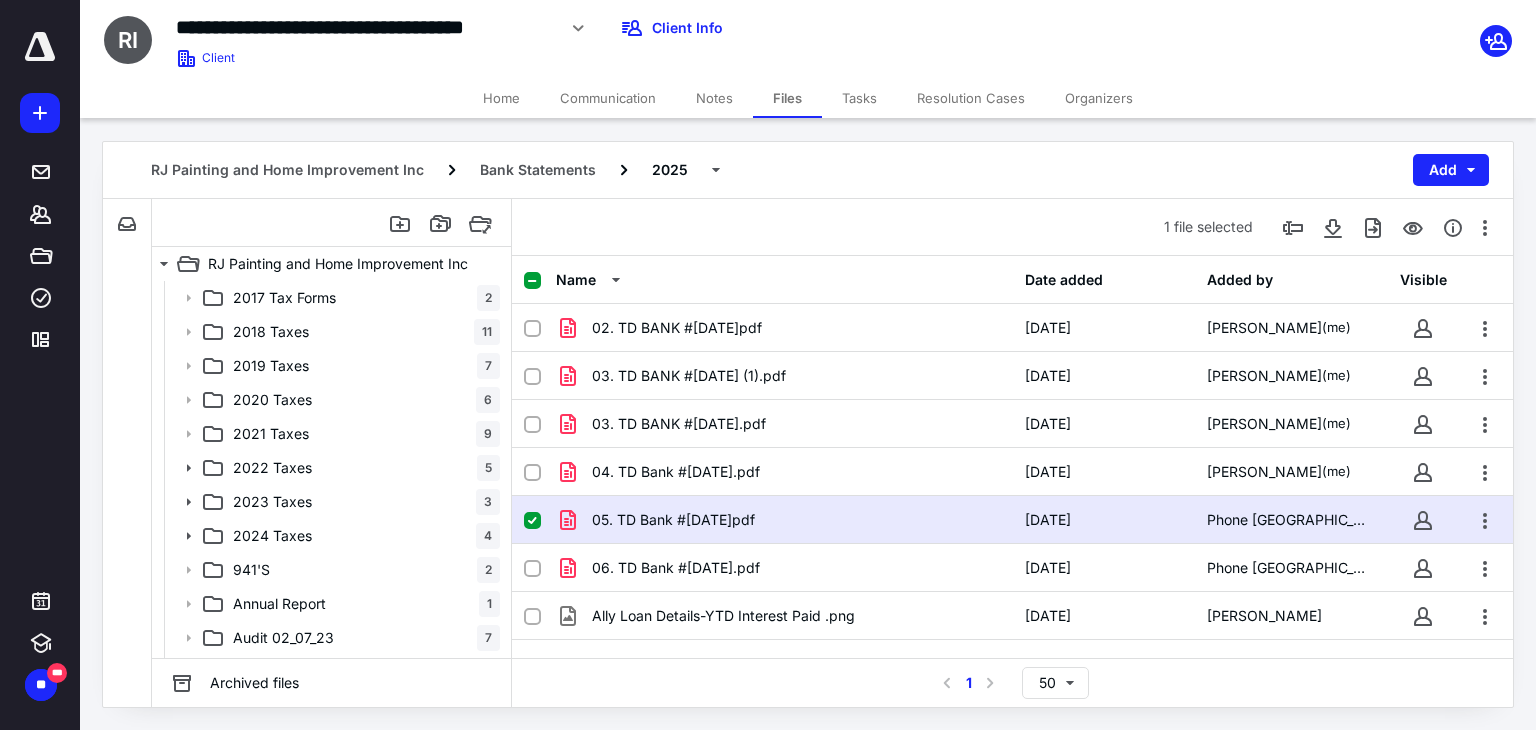 click 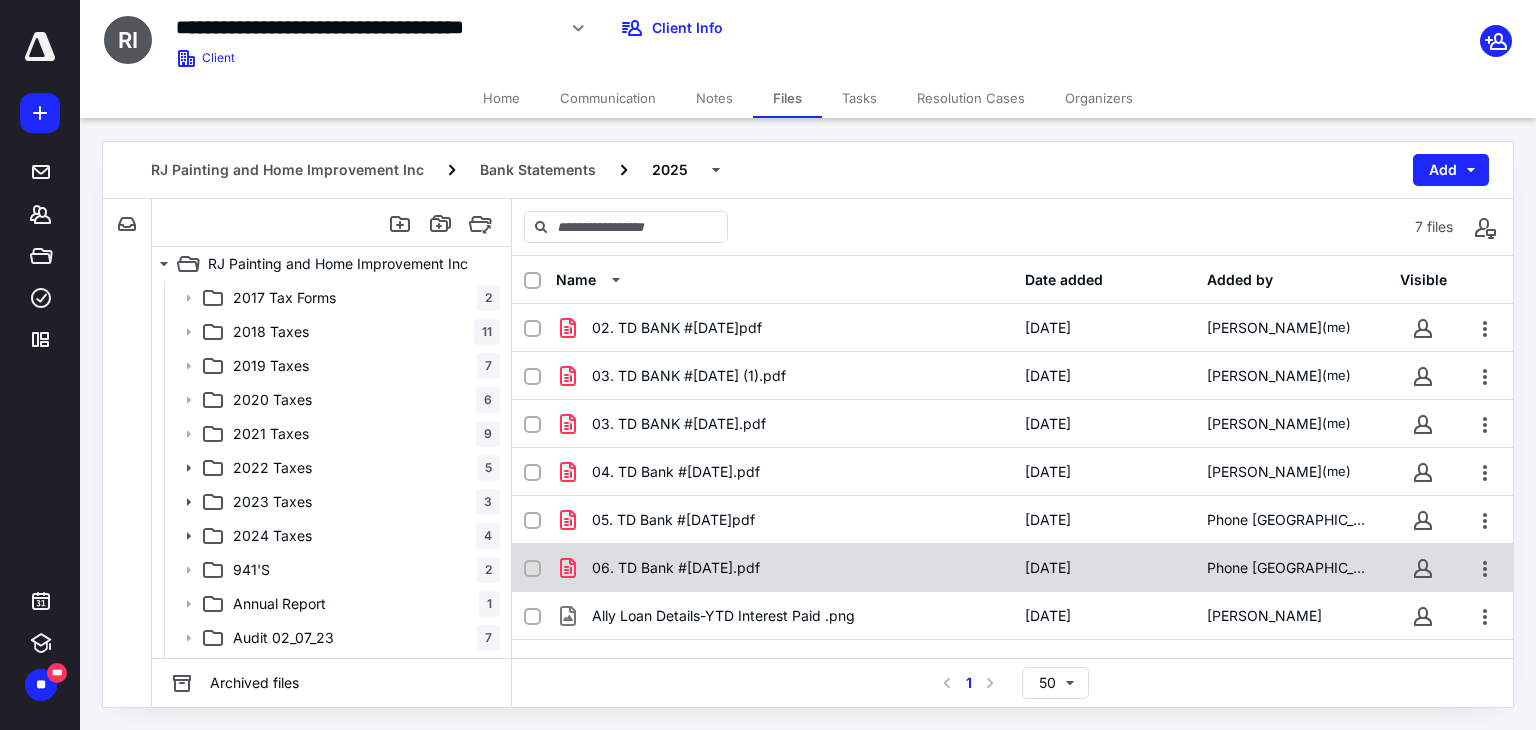 click 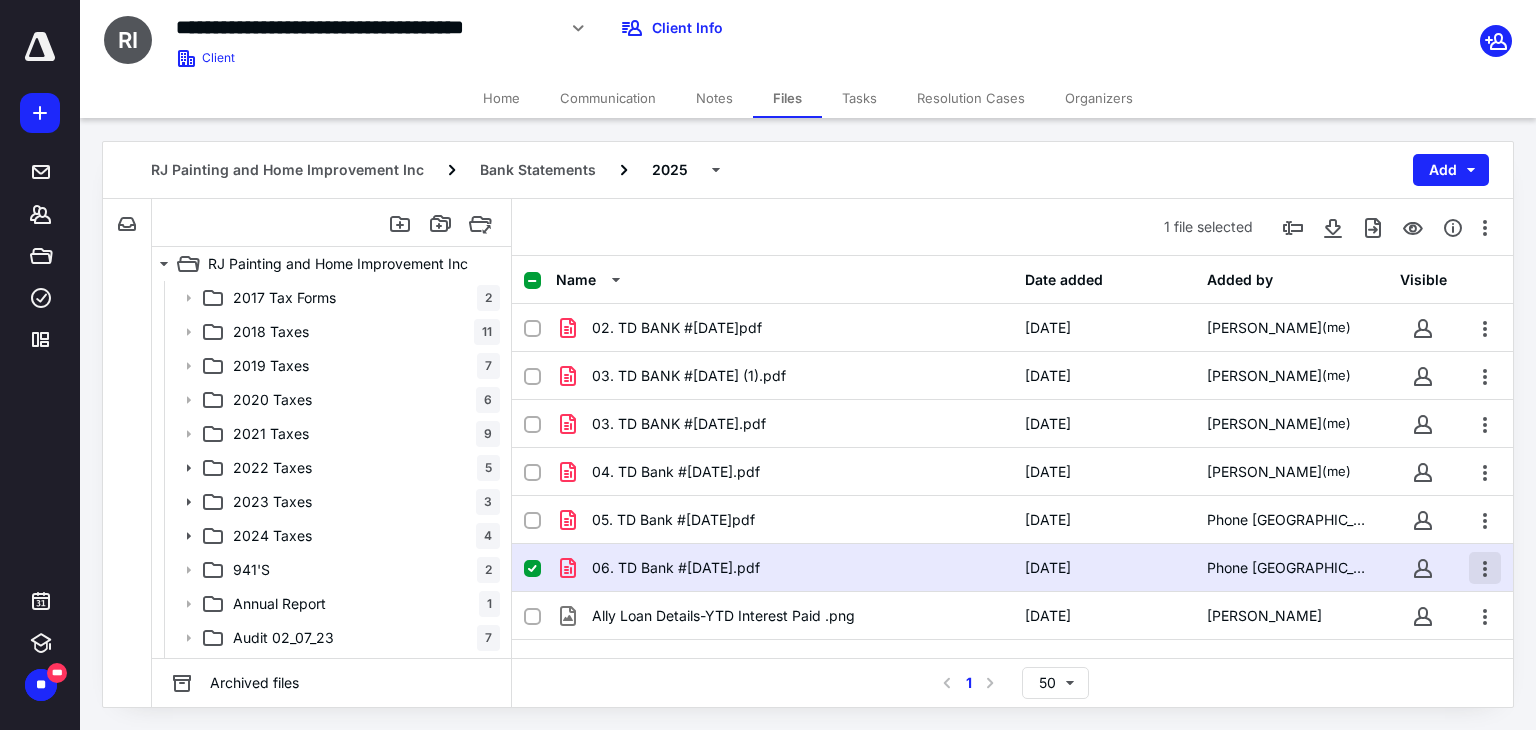 click at bounding box center [1485, 568] 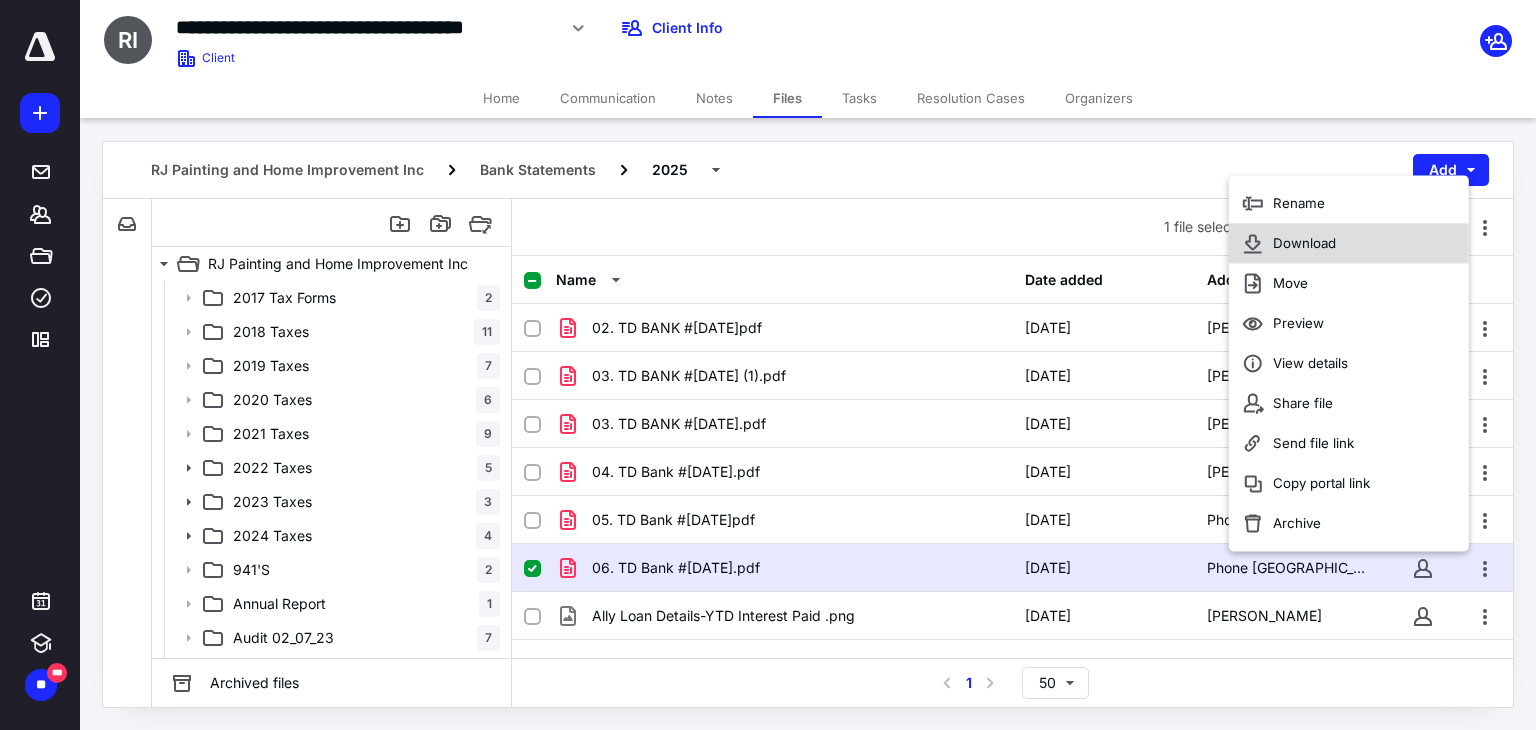 click on "Download" at bounding box center [1349, 243] 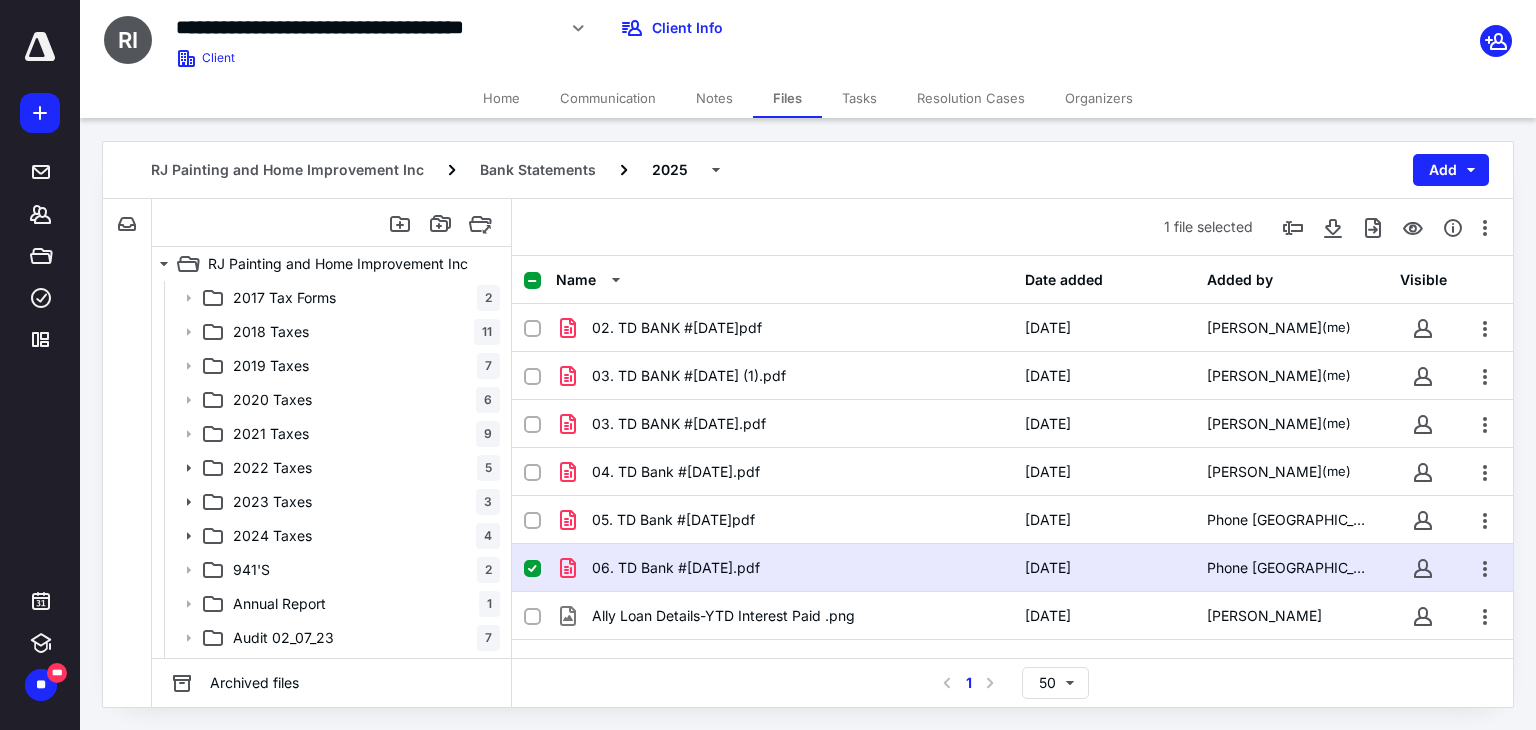 click on "Notes" at bounding box center [714, 98] 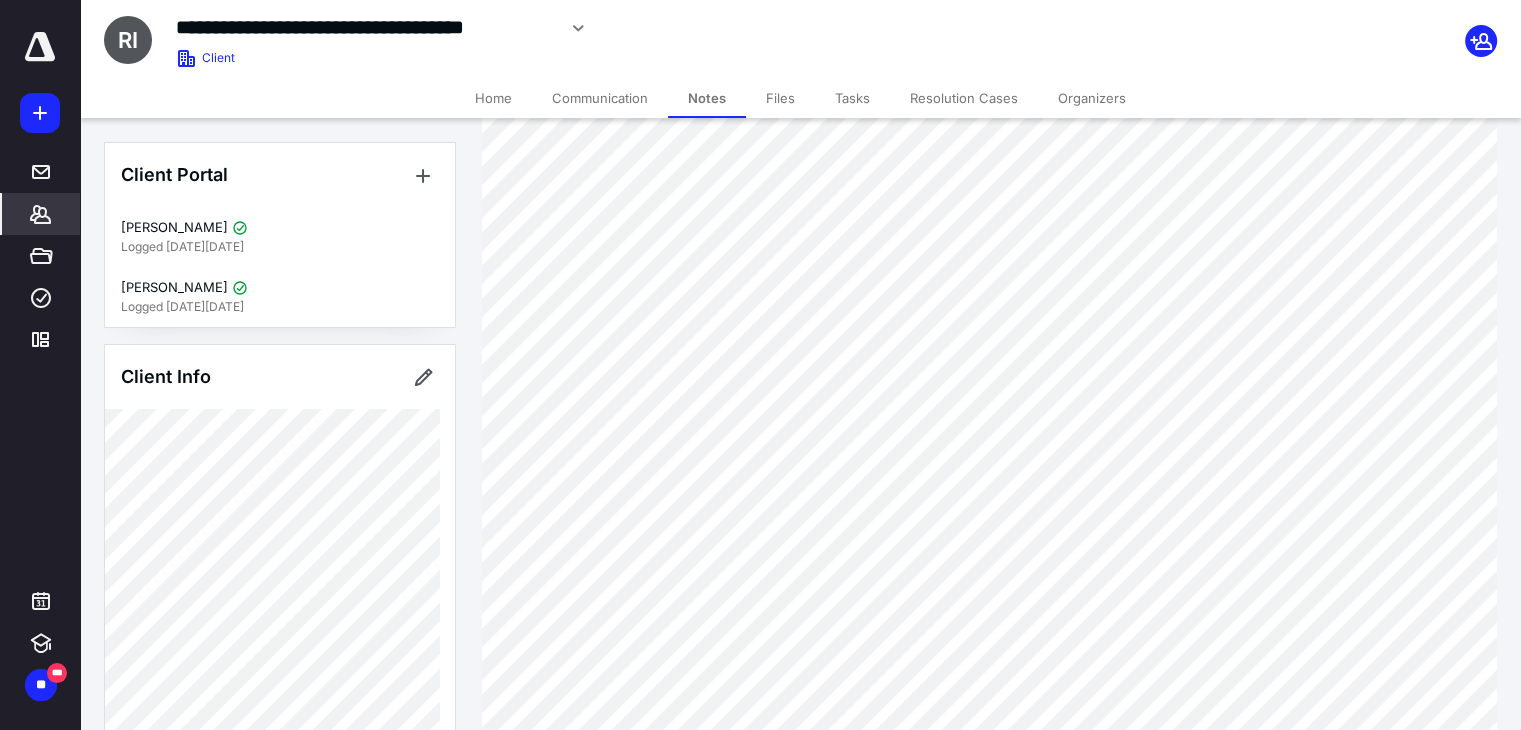 scroll, scrollTop: 900, scrollLeft: 0, axis: vertical 